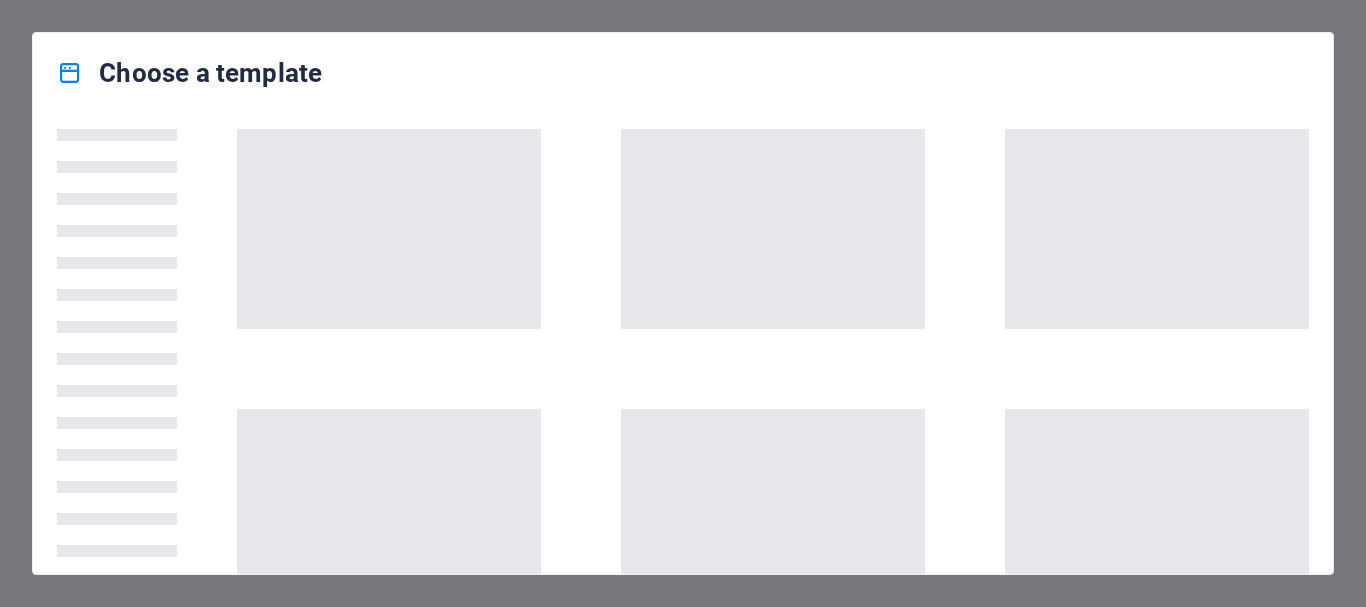 scroll, scrollTop: 0, scrollLeft: 0, axis: both 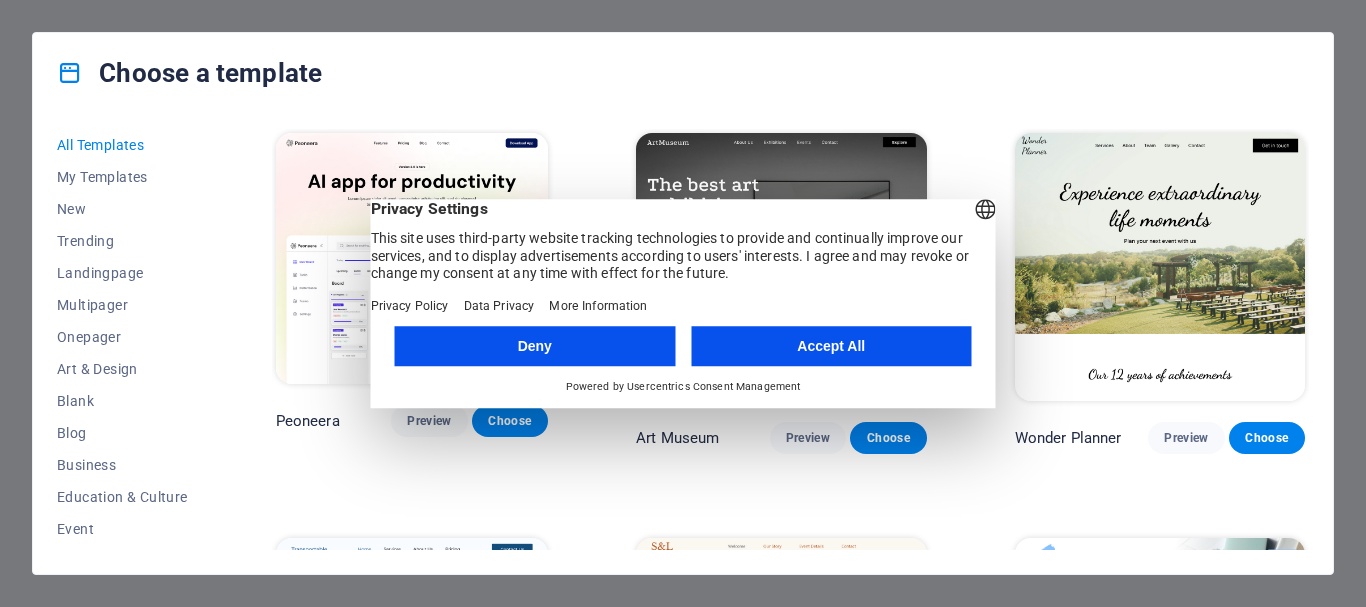 click on "Accept All" at bounding box center (831, 346) 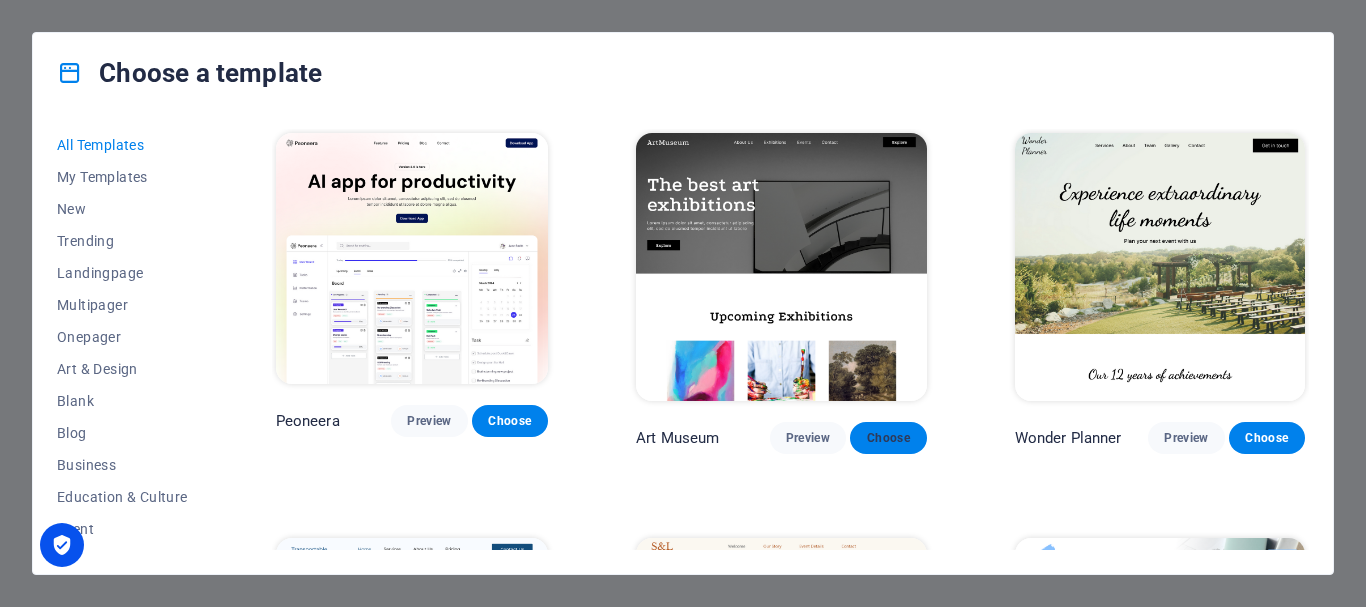 click on "Choose" at bounding box center [888, 438] 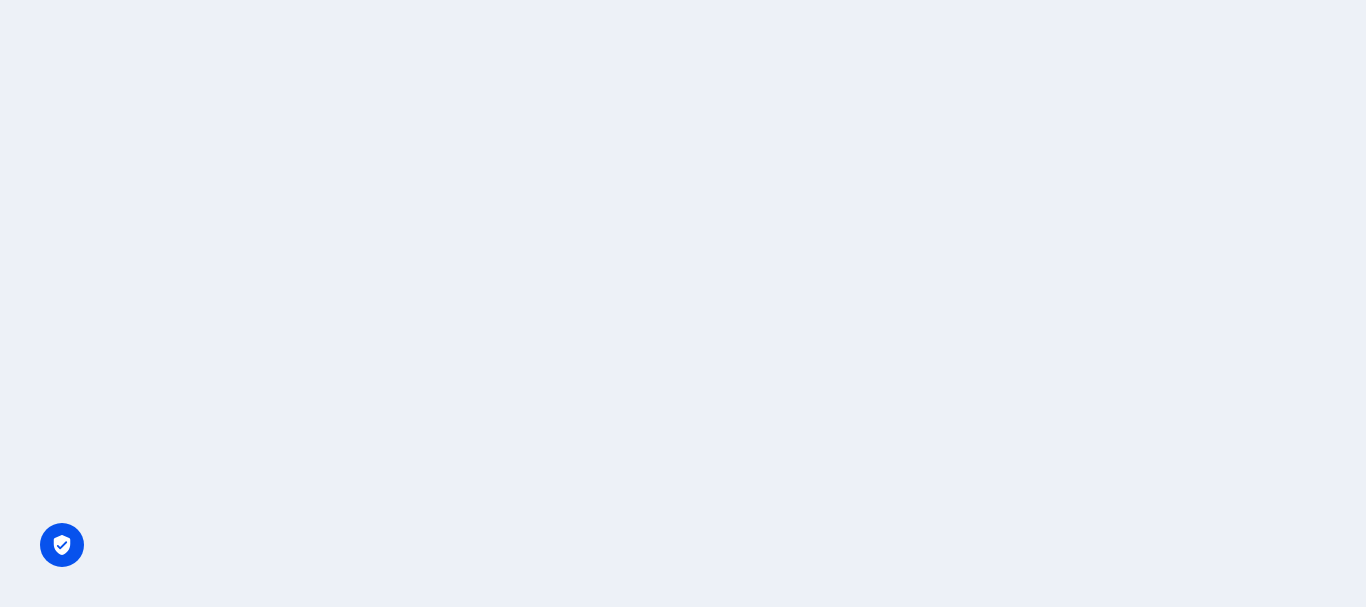 scroll, scrollTop: 0, scrollLeft: 0, axis: both 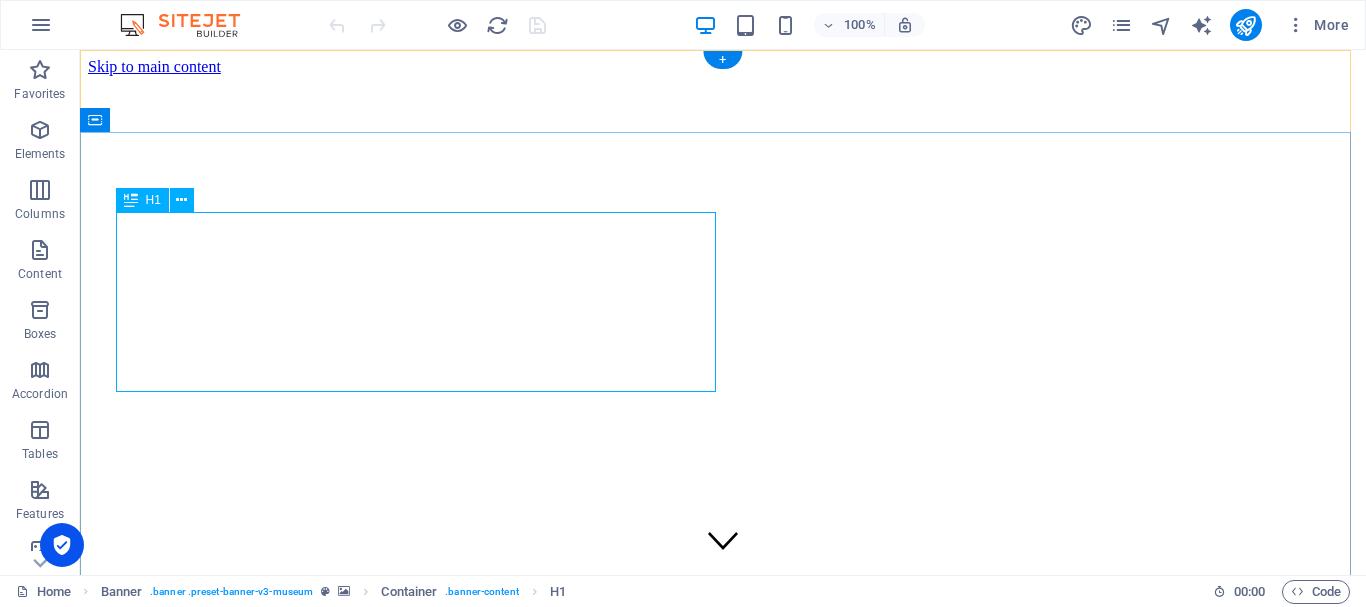 click on "The best art exhibitions" at bounding box center [723, 863] 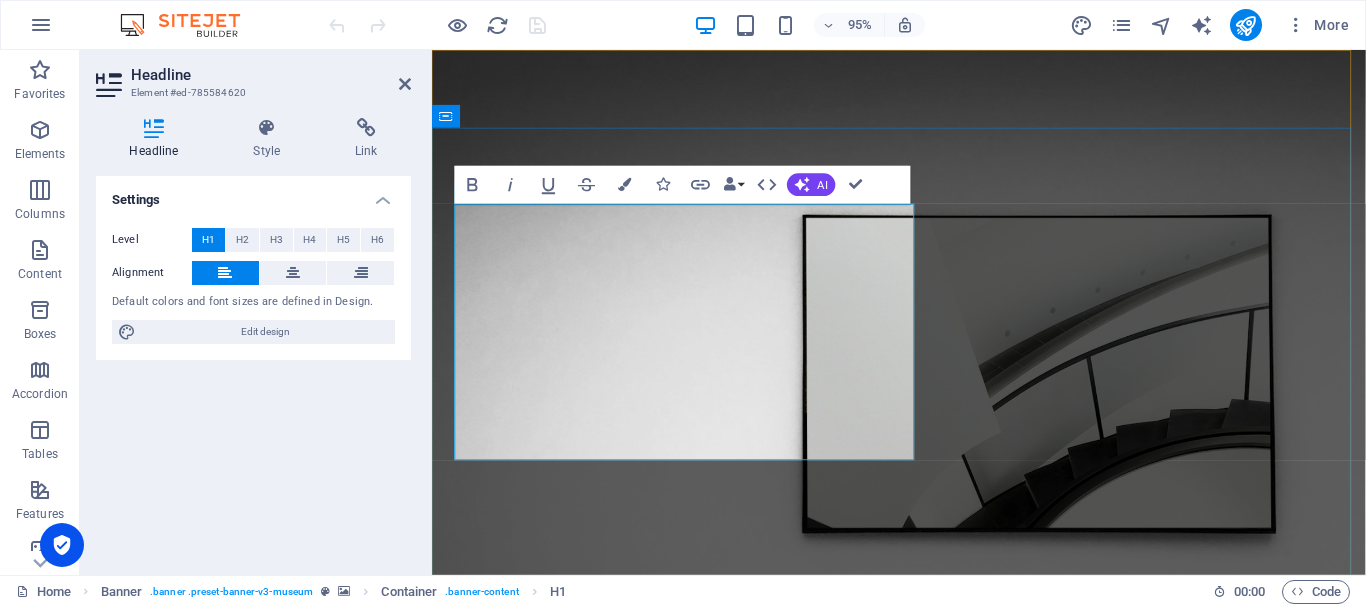 type 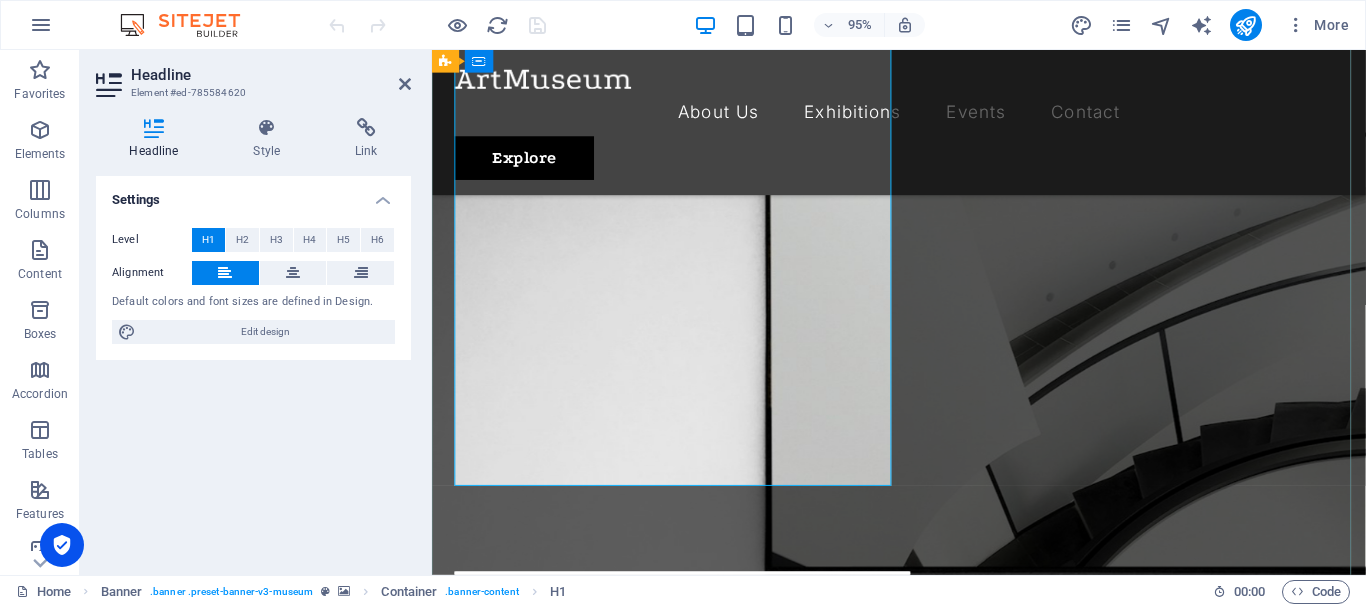 scroll, scrollTop: 243, scrollLeft: 0, axis: vertical 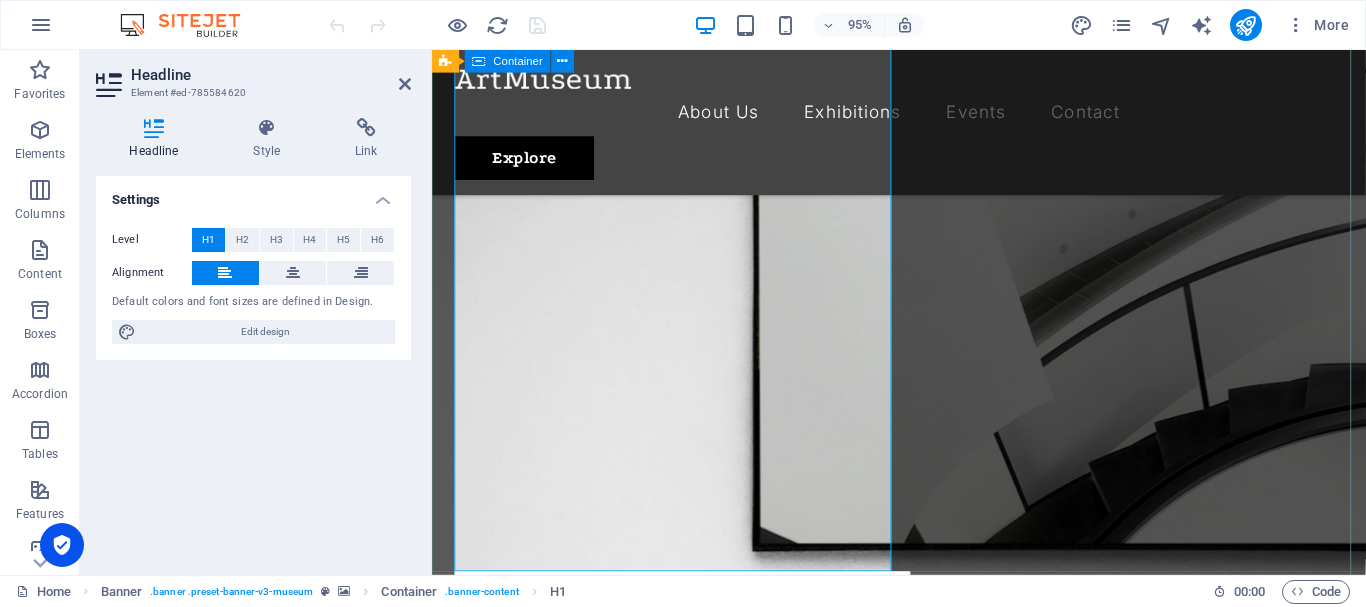 click on "The best solutions company for Moving Parts & Drive Lorem ipsum dolor sit amet, consectetur adipiscing elit, sed do eiusmod tempor incididunt ut labore Lorem ipsum dolor sit amet, consectetur adipiscing elit, sed do eiusmod tempor incididunt ut labore Explore" at bounding box center [923, 1201] 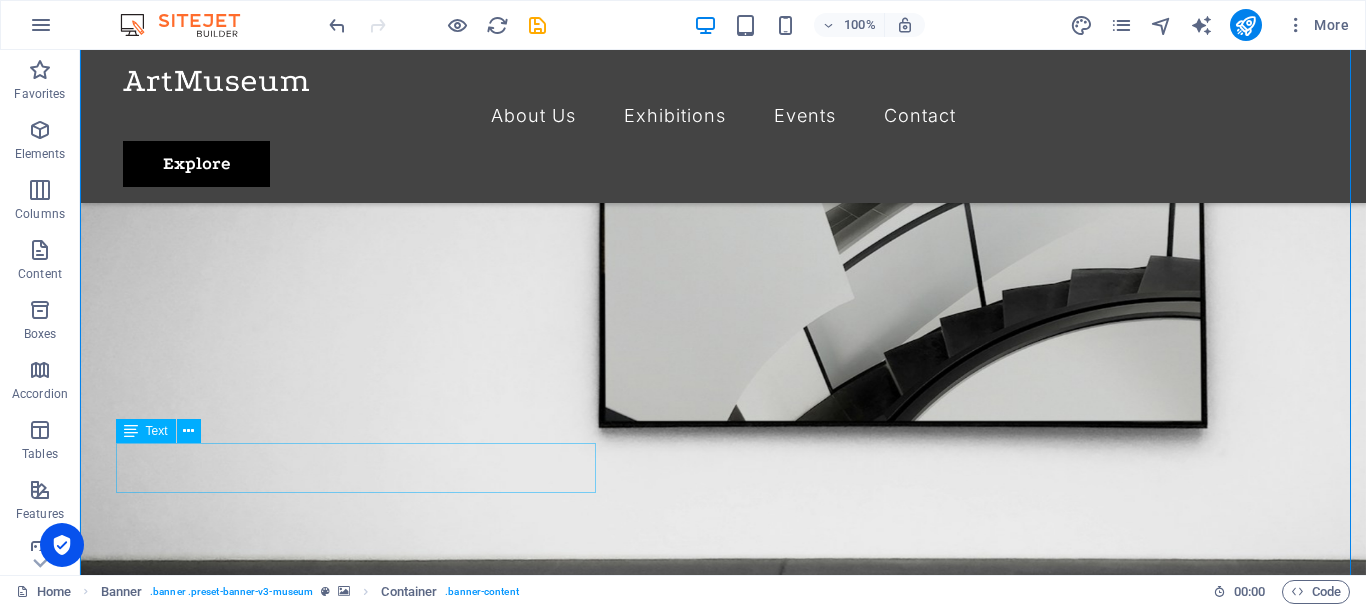 click on "Lorem ipsum dolor sit amet, consectetur adipiscing elit, sed do eiusmod tempor incididunt ut labore" at bounding box center (723, 1037) 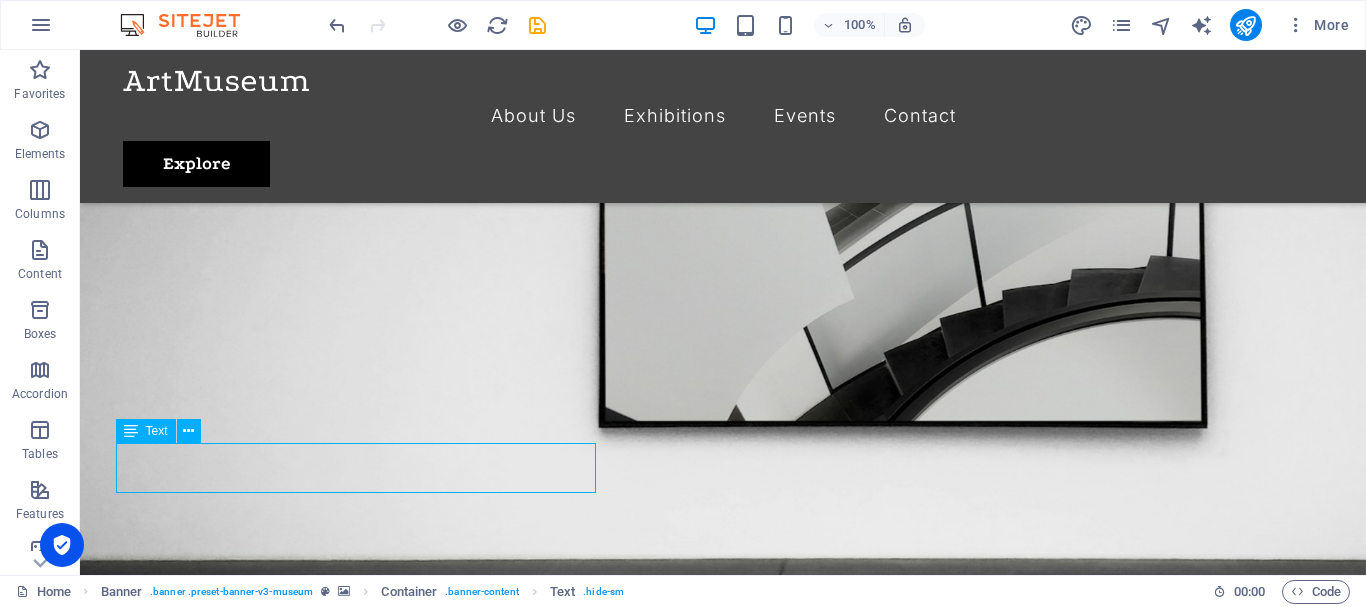 click on "Lorem ipsum dolor sit amet, consectetur adipiscing elit, sed do eiusmod tempor incididunt ut labore" at bounding box center [723, 1037] 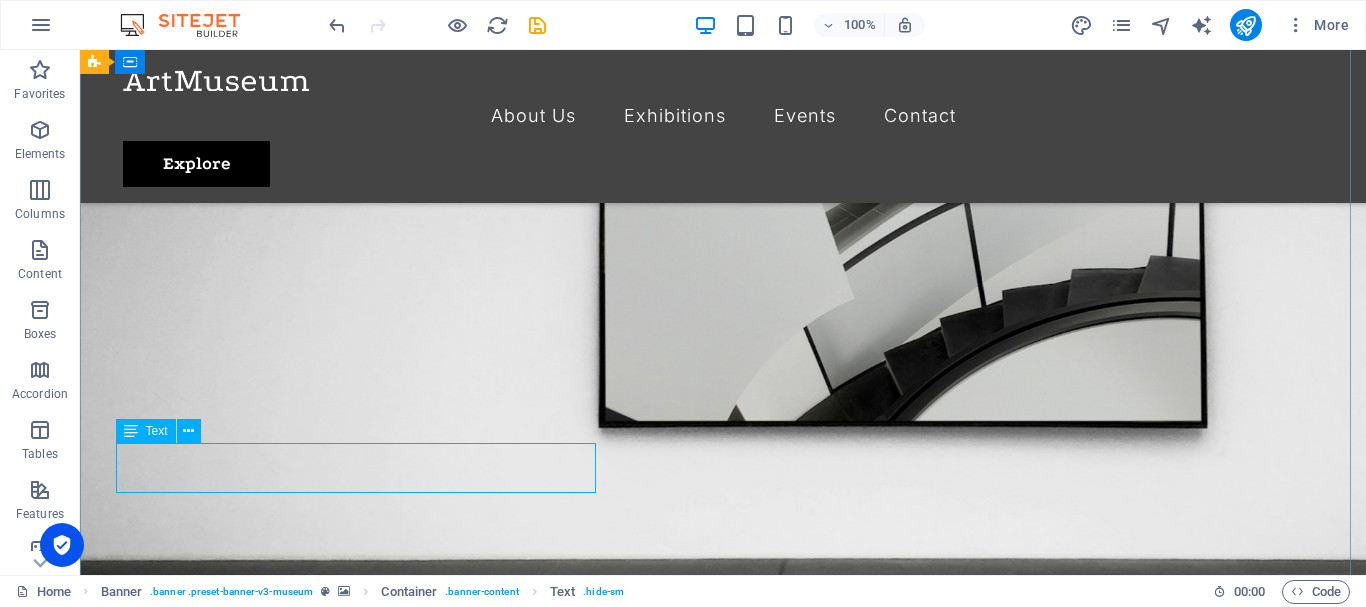 click on "Text" at bounding box center [157, 431] 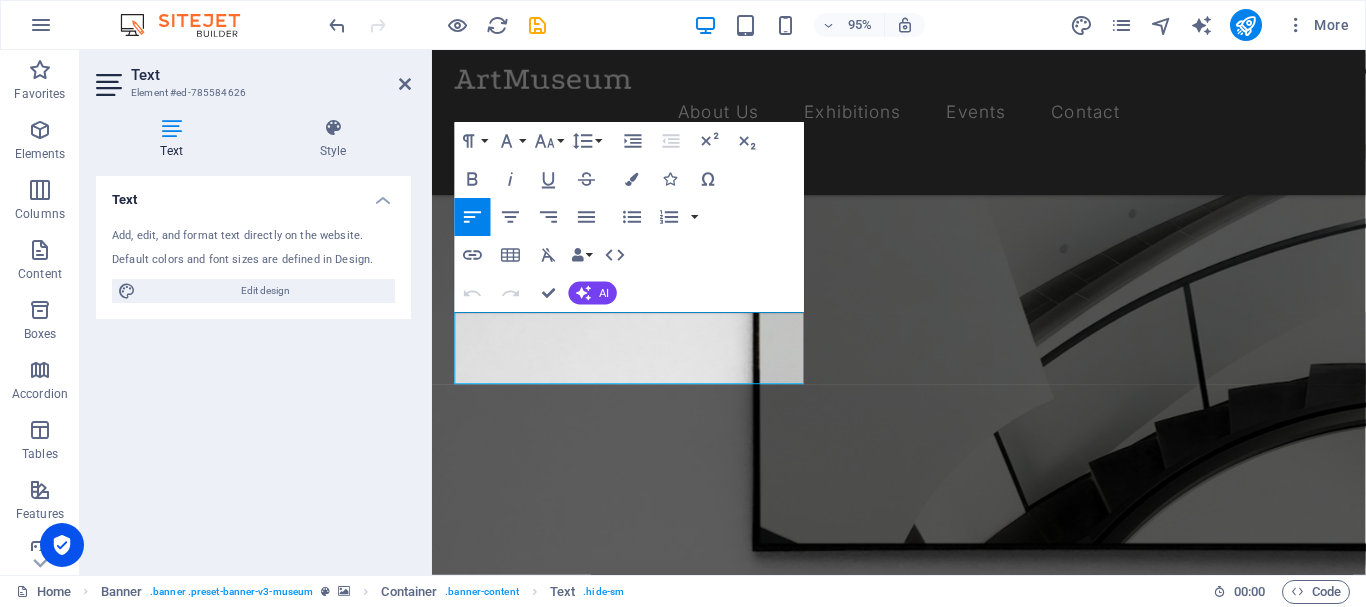 scroll, scrollTop: 540, scrollLeft: 0, axis: vertical 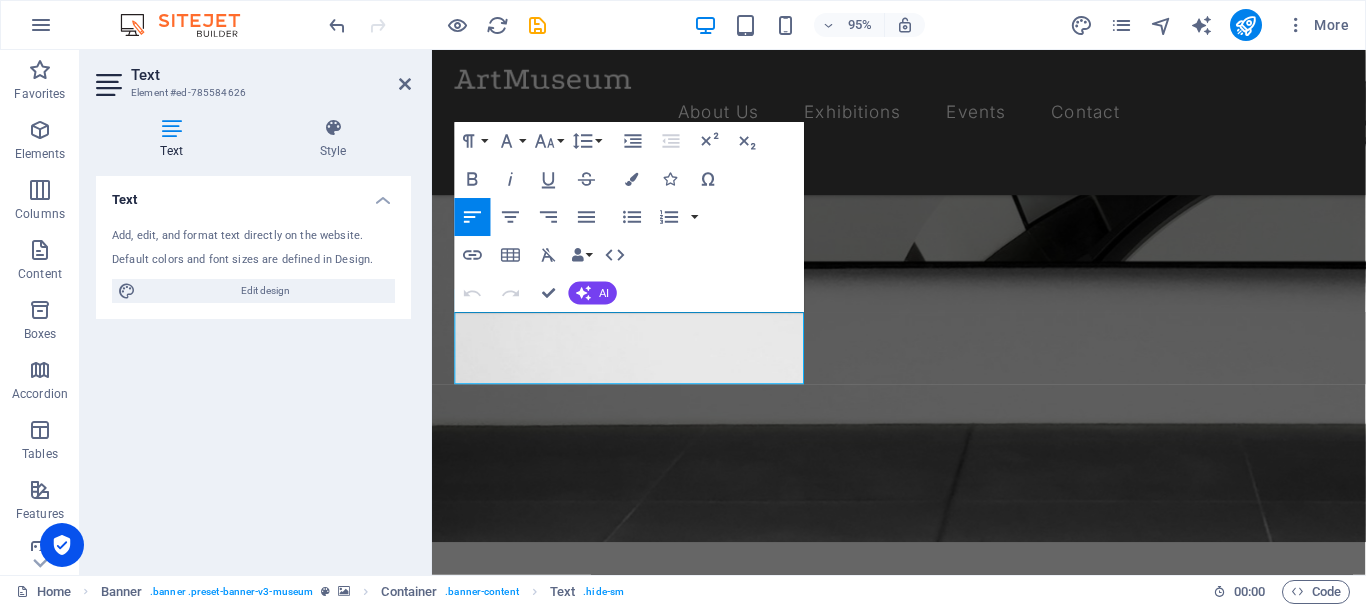 drag, startPoint x: 794, startPoint y: 384, endPoint x: 379, endPoint y: 303, distance: 422.83093 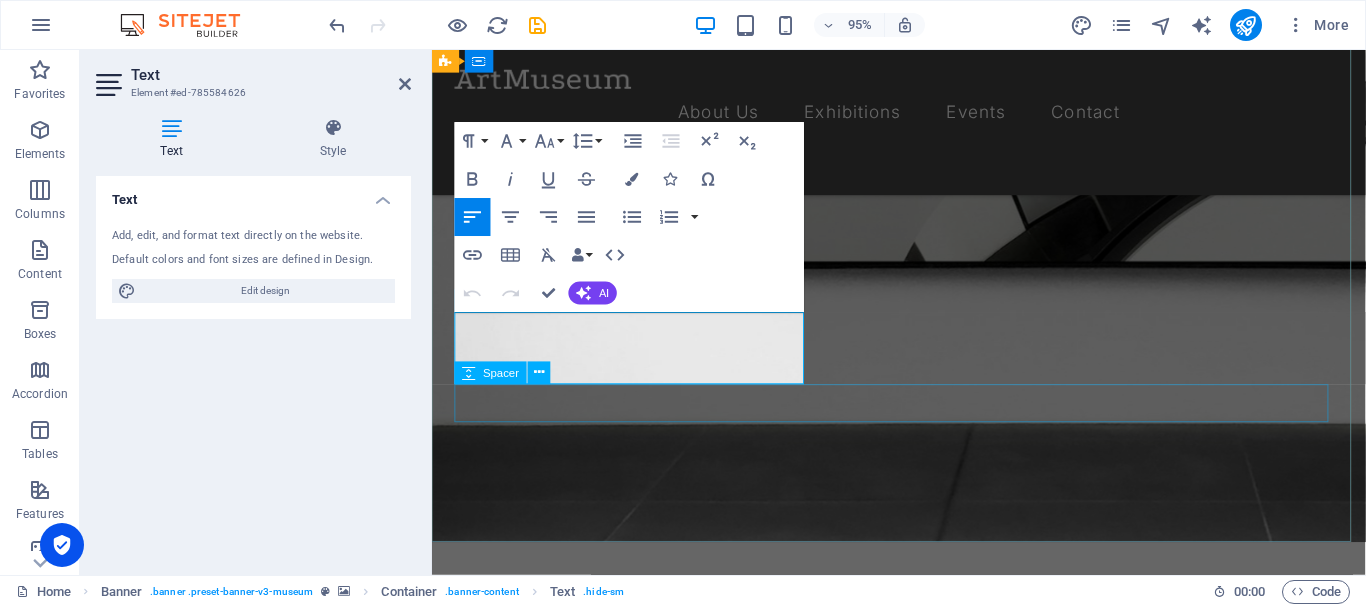 type 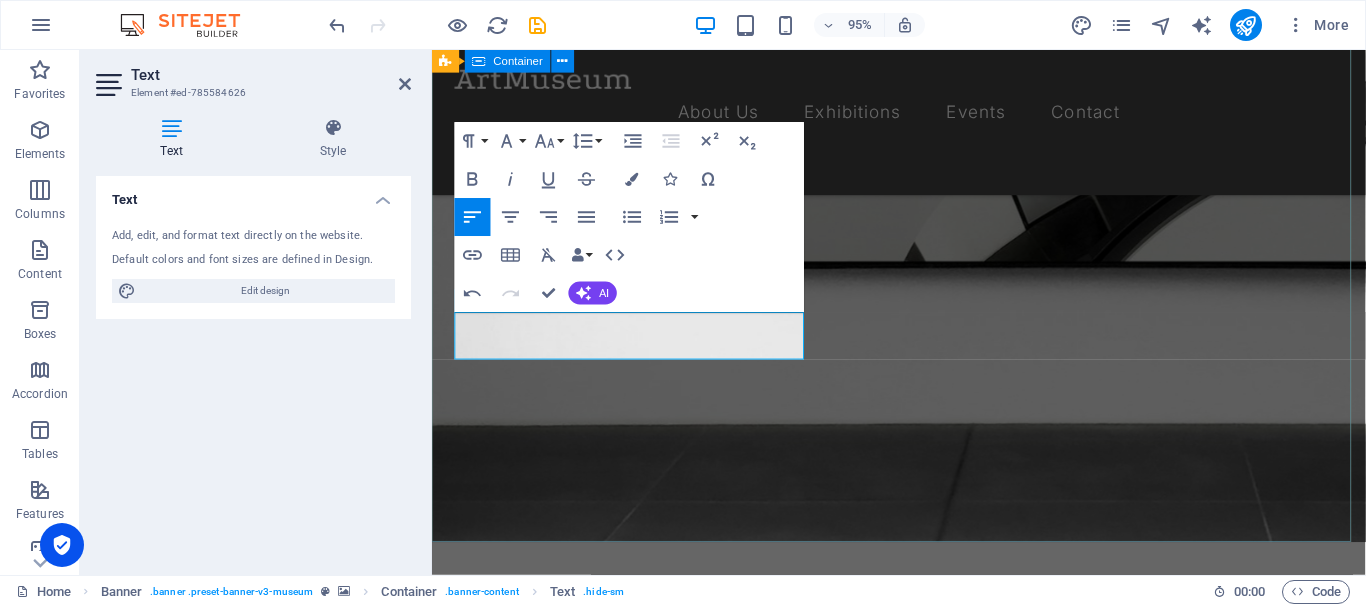 click on "The best solutions company for Moving Parts & Drive We can provide materials and services, Installation & Test Commissioning Lorem ipsum dolor sit amet, consectetur adipiscing elit, sed do eiusmod tempor incididunt ut labore Explore" at bounding box center [923, 904] 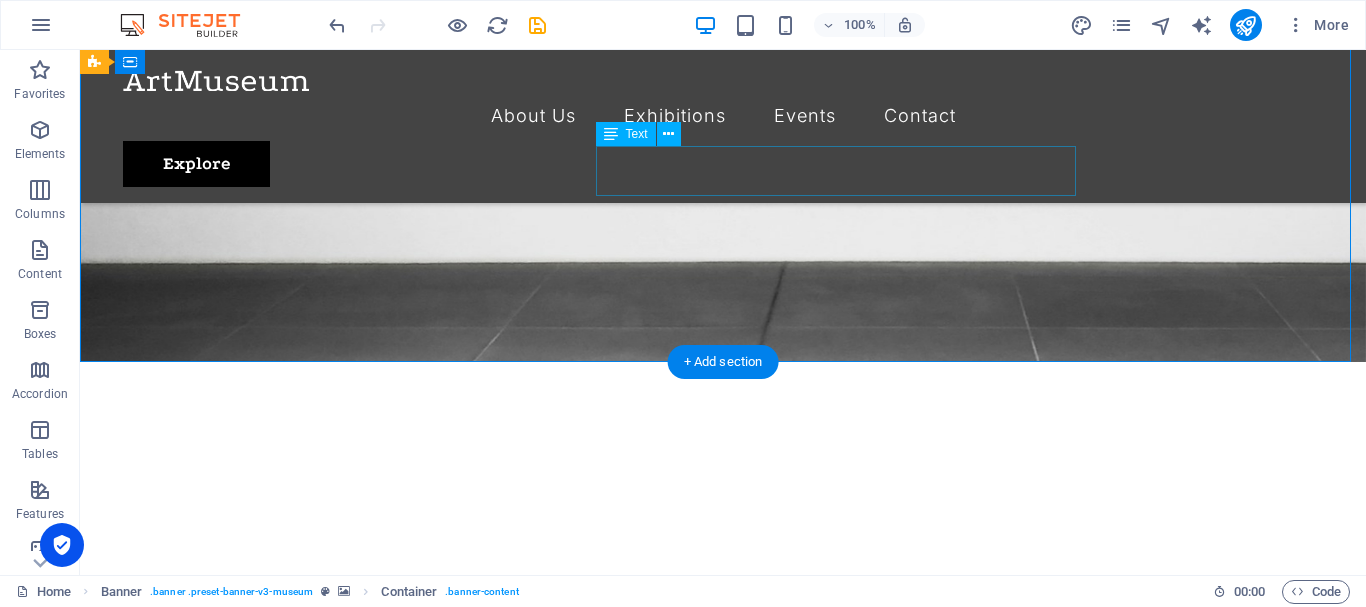 click on "Lorem ipsum dolor sit amet, consectetur adipiscing elit, sed do eiusmod tempor incididunt ut labore" at bounding box center [723, 765] 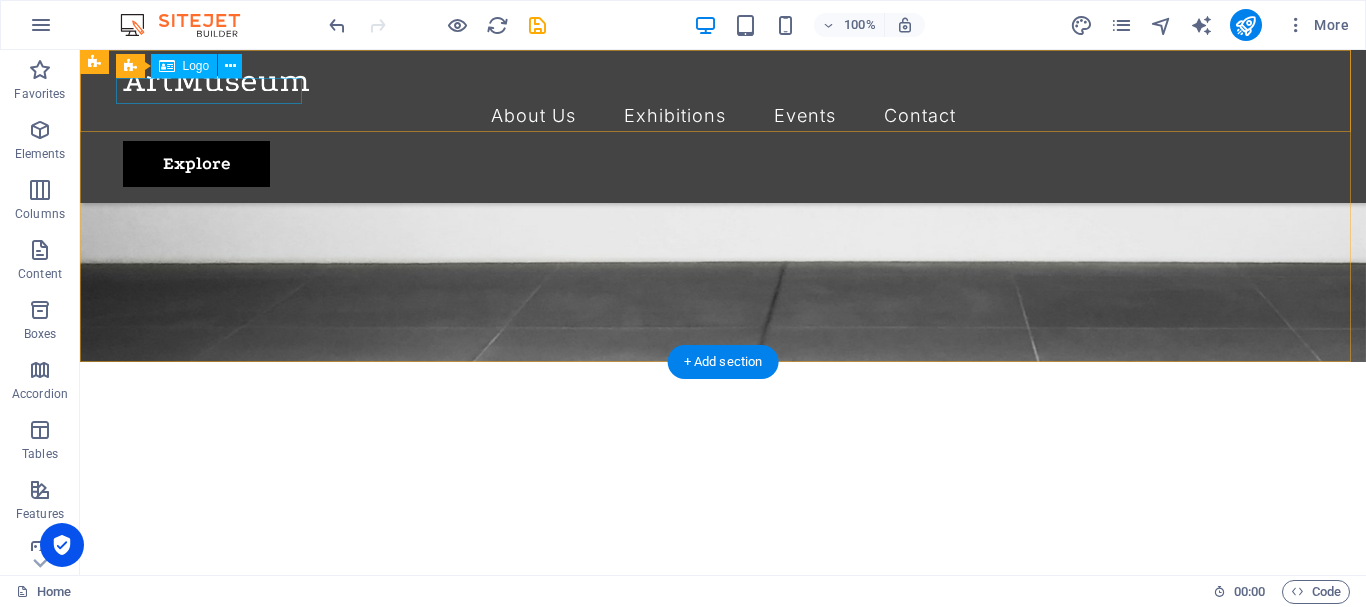 click at bounding box center (723, 78) 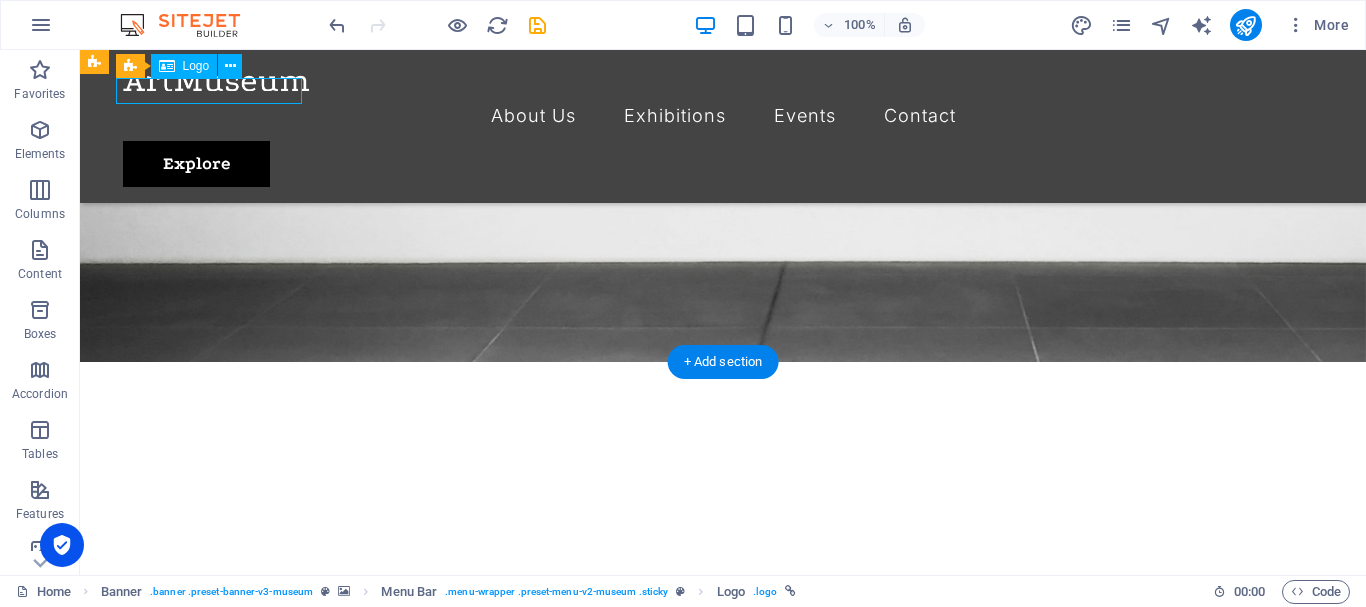 click at bounding box center [723, 78] 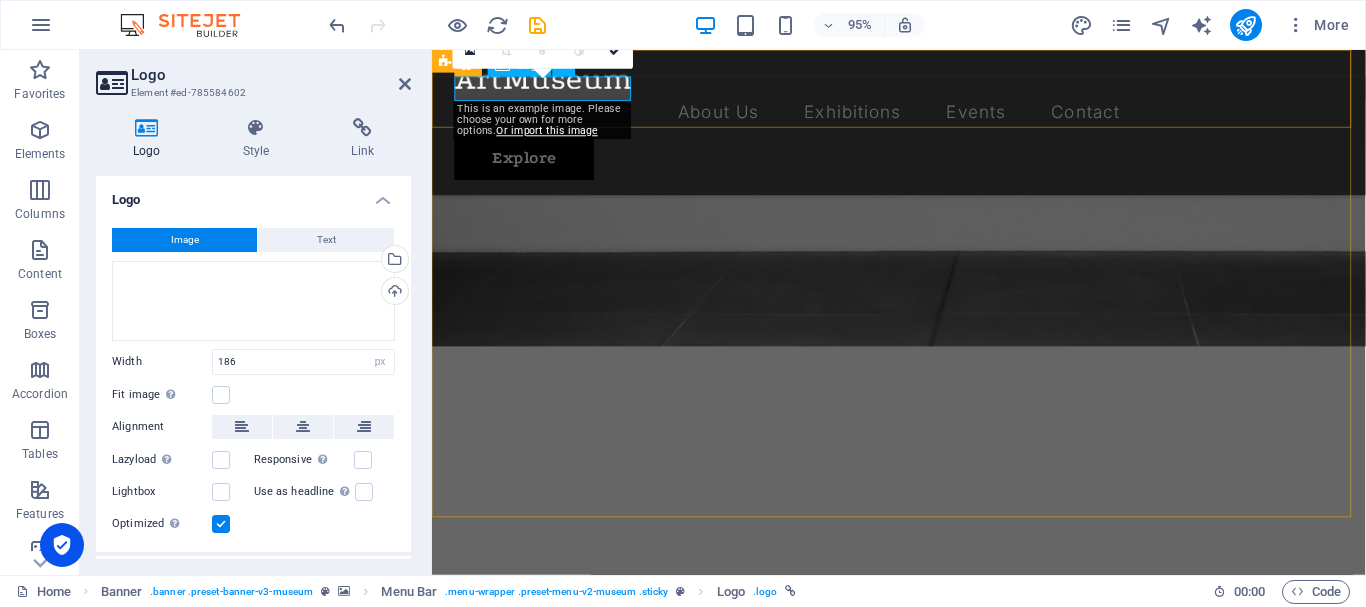 click at bounding box center (923, 78) 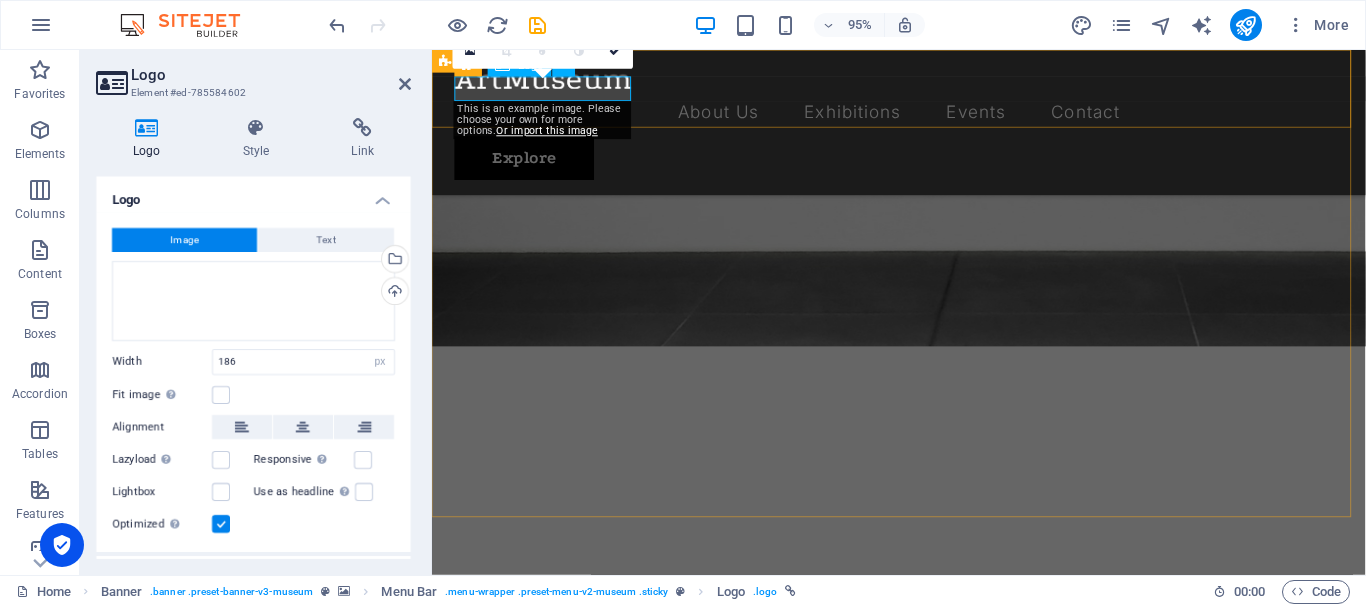 click at bounding box center (923, 78) 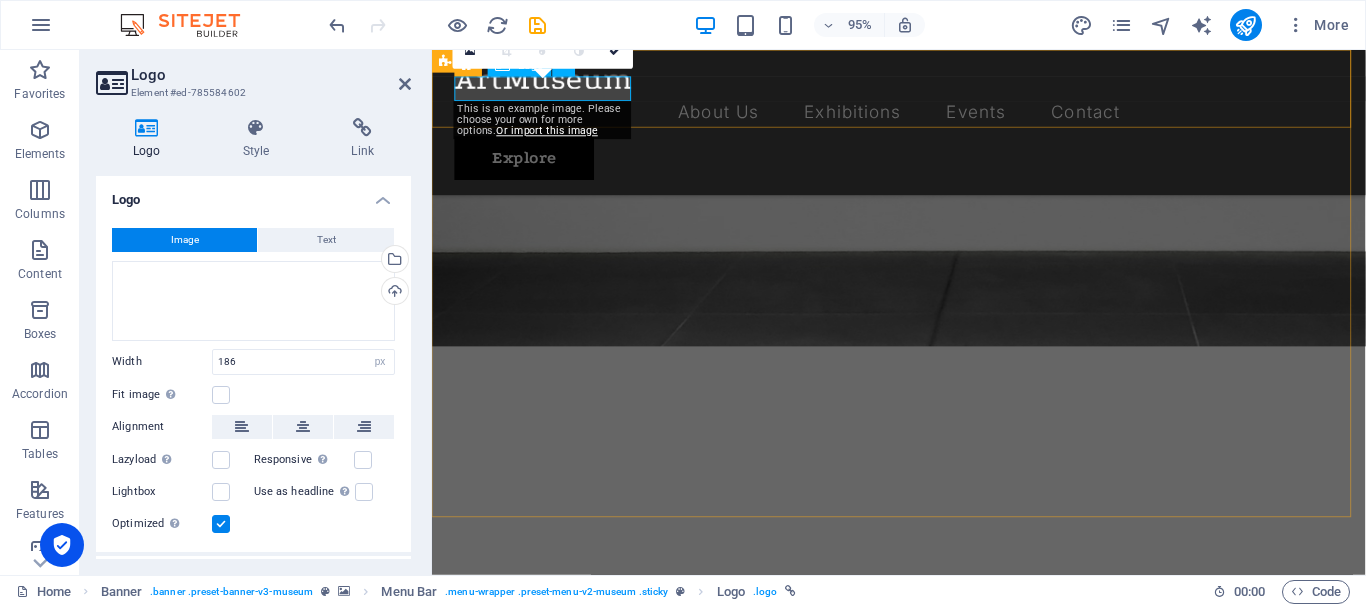 click at bounding box center [923, 78] 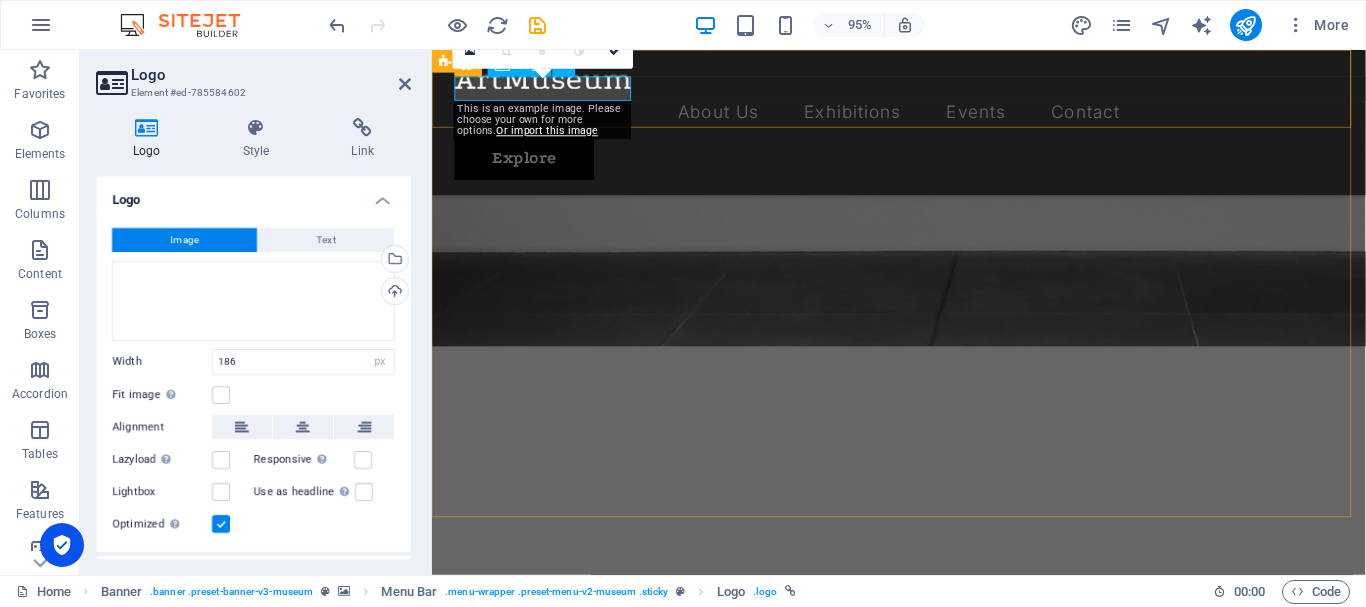 click at bounding box center [923, 78] 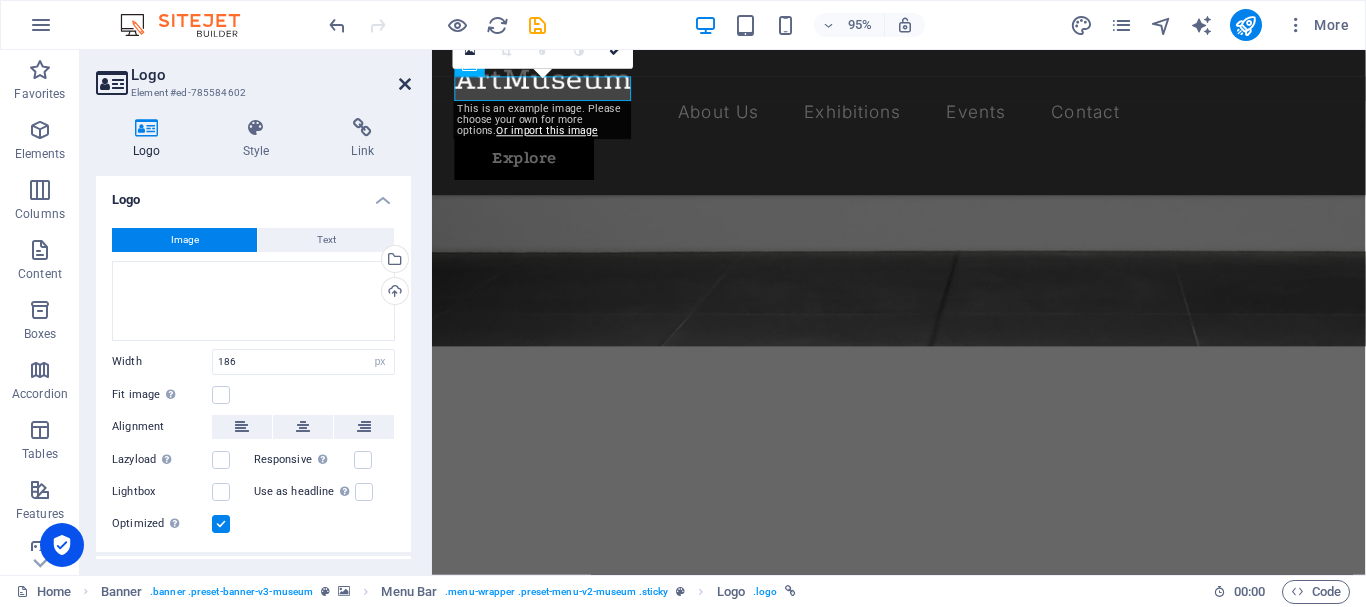 click at bounding box center [405, 84] 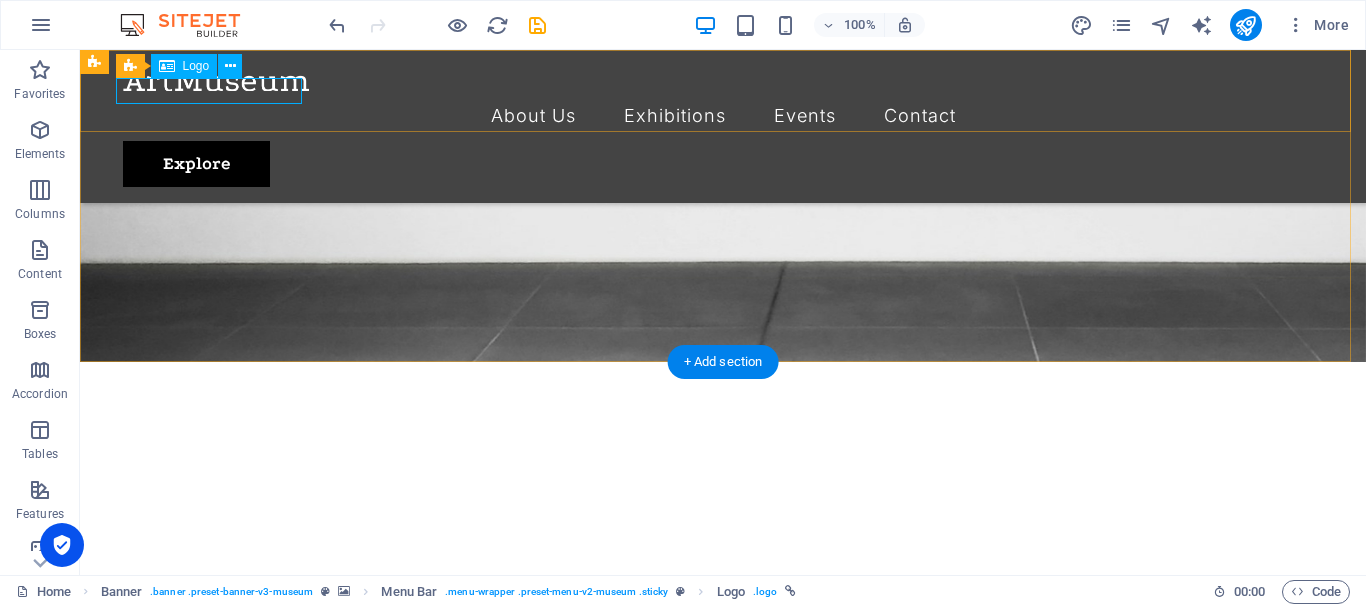 click at bounding box center (723, 78) 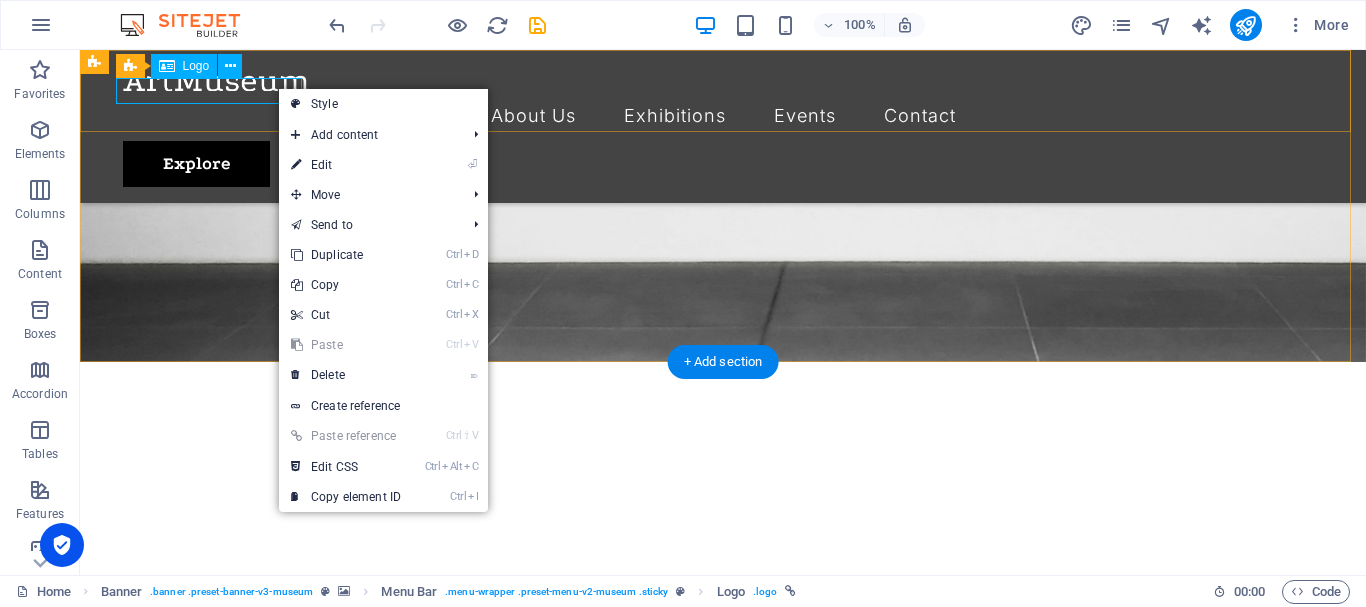 click at bounding box center [723, 78] 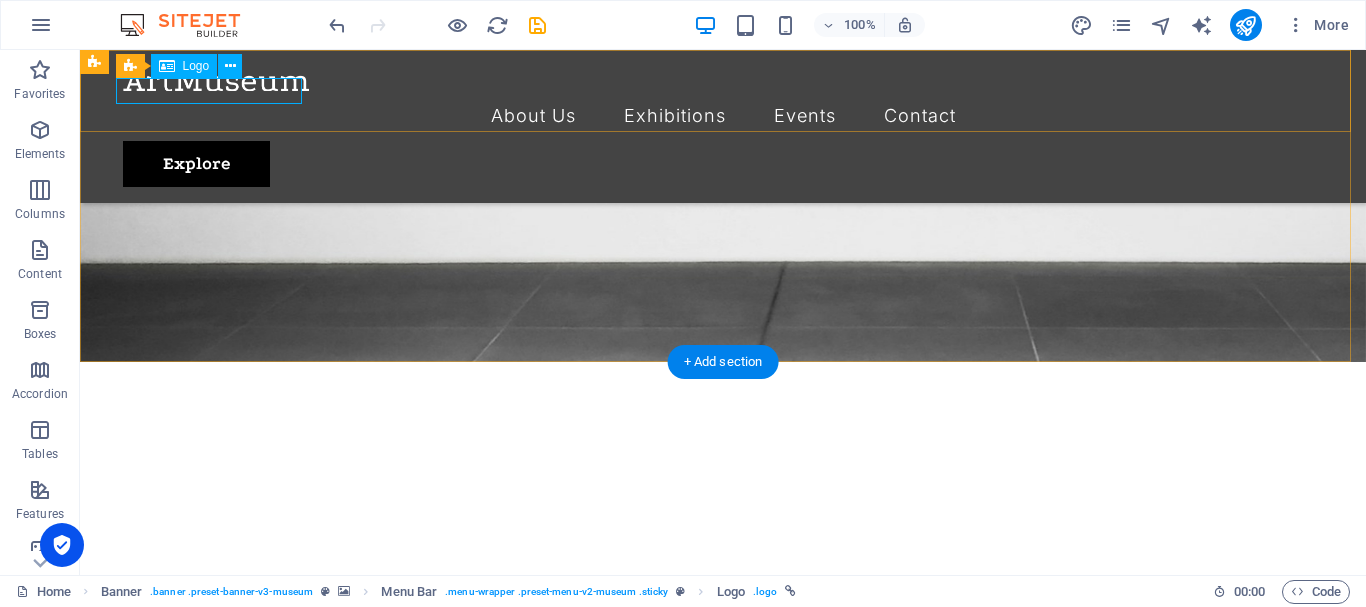 click at bounding box center (723, 78) 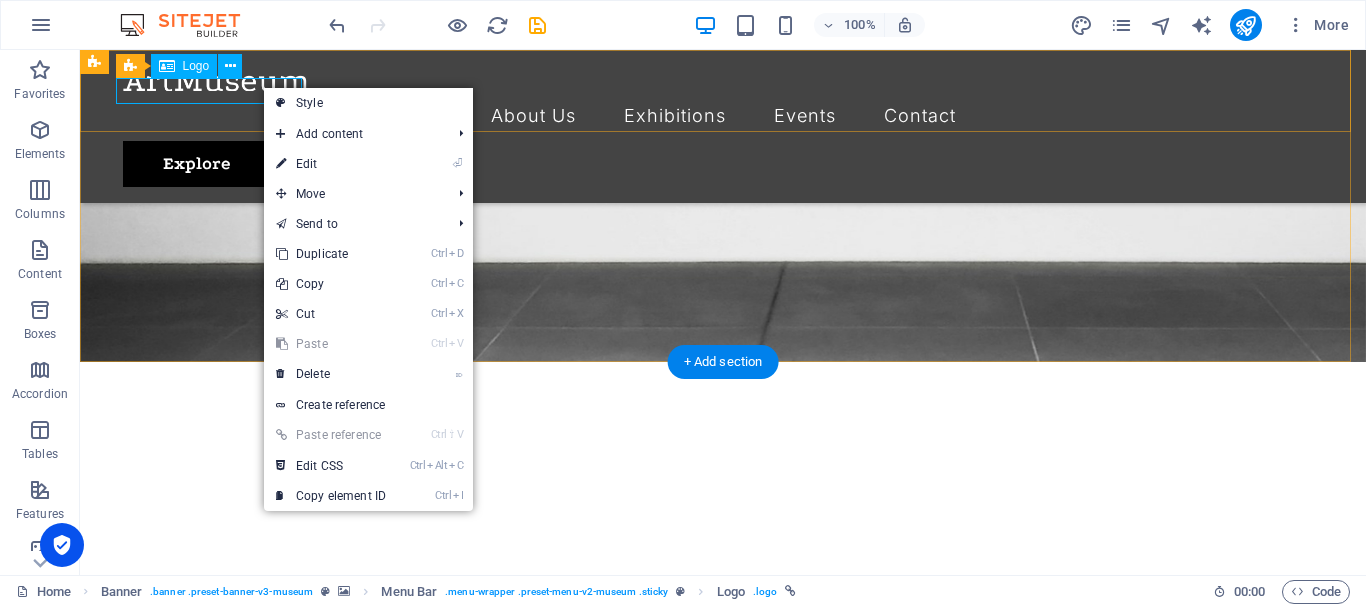 click at bounding box center [723, 78] 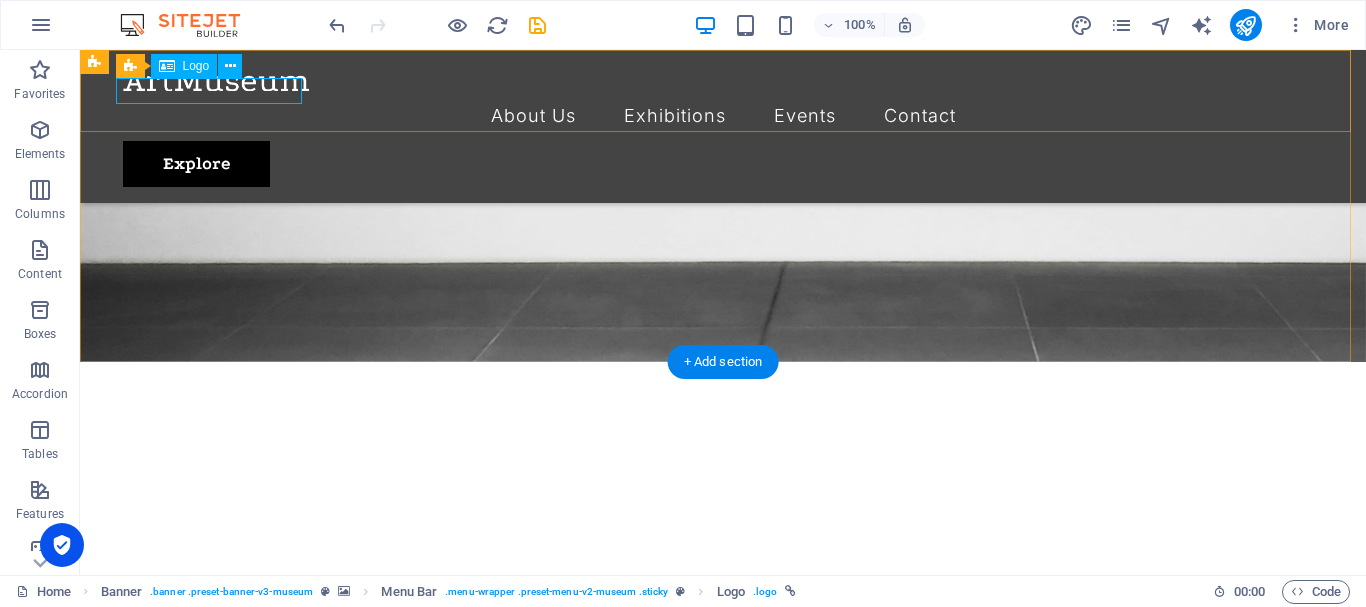 click at bounding box center [723, 78] 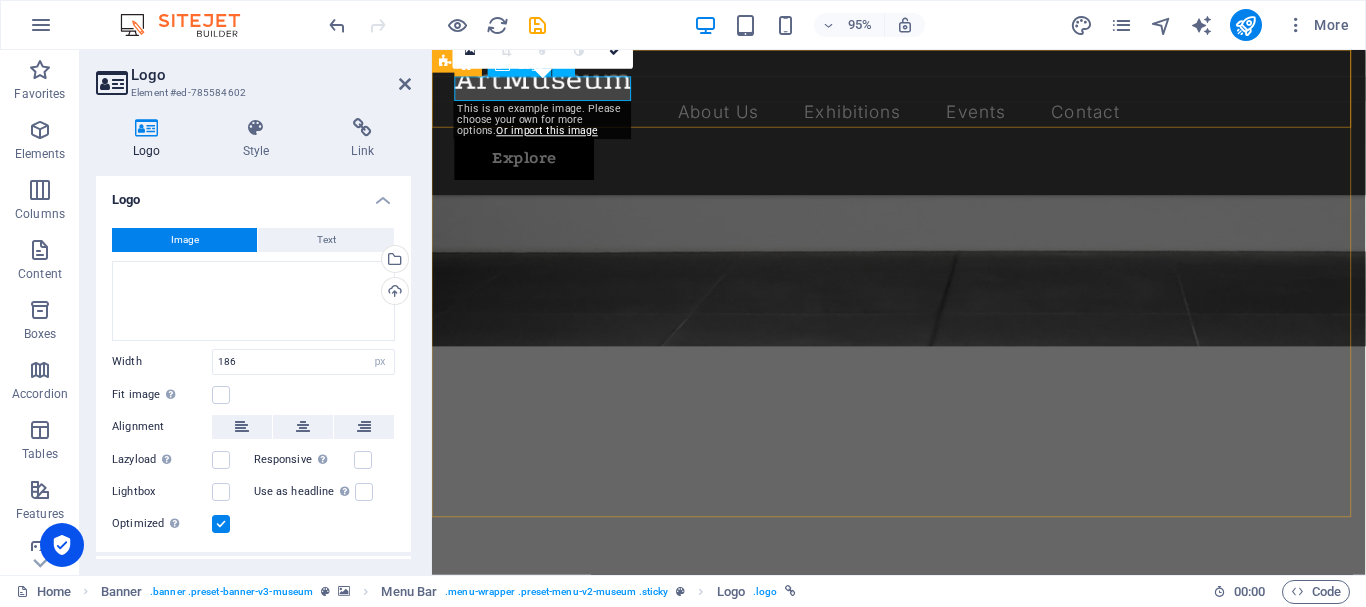 click at bounding box center (923, 78) 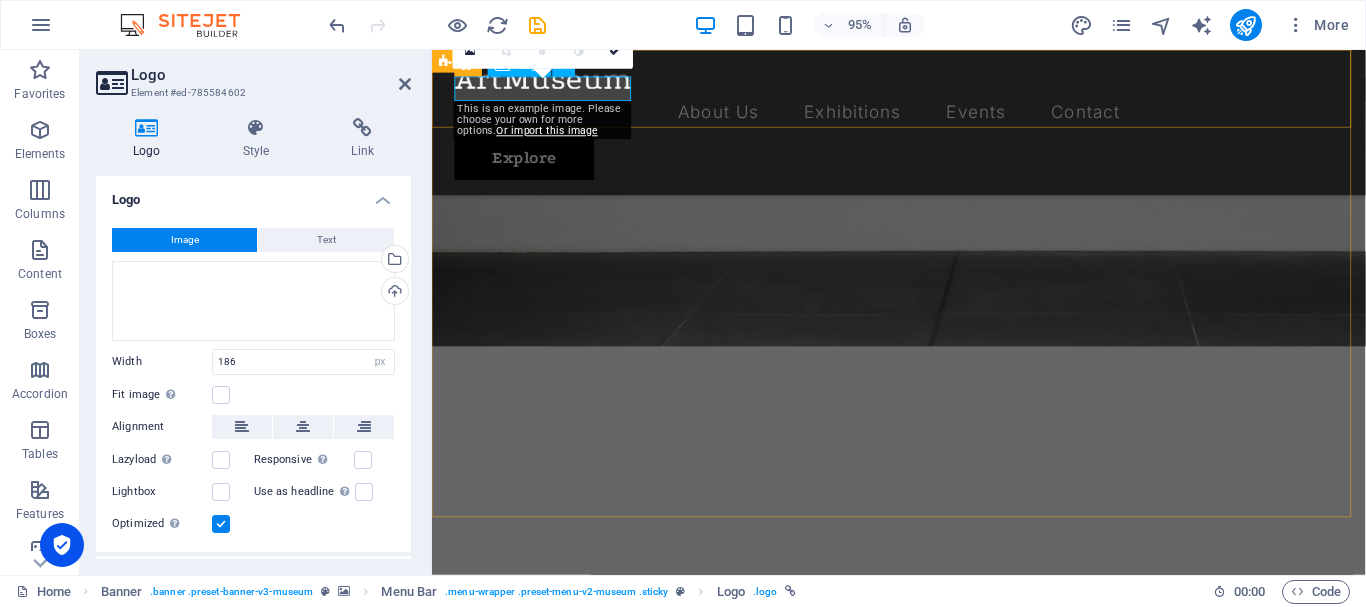click at bounding box center [923, 78] 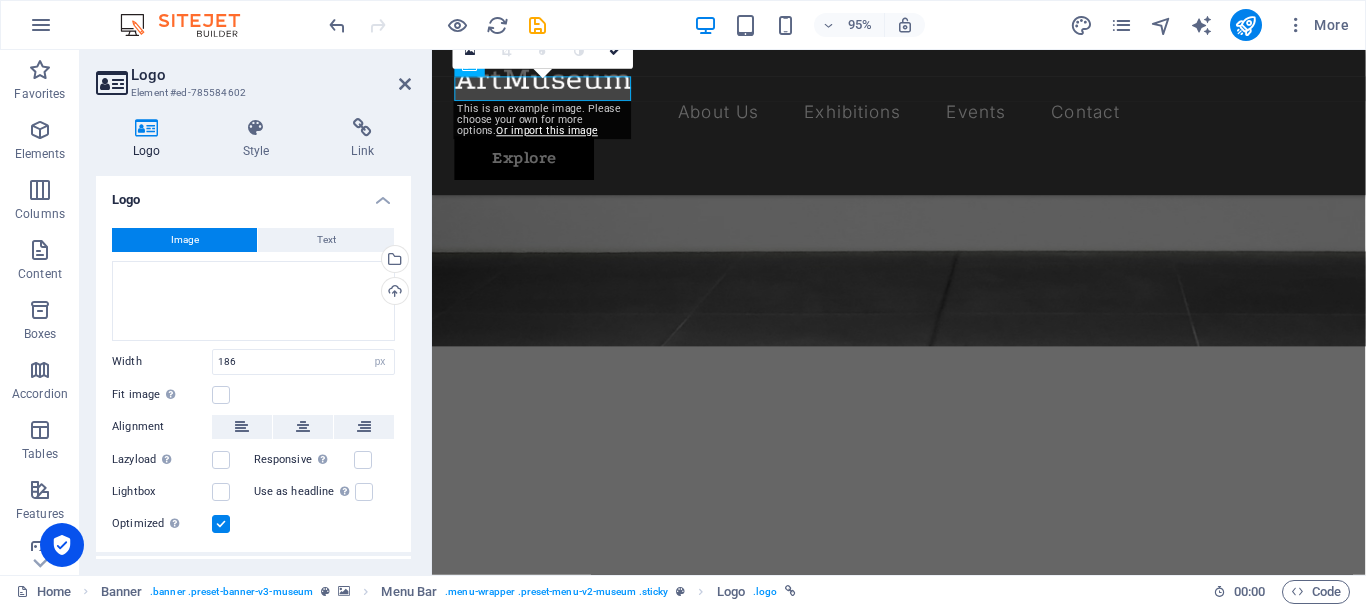 click on "0" at bounding box center [543, 51] 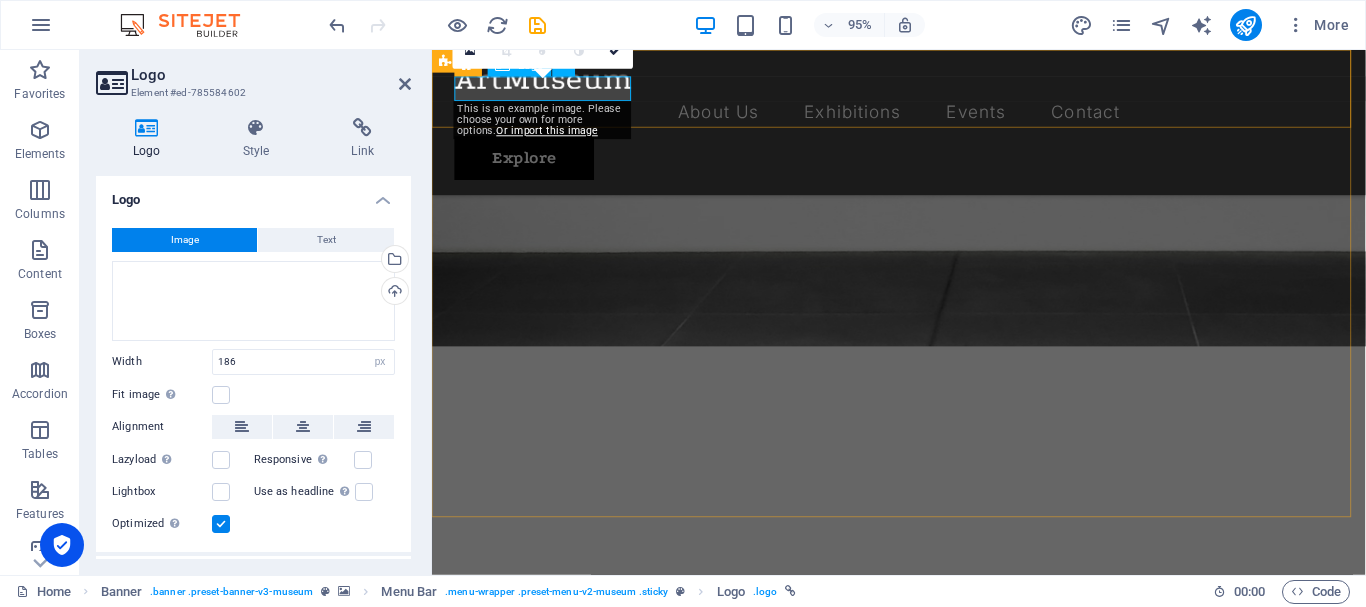 click at bounding box center [923, 78] 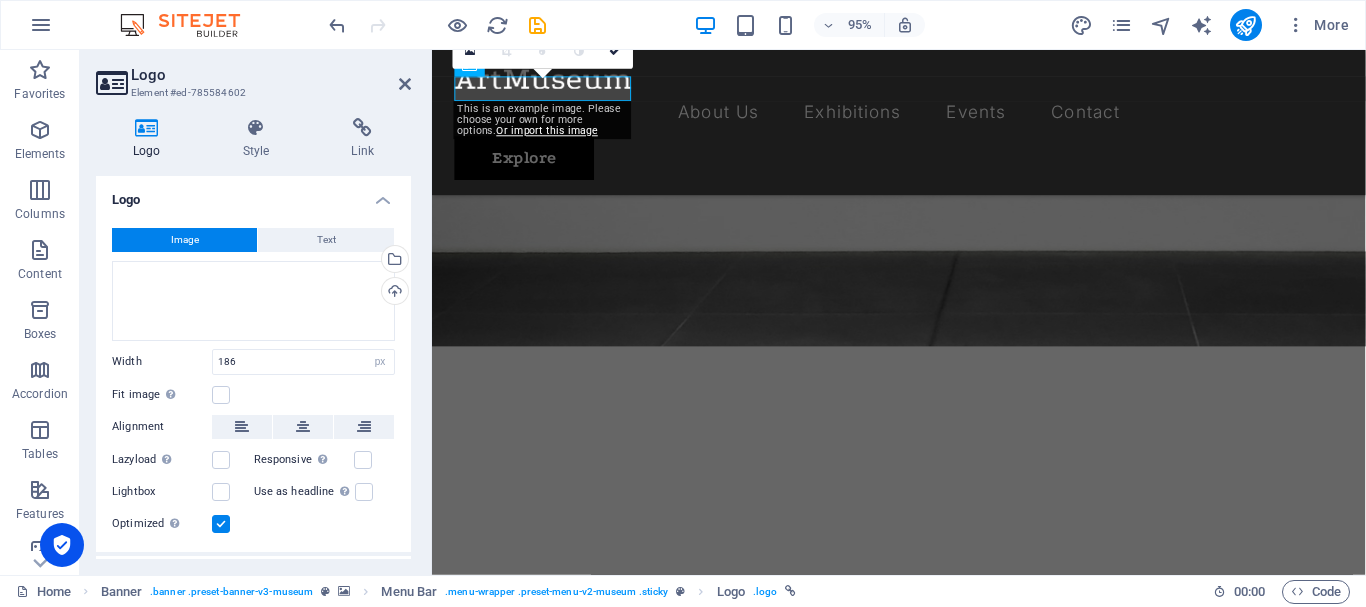 click on "0" at bounding box center [543, 51] 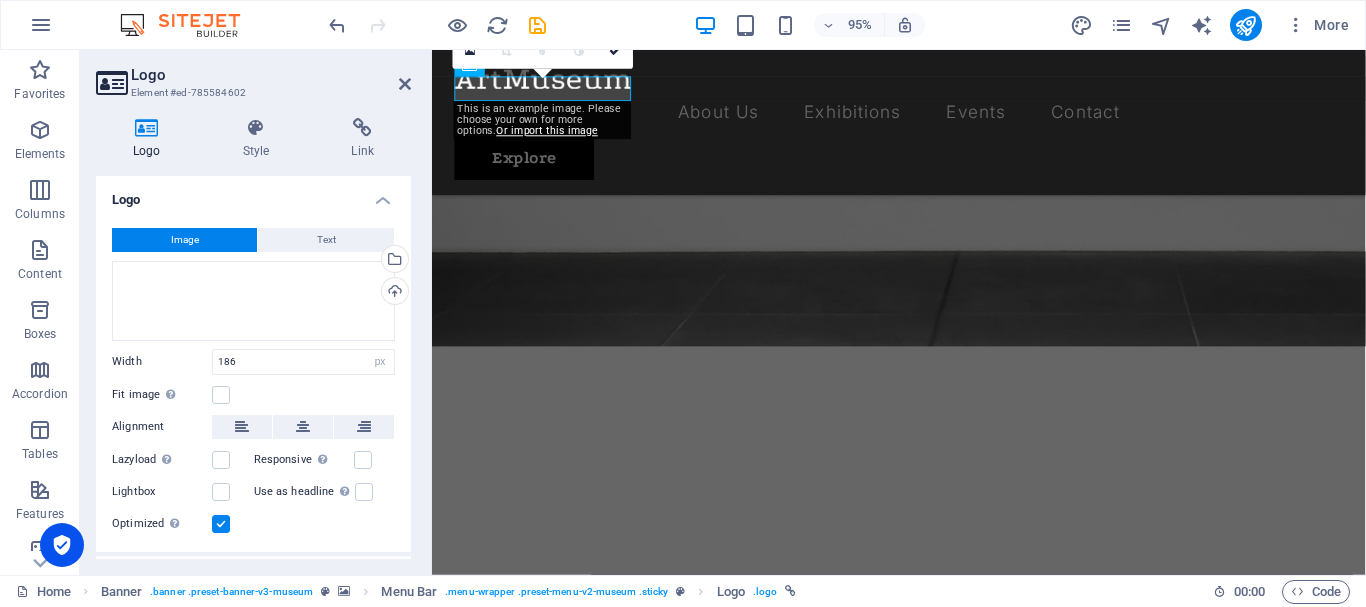 click on "95% More" at bounding box center [683, 25] 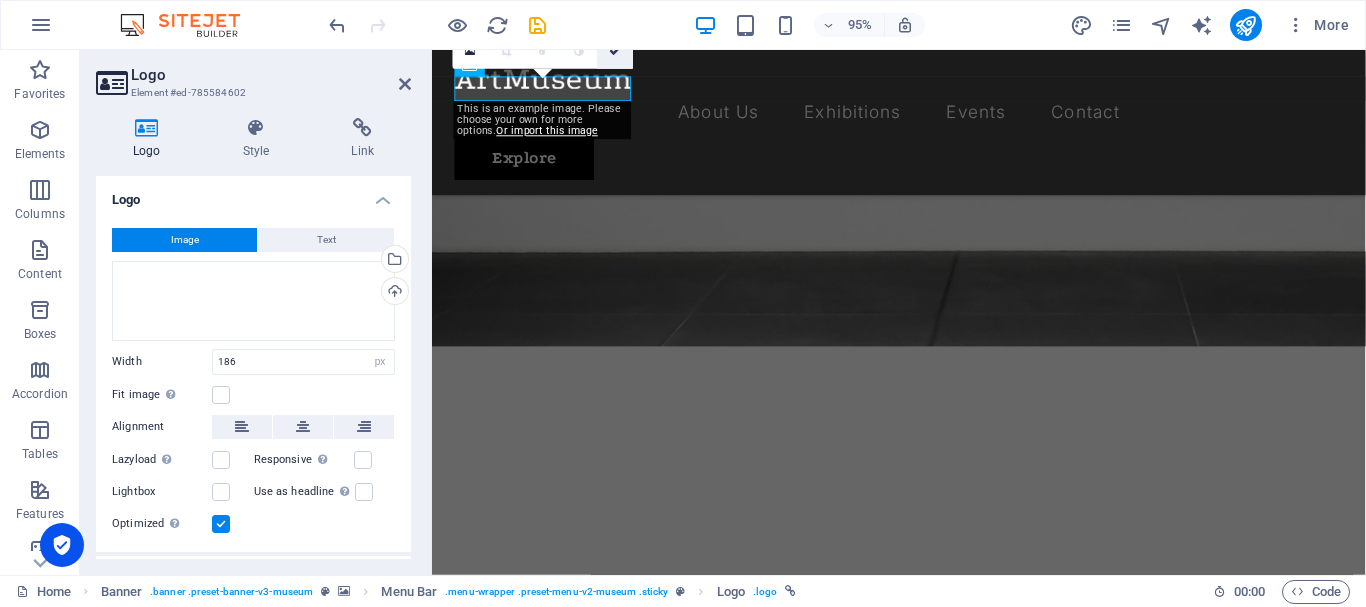 click at bounding box center (616, 50) 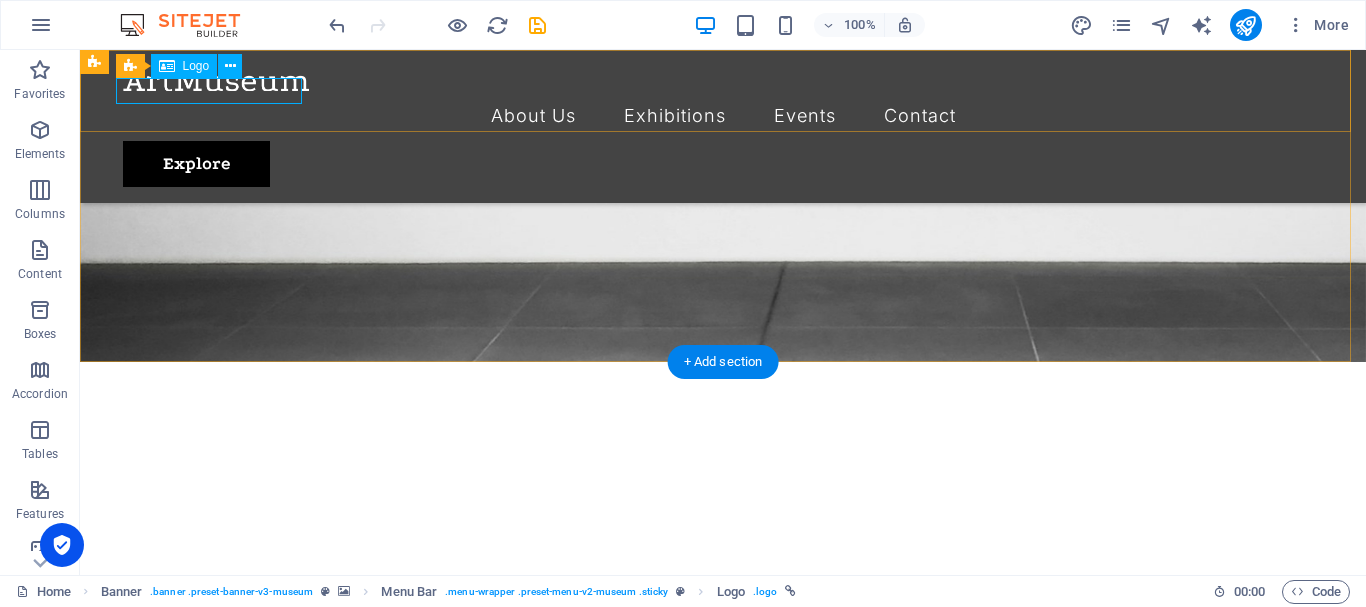 click at bounding box center [723, 78] 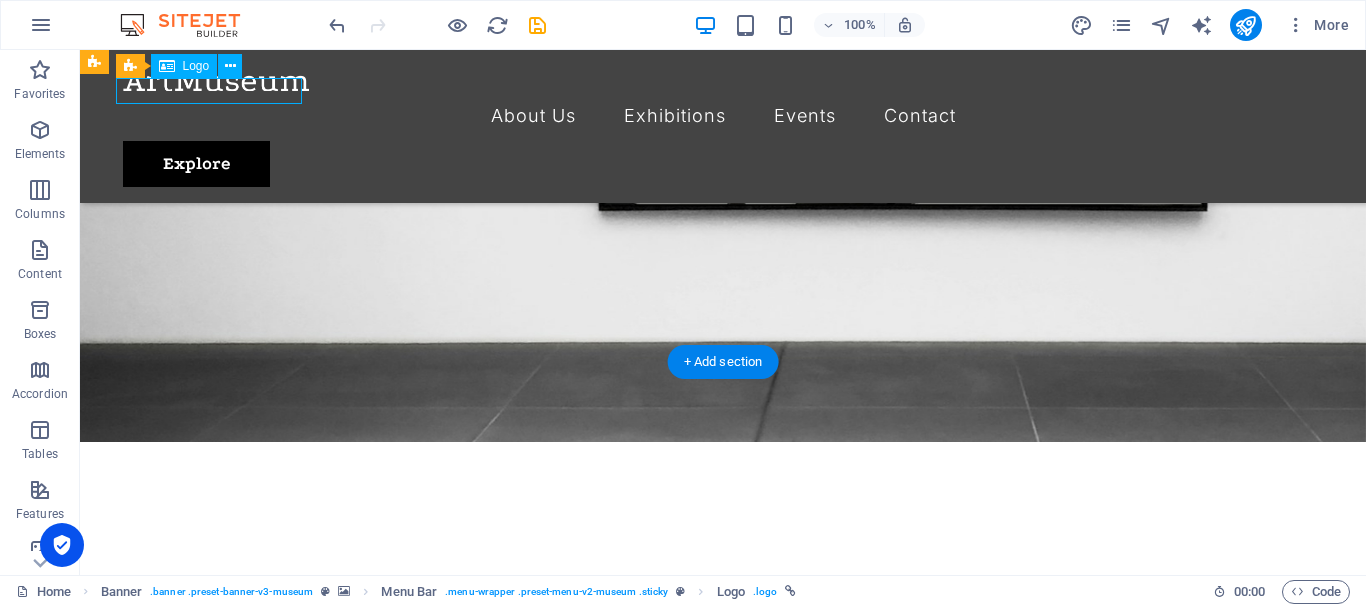 drag, startPoint x: 290, startPoint y: 89, endPoint x: 228, endPoint y: 88, distance: 62.008064 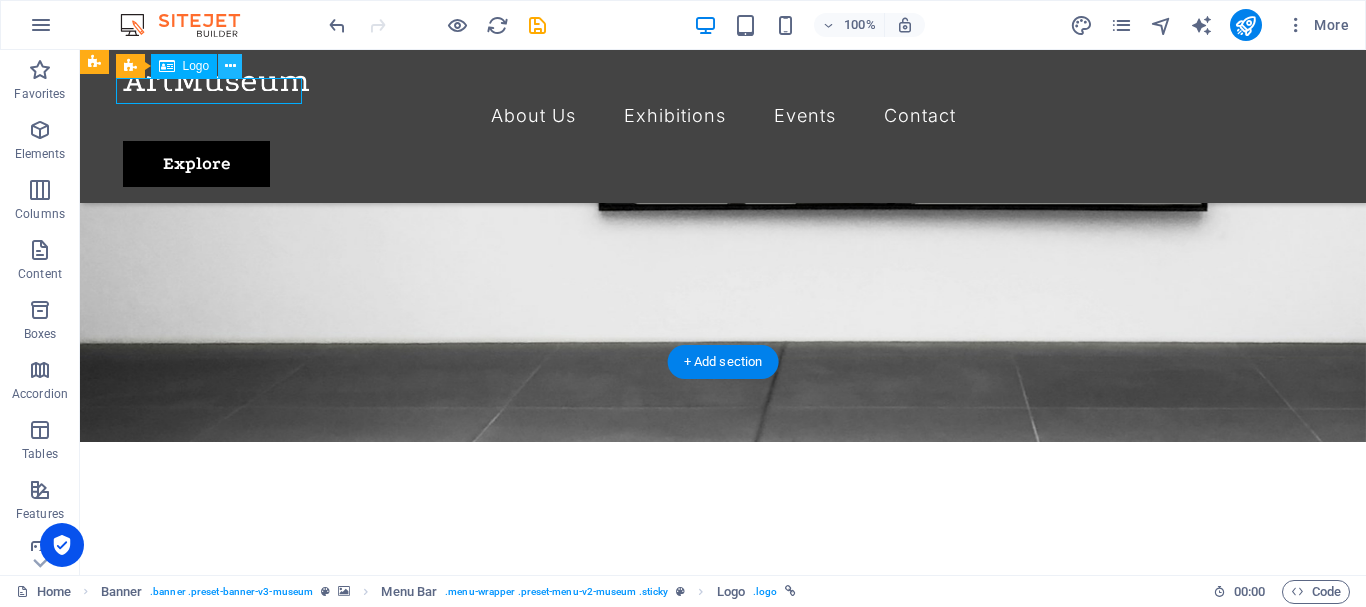 scroll, scrollTop: 436, scrollLeft: 0, axis: vertical 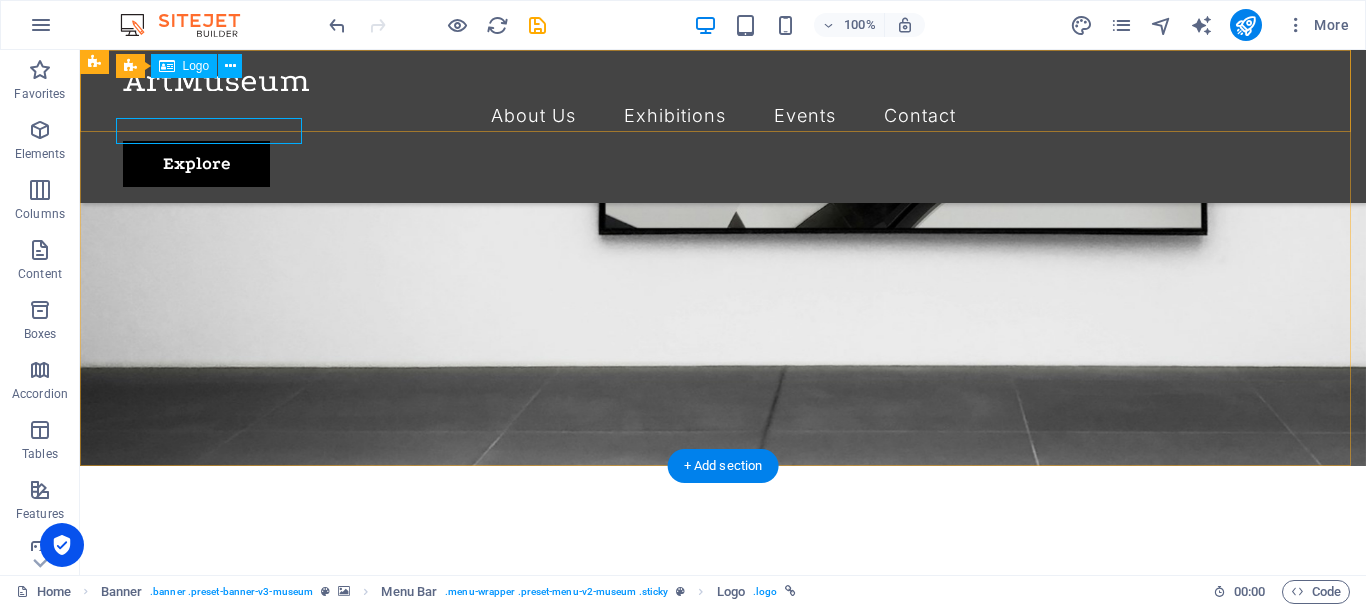 click at bounding box center [723, 78] 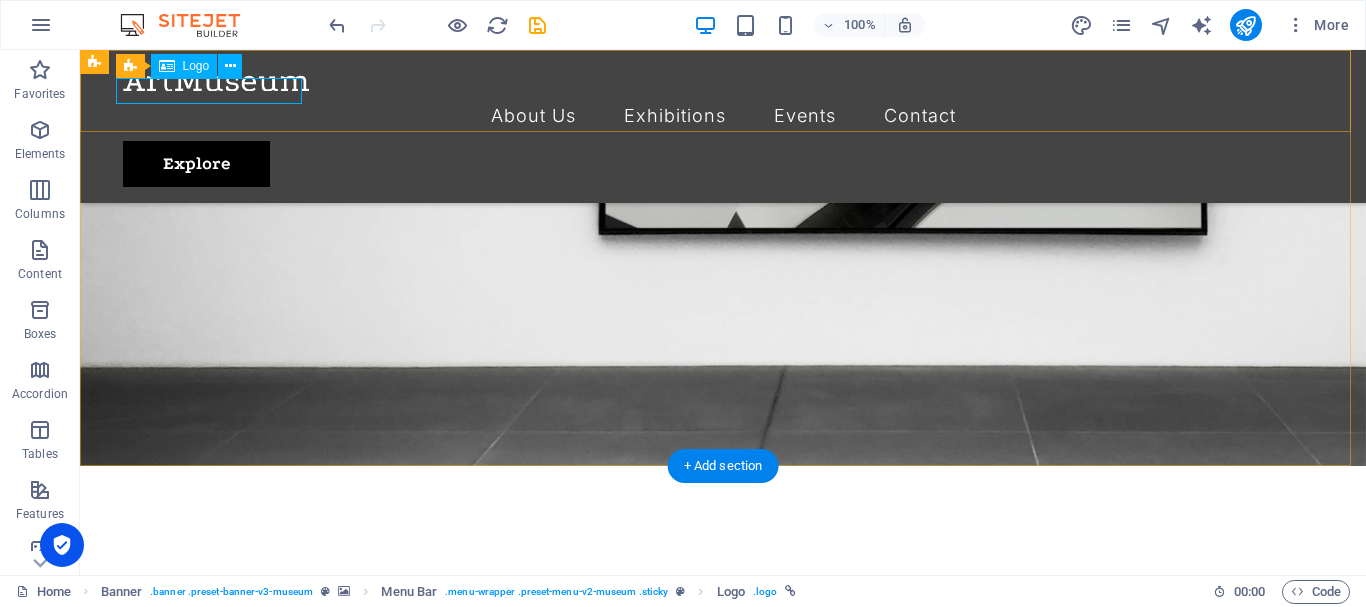 click at bounding box center (723, 78) 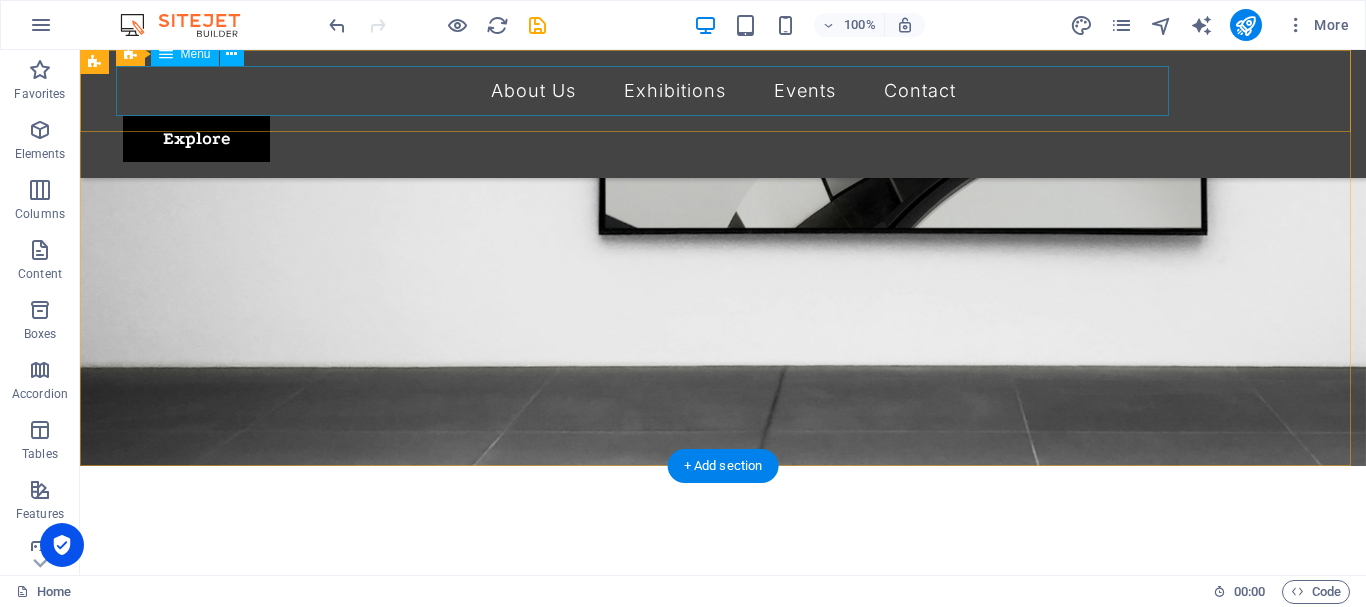 click on "About Us Exhibitions Events Contact" at bounding box center [723, 91] 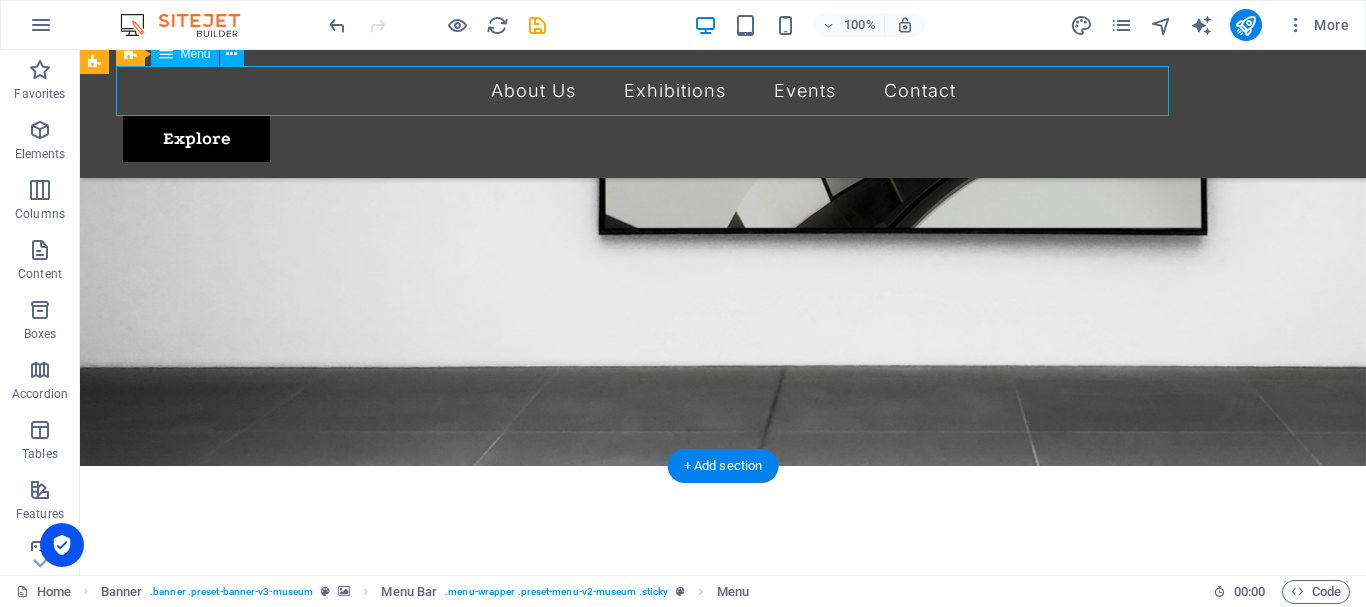 click on "About Us Exhibitions Events Contact" at bounding box center (723, 91) 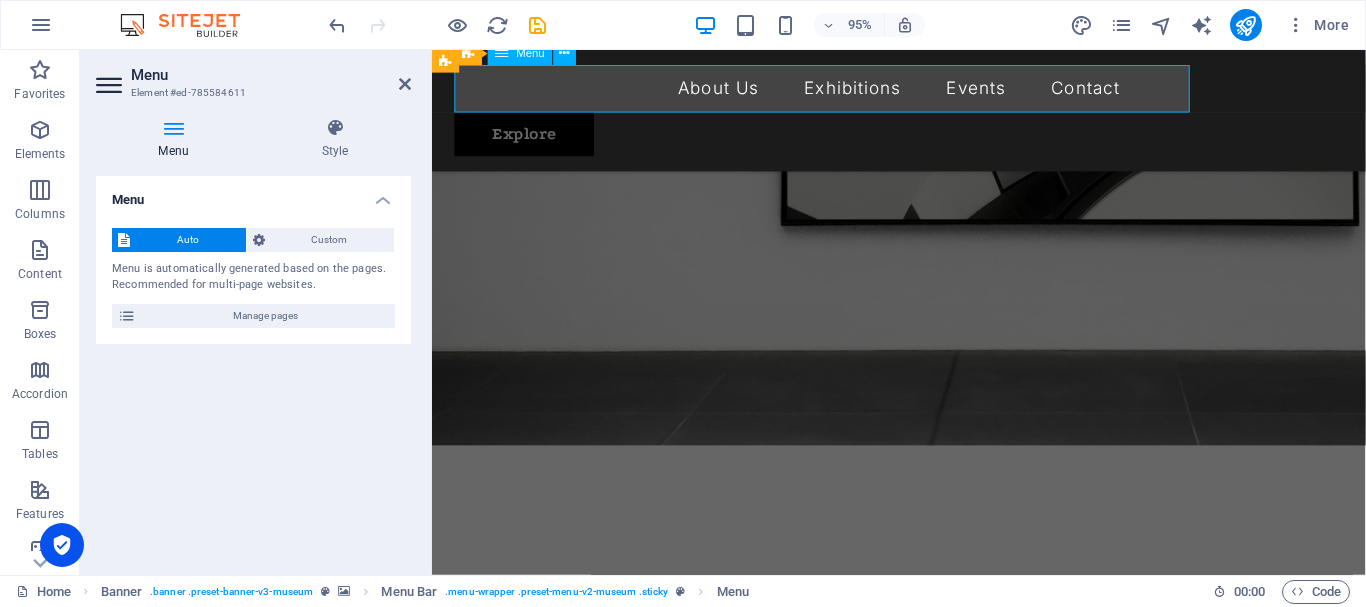 click on "About Us Exhibitions Events Contact" at bounding box center (923, 91) 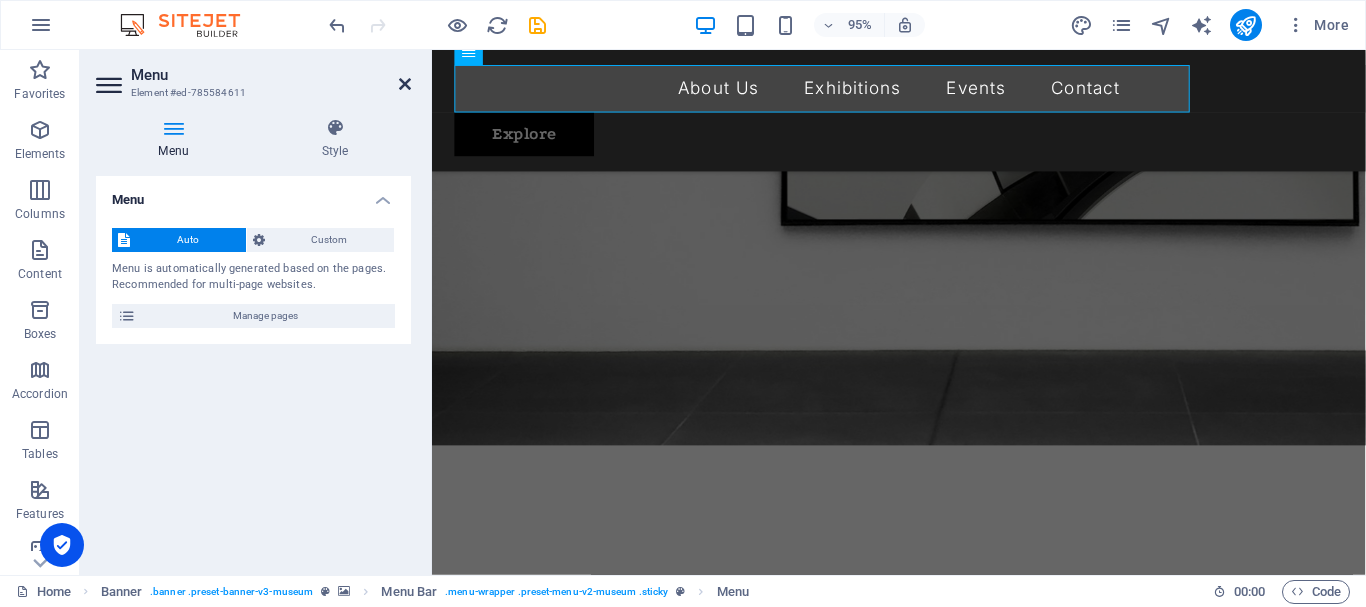 click at bounding box center (405, 84) 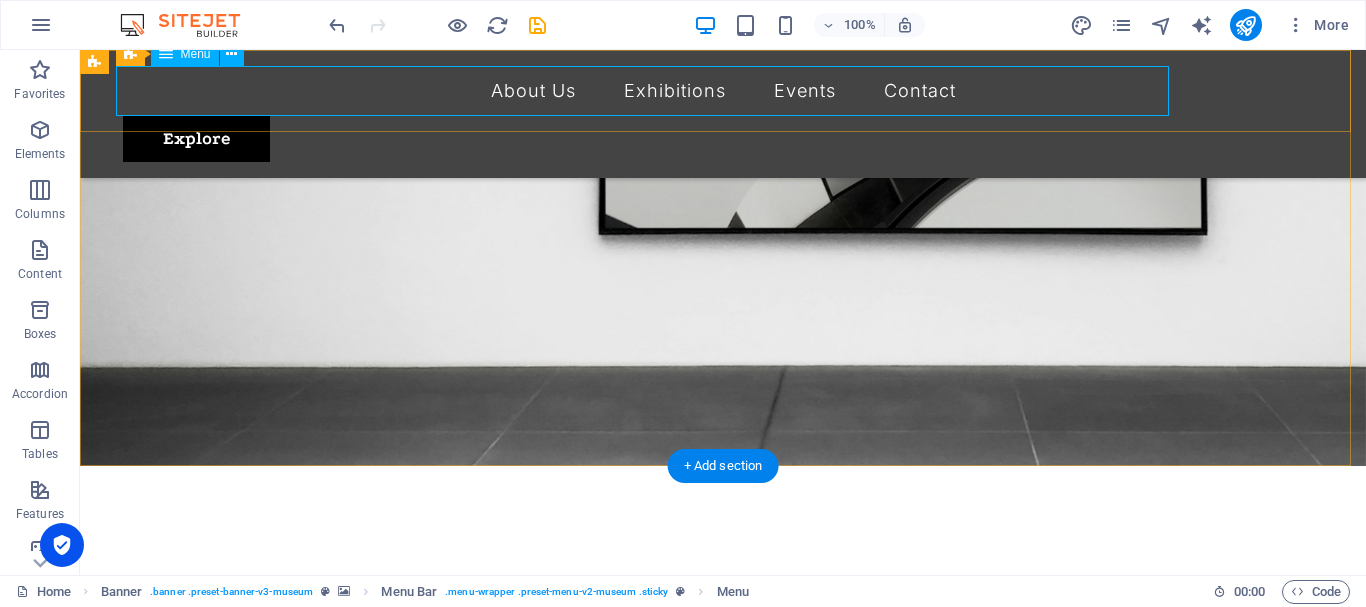 click on "About Us Exhibitions Events Contact" at bounding box center (723, 91) 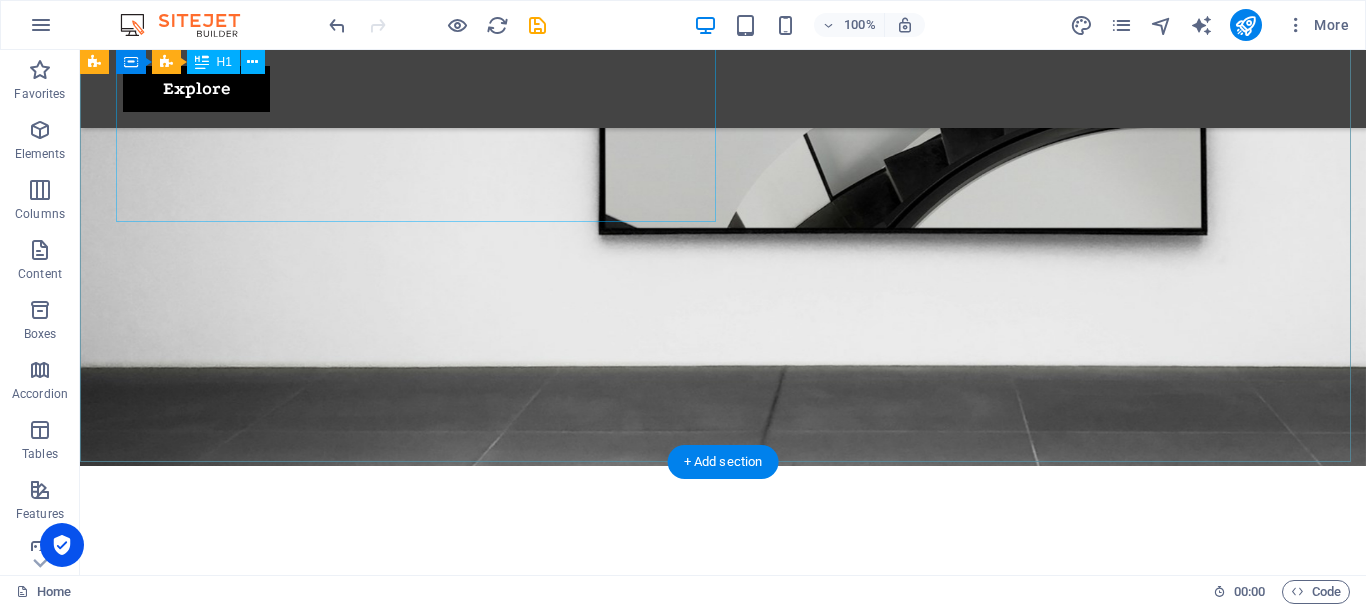 click on "The best solutions company for Moving Parts & Drive" at bounding box center [723, 714] 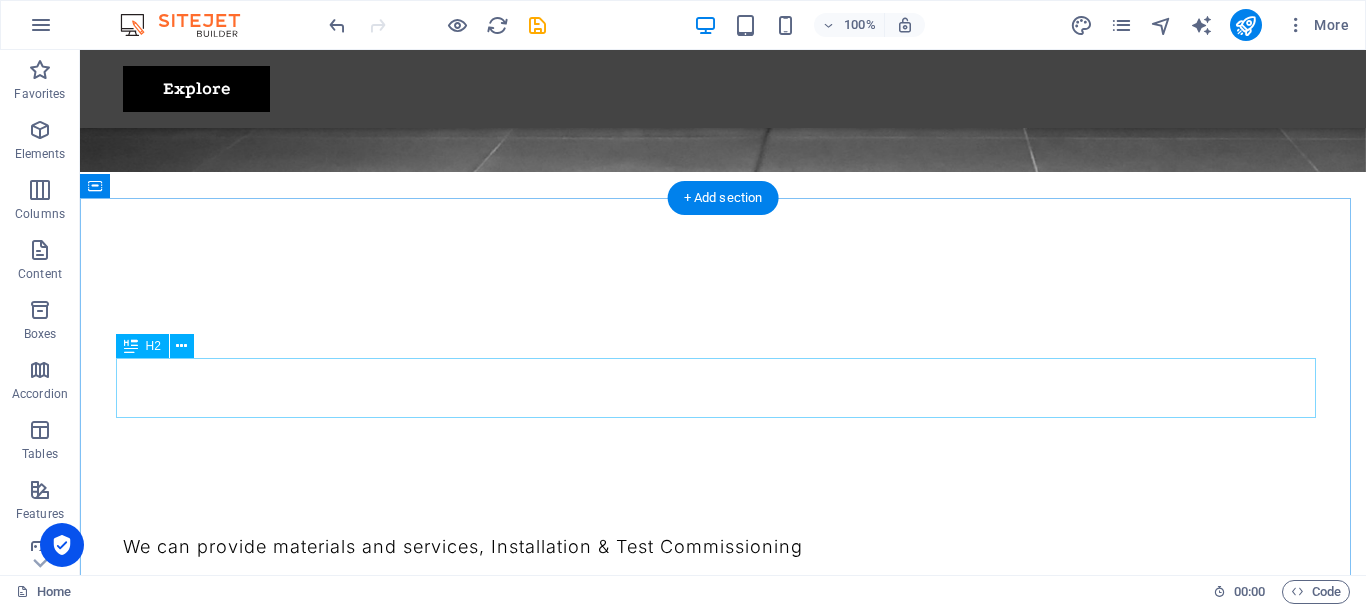 scroll, scrollTop: 700, scrollLeft: 0, axis: vertical 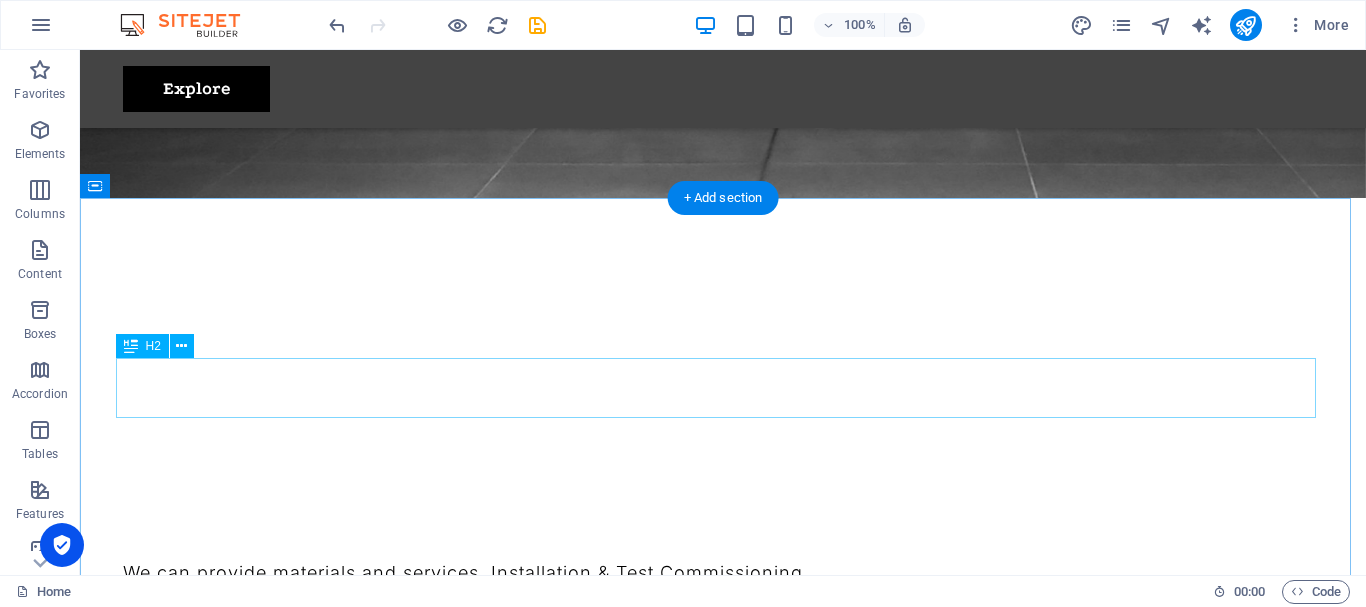 click on "Upcoming Exhibitions" at bounding box center (723, 941) 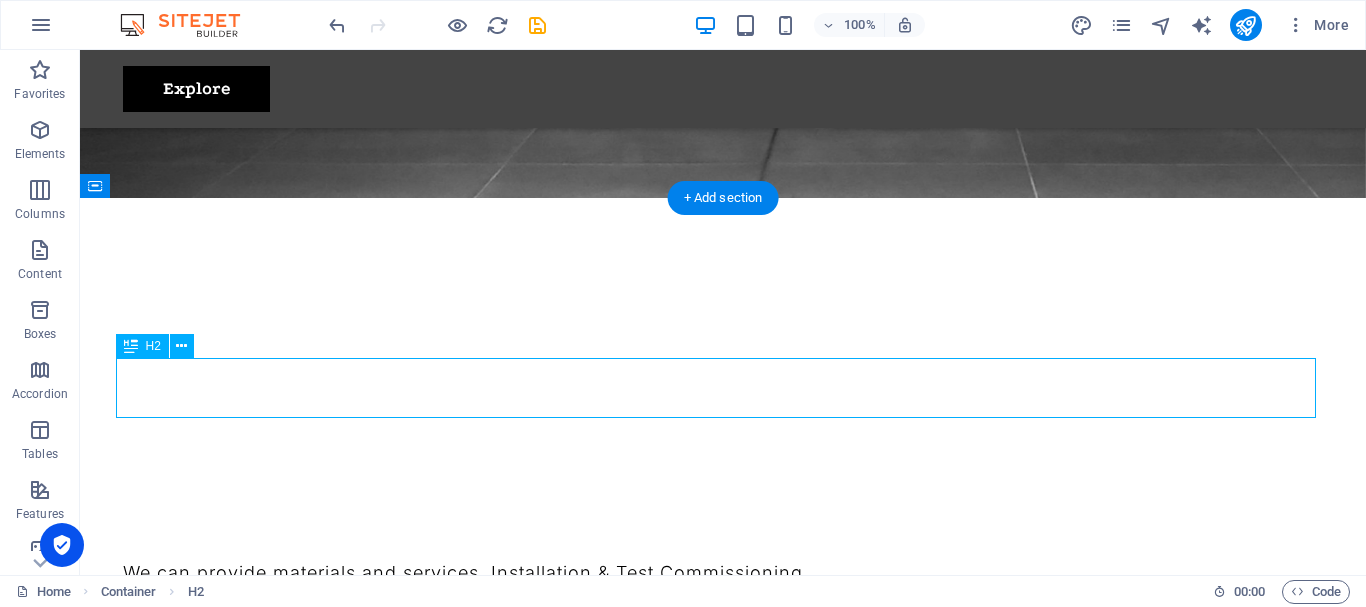 click on "Upcoming Exhibitions" at bounding box center (723, 941) 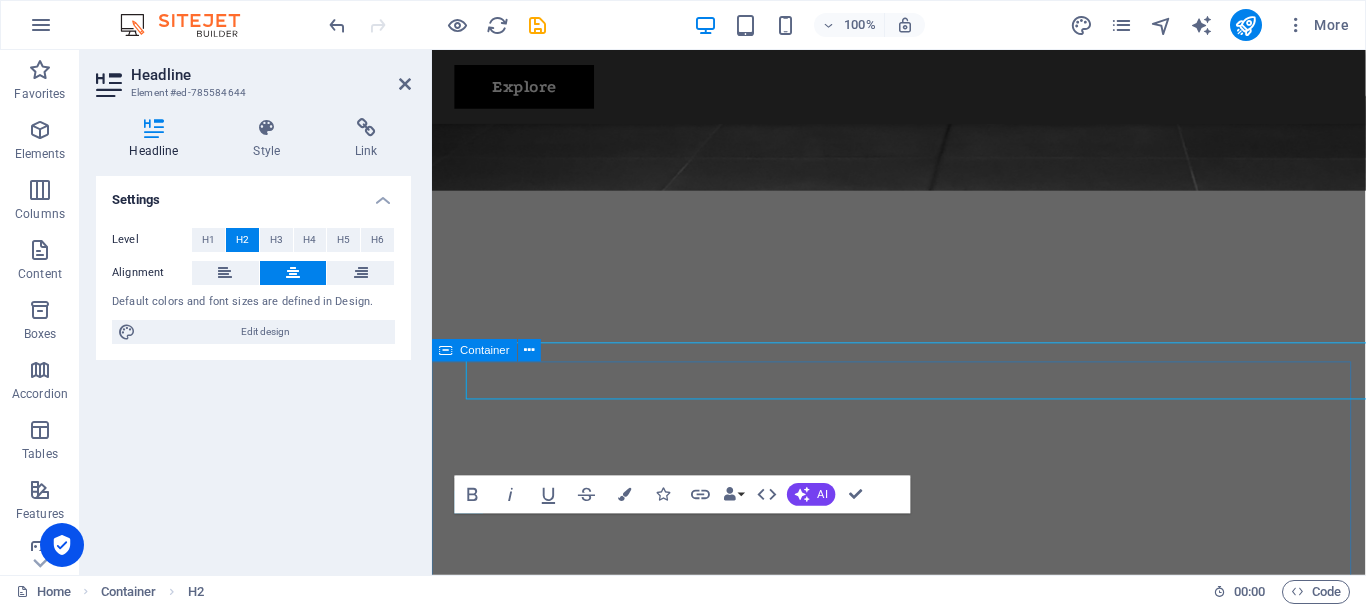 click on "Upcoming Exhibitions October 15, 2024 Artistic View Lorem ipsum dolor sit amet, consectetur adipiscing elit, sed do eiusmod tempor incididunt ut labore October 17, 2024 Modern Artists Lorem ipsum dolor sit amet, consectetur adipiscing elit, sed do eiusmod tempor incididunt ut labore October 20, 2024 Art and Music Lorem ipsum dolor sit amet, consectetur adipiscing elit, sed do eiusmod tempor incididunt ut labore October 22, 2024 Making New Era Lorem ipsum dolor sit amet, consectetur adipiscing elit, sed do eiusmod tempor incididunt ut labore November 13, 2024 The Evolution of Painting Lorem ipsum dolor sit amet, consectetur adipiscing elit, sed do eiusmod tempor incididunt ut labore November 16, 2024 Classical Art Lorem ipsum dolor sit amet, consectetur adipiscing elit, sed do eiusmod tempor incididunt ut labore  Vorherige Nächste" at bounding box center (923, 3687) 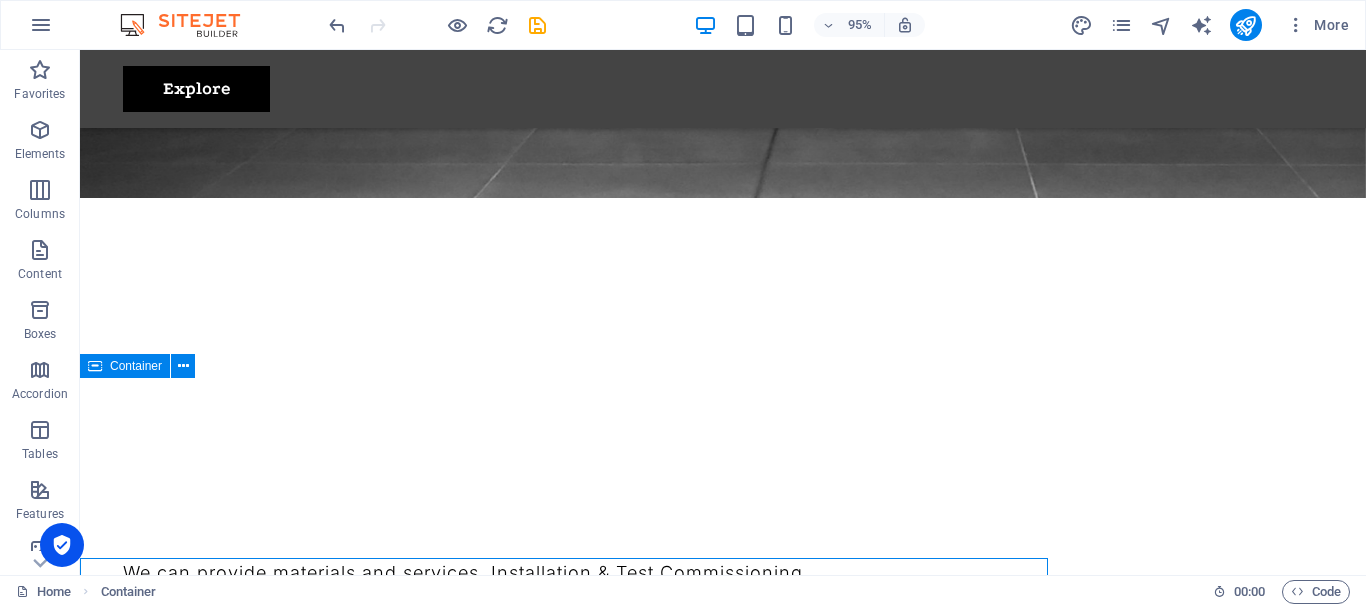 scroll, scrollTop: 520, scrollLeft: 0, axis: vertical 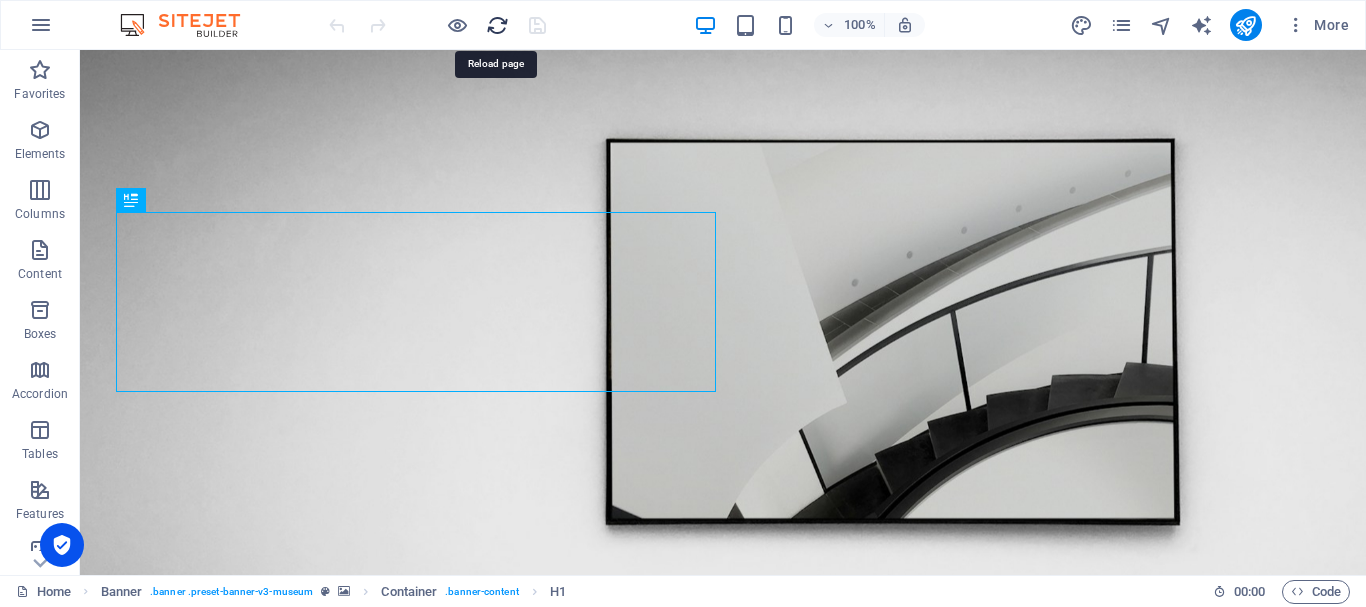 click at bounding box center (497, 25) 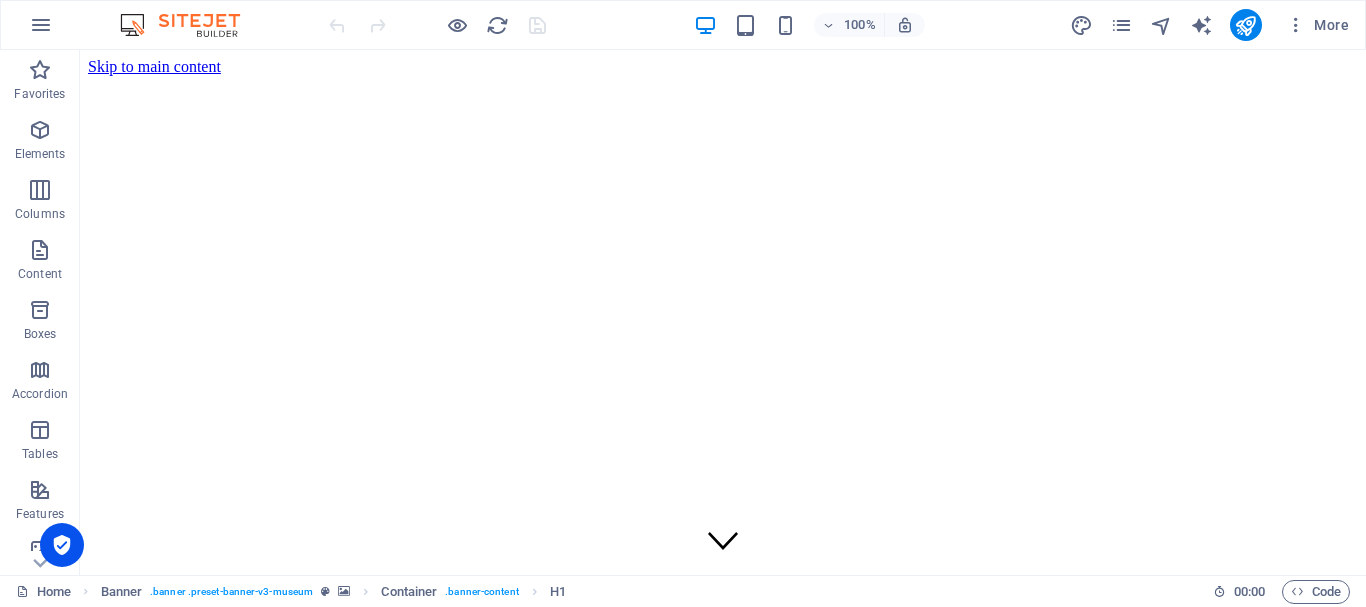 scroll, scrollTop: 0, scrollLeft: 0, axis: both 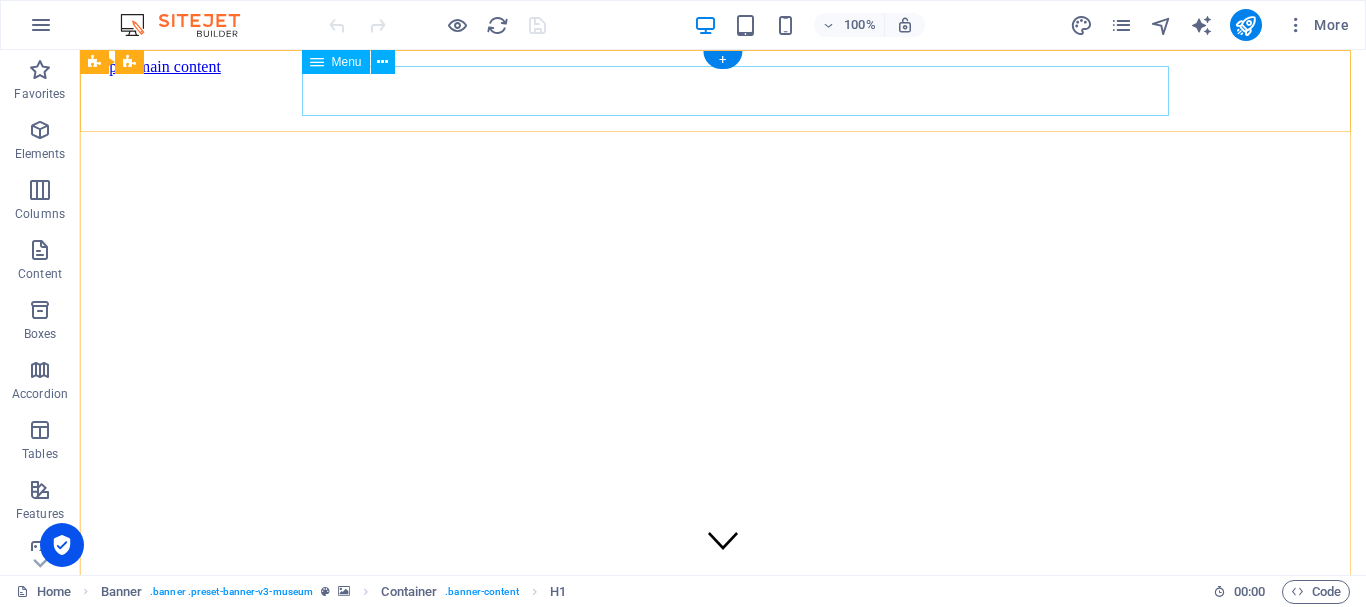 click on "About Us Exhibitions Events Contact" at bounding box center (723, 754) 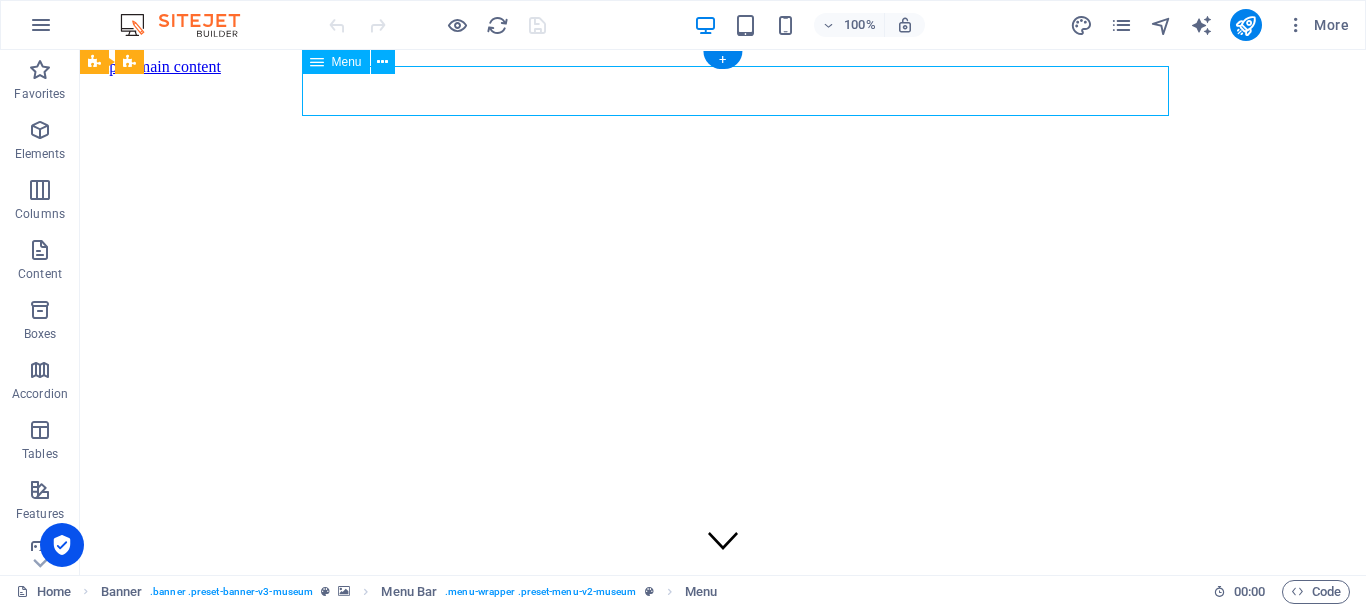 click on "About Us Exhibitions Events Contact" at bounding box center [723, 754] 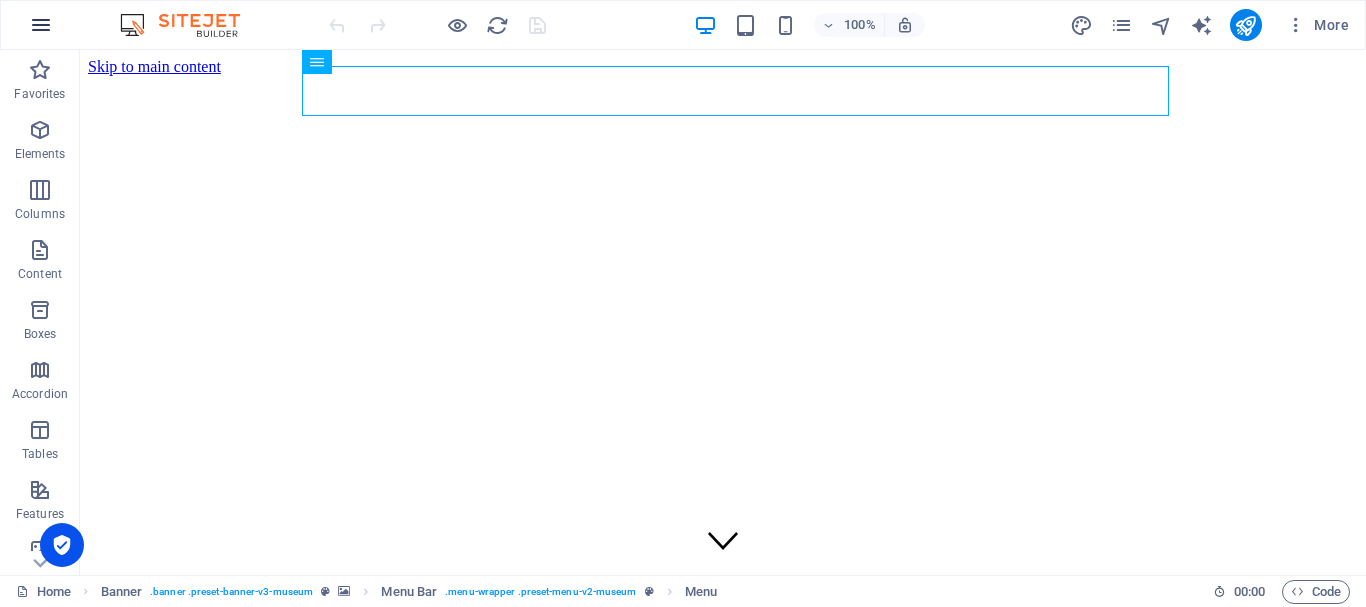 click at bounding box center [41, 25] 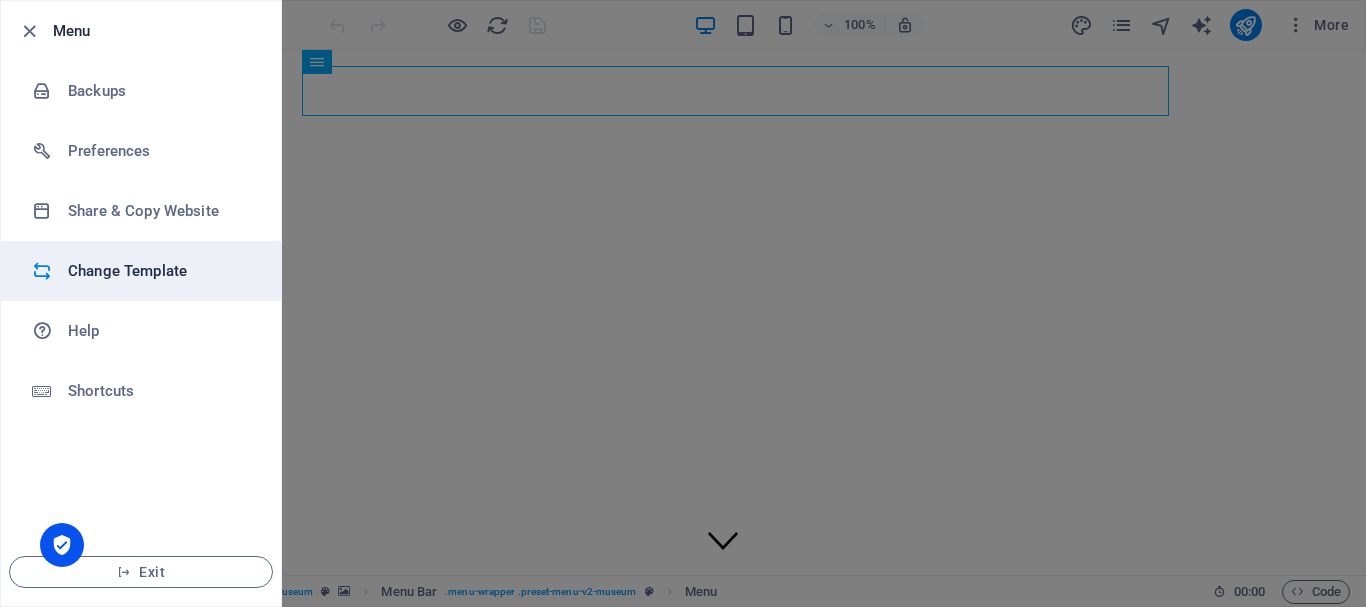 click on "Change Template" at bounding box center [160, 271] 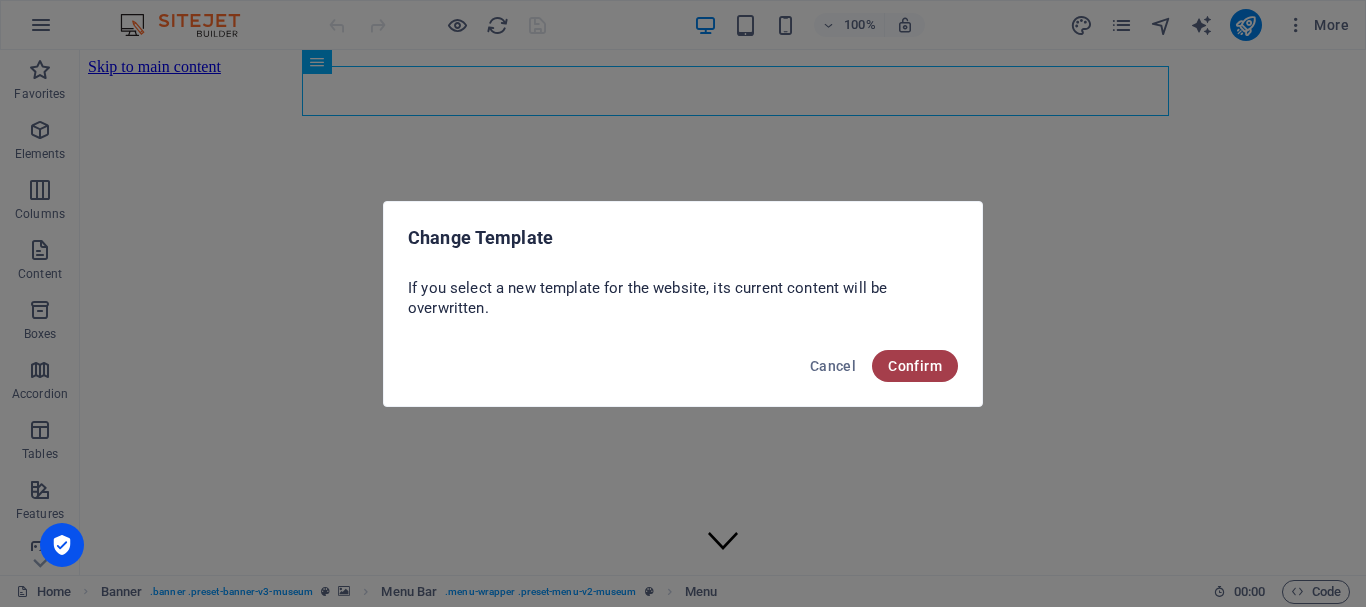 click on "Confirm" at bounding box center [915, 366] 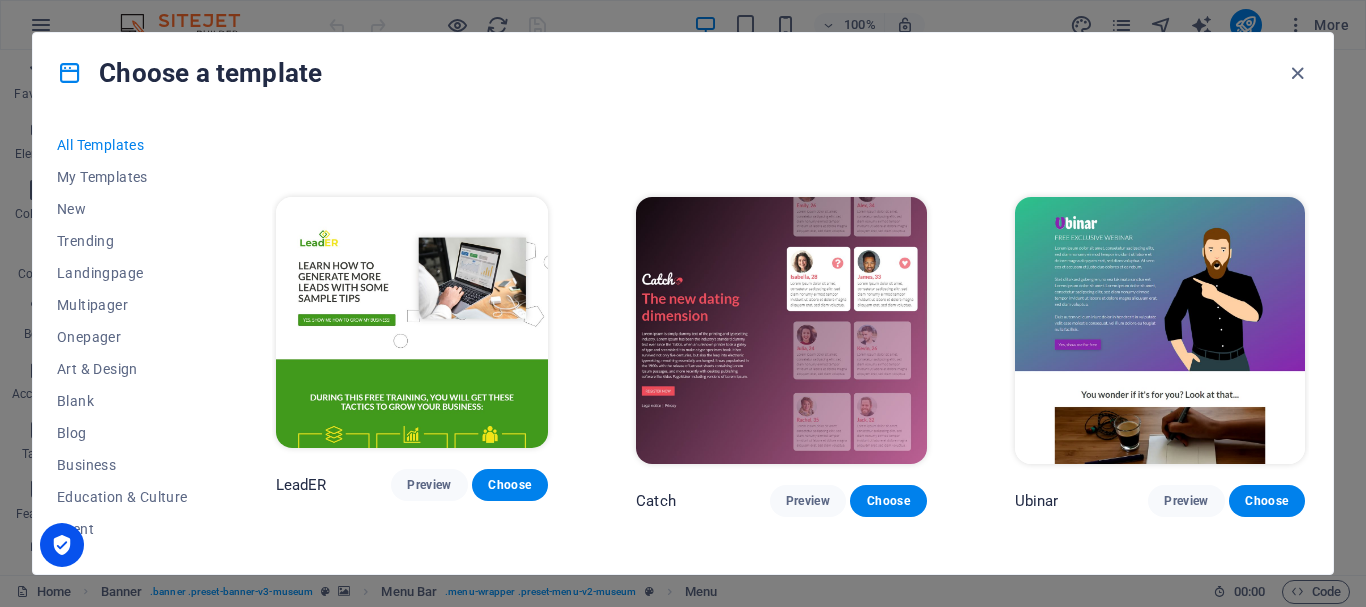 scroll, scrollTop: 20976, scrollLeft: 0, axis: vertical 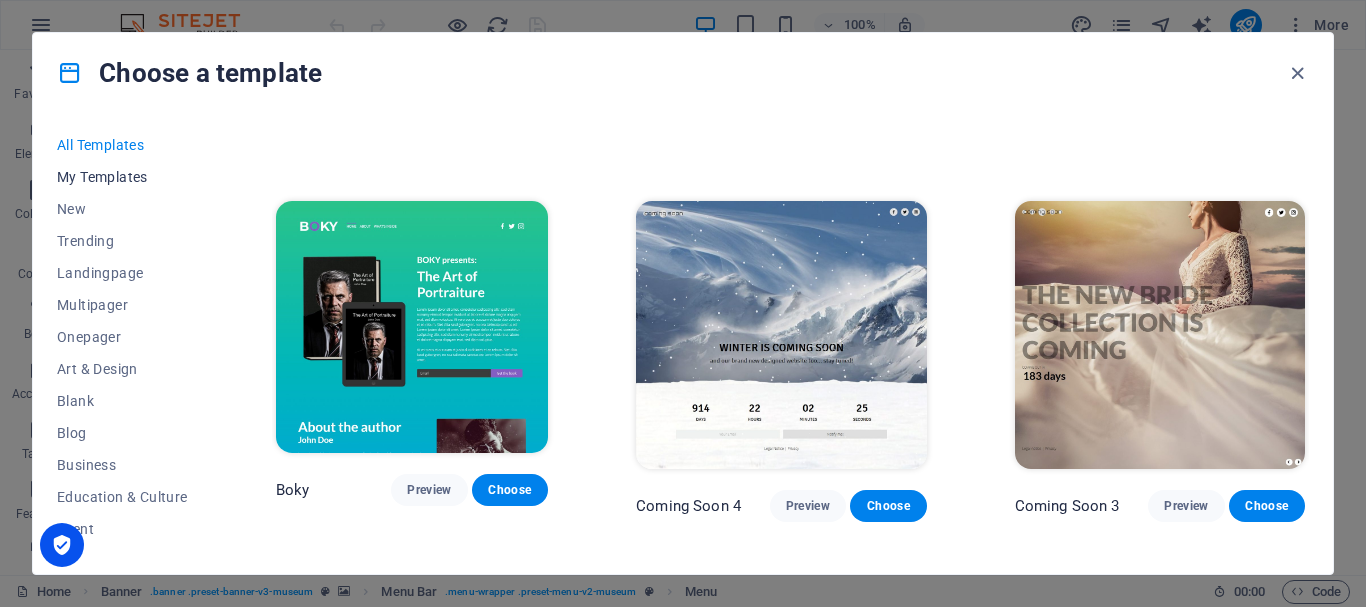 click on "My Templates" at bounding box center [122, 177] 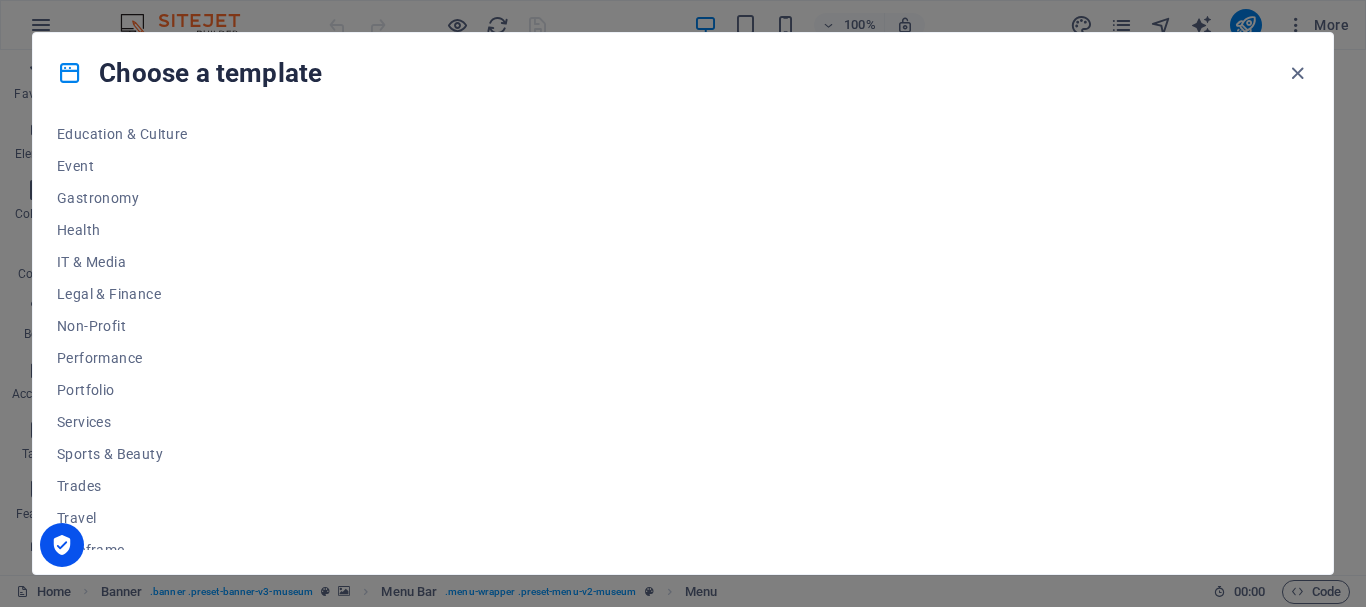 scroll, scrollTop: 379, scrollLeft: 0, axis: vertical 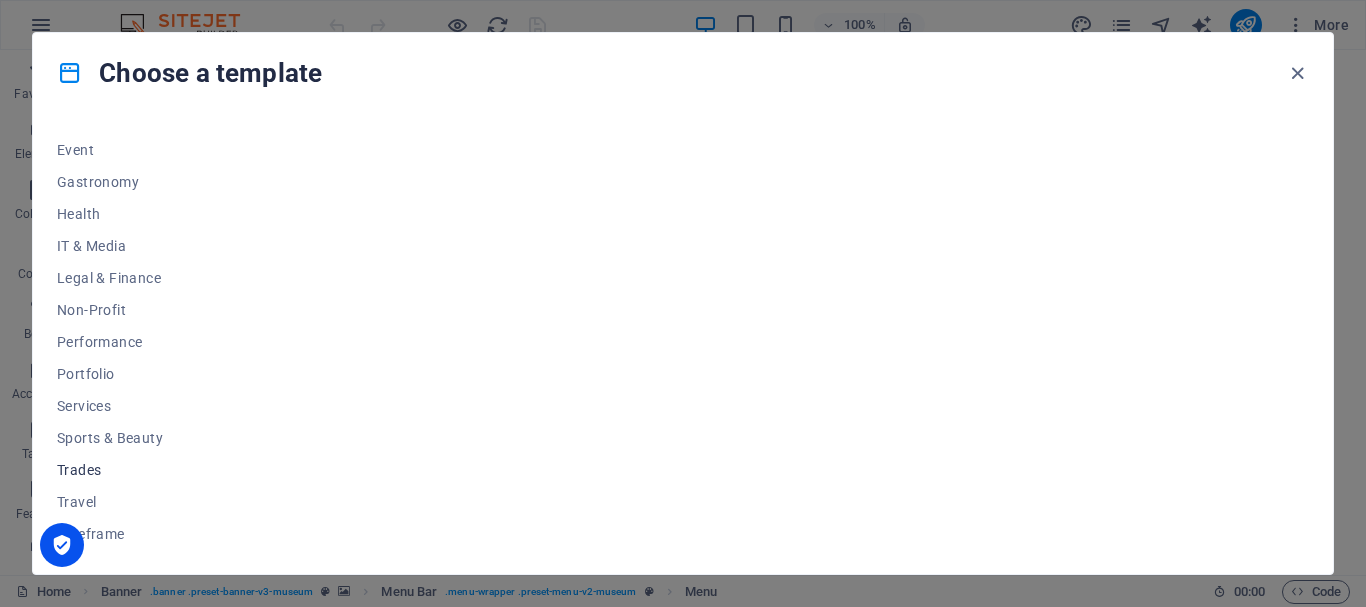 click on "Trades" at bounding box center [122, 470] 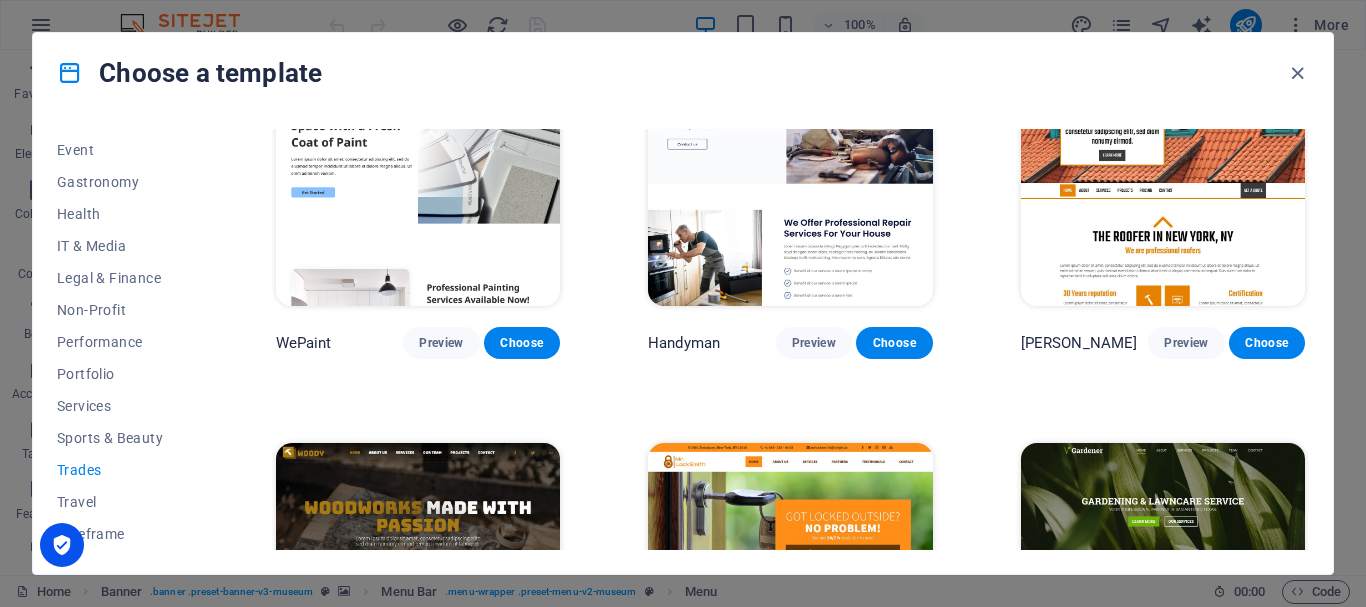 scroll, scrollTop: 689, scrollLeft: 0, axis: vertical 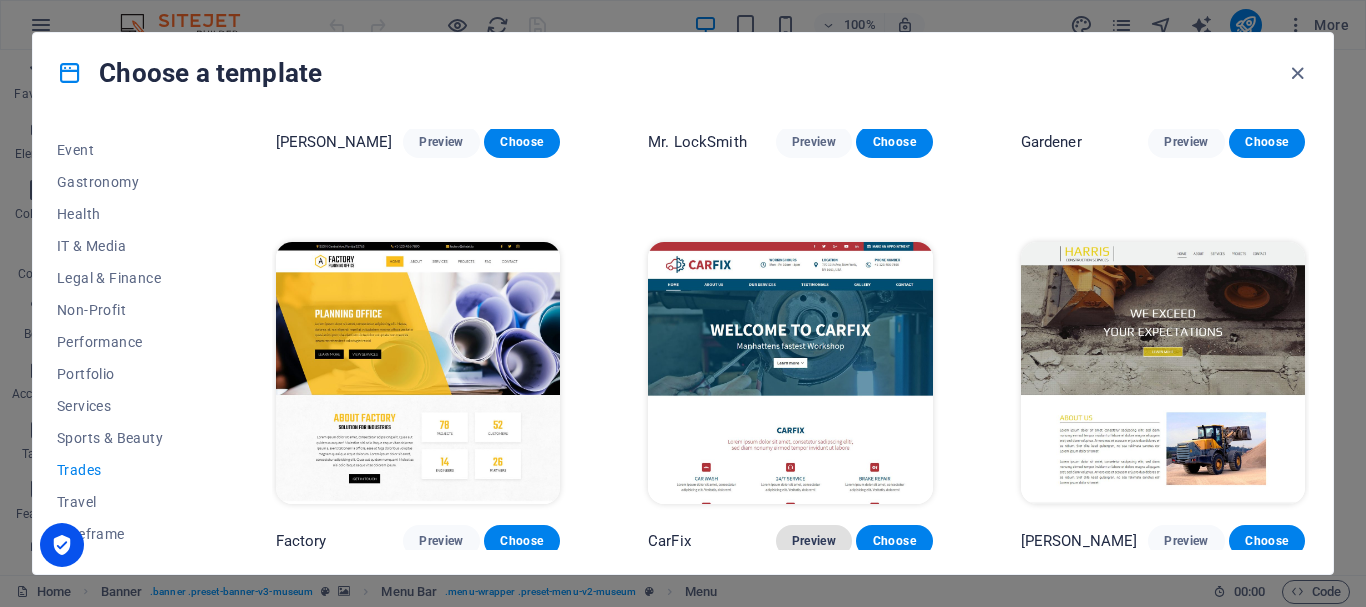click on "Preview" at bounding box center (814, 541) 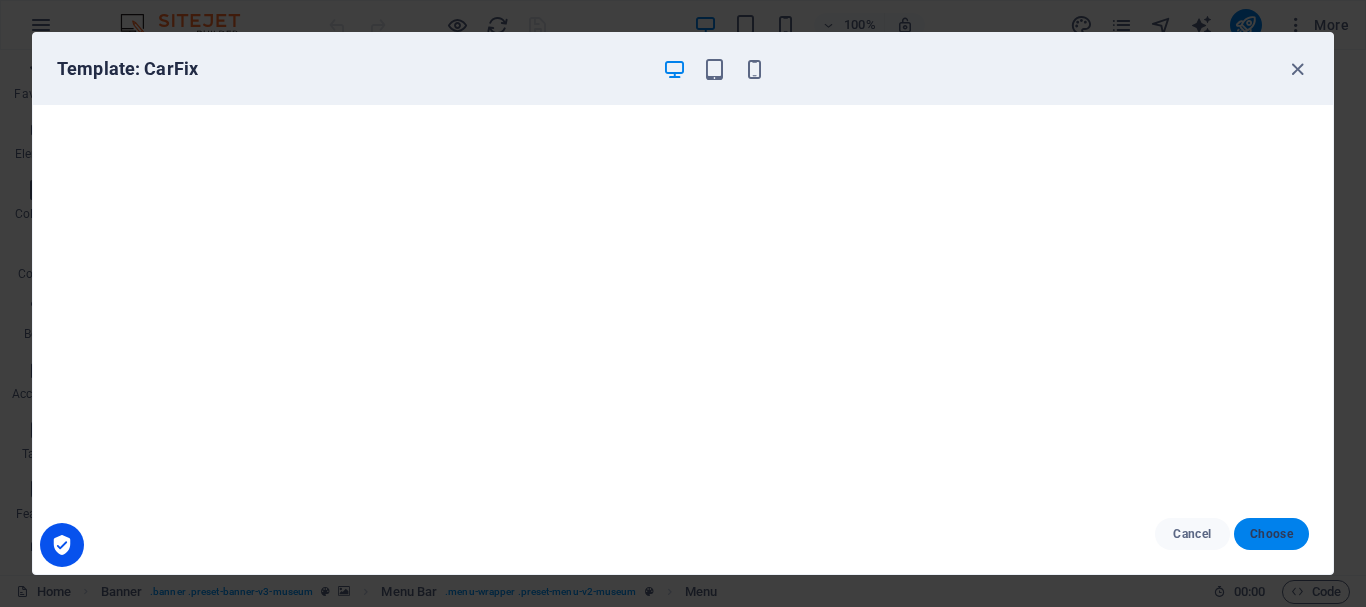 click on "Choose" at bounding box center [1271, 534] 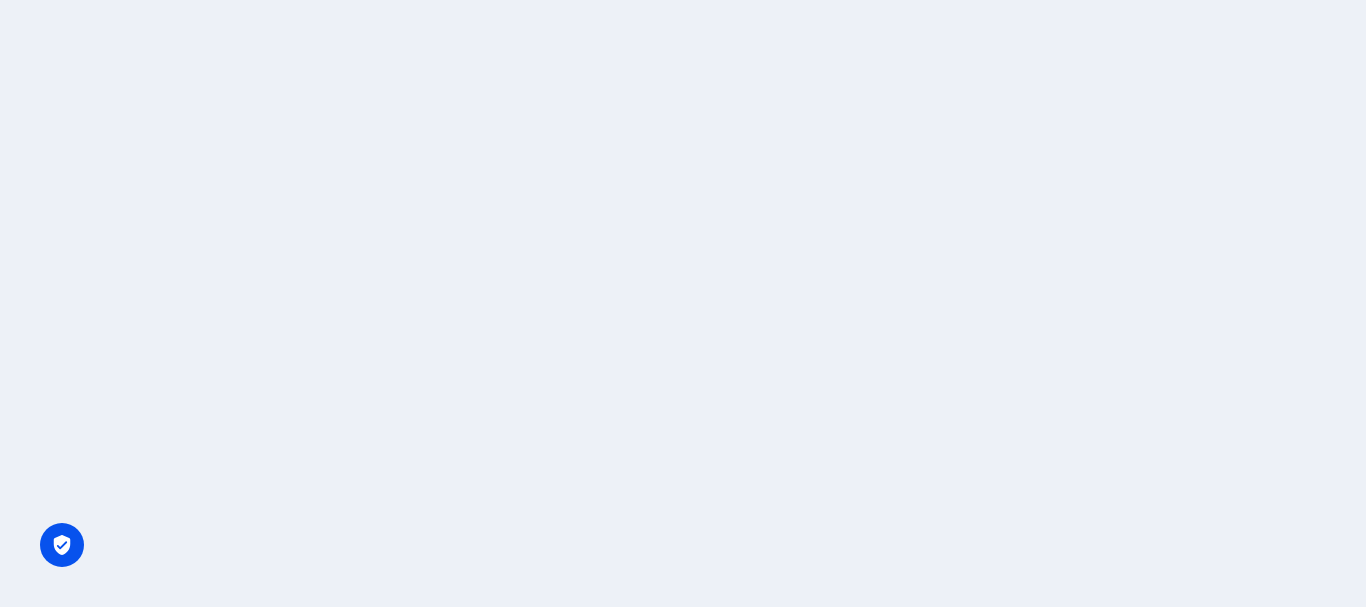 scroll, scrollTop: 0, scrollLeft: 0, axis: both 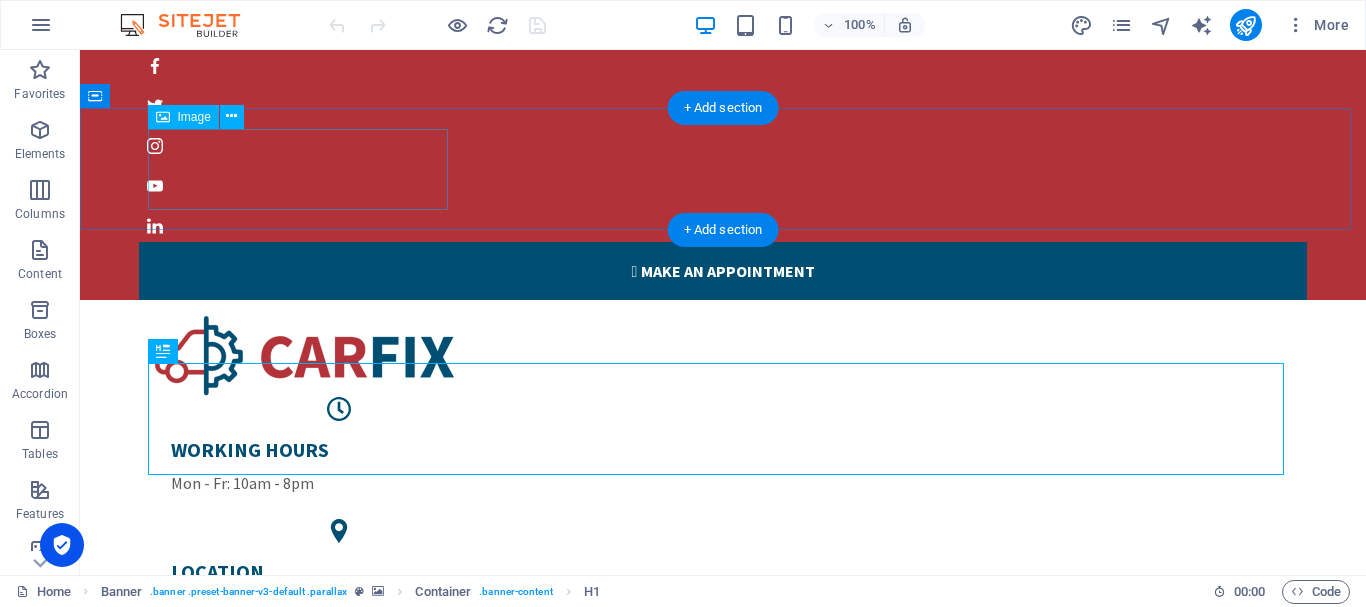 click at bounding box center [723, 356] 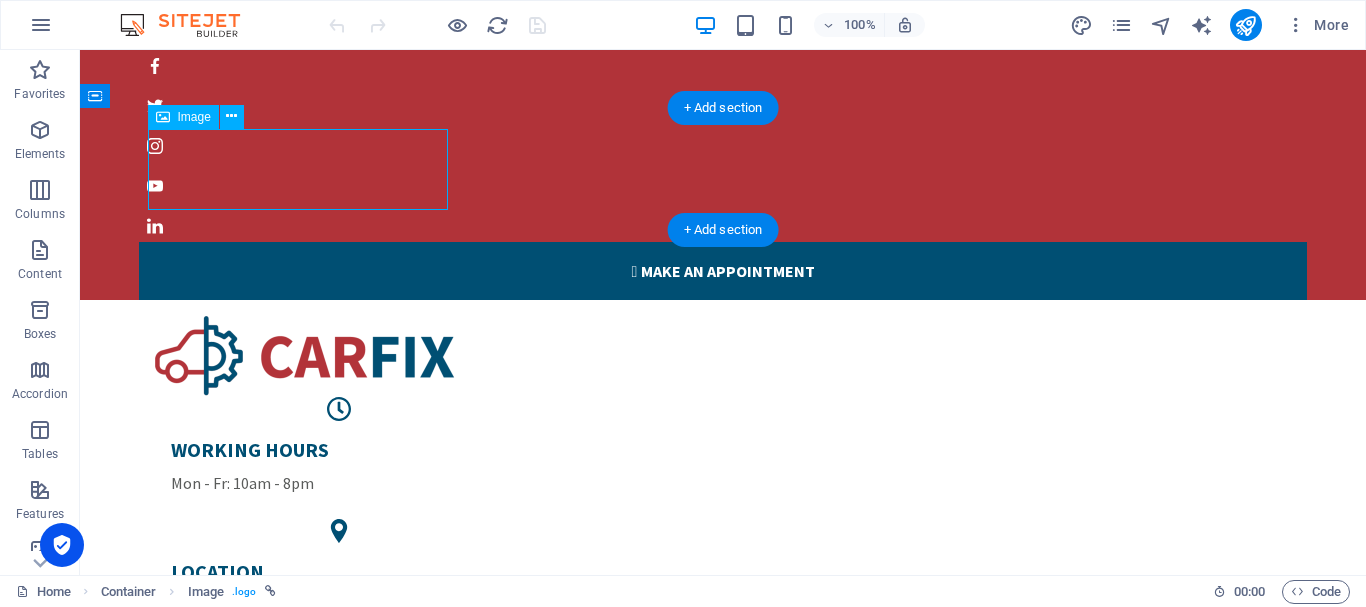 click at bounding box center [723, 356] 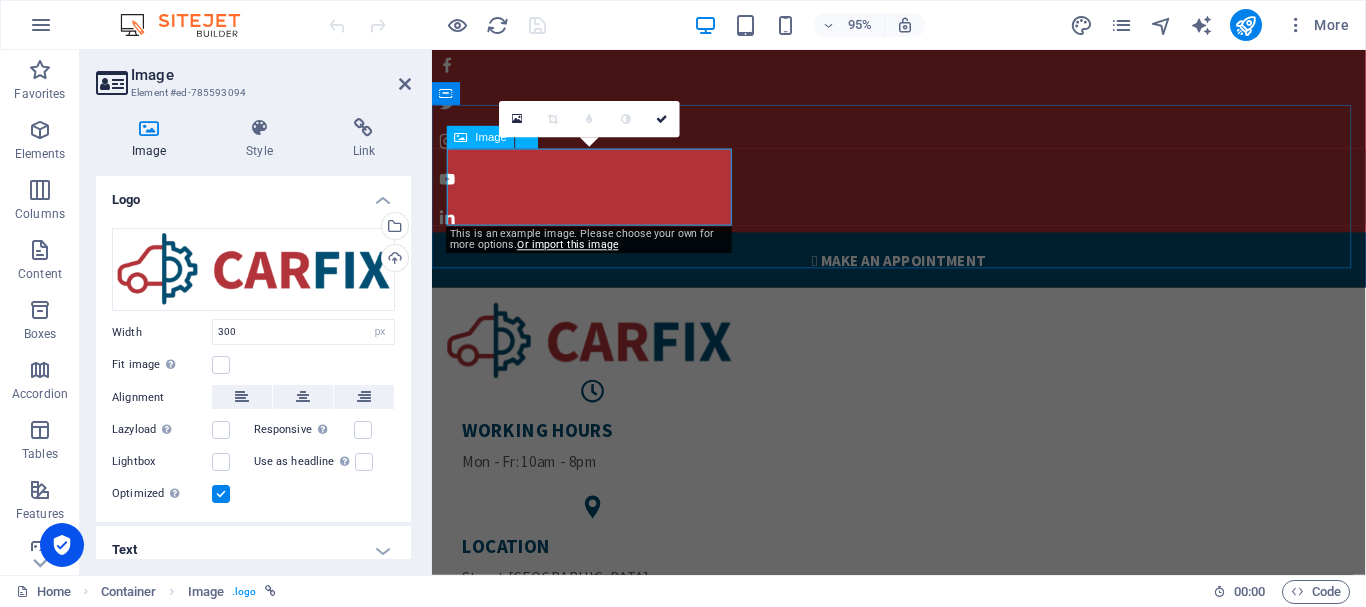 click at bounding box center (923, 356) 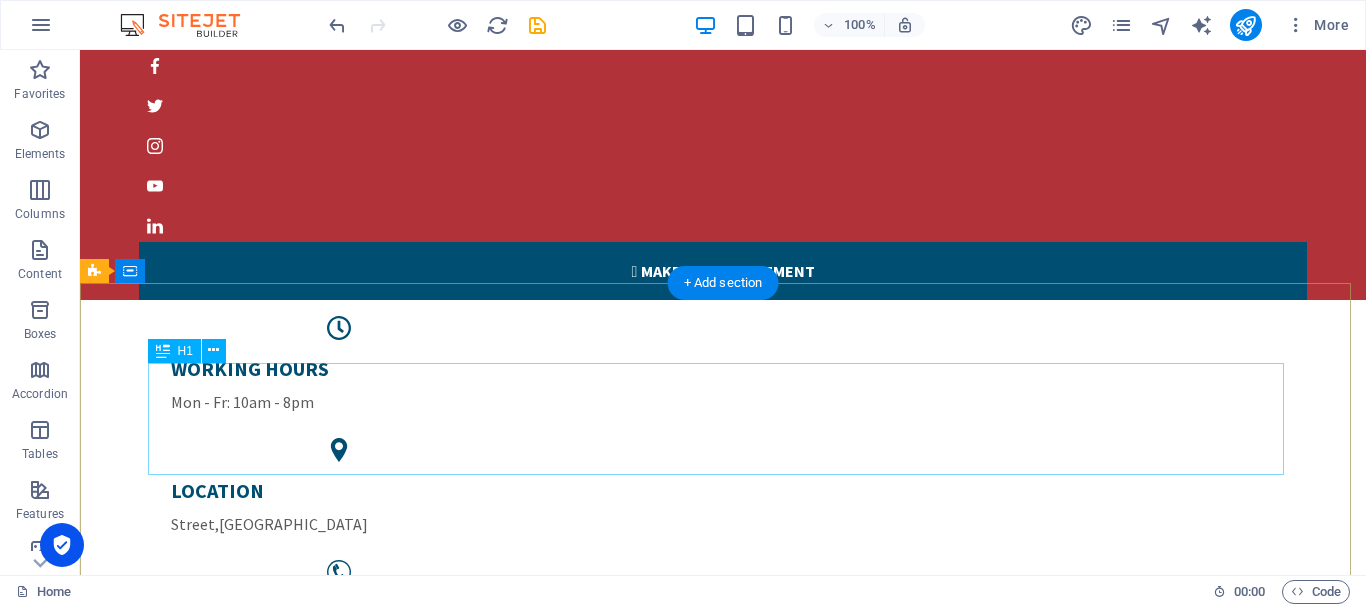 click on "Welcome to CarFix" at bounding box center [723, 1343] 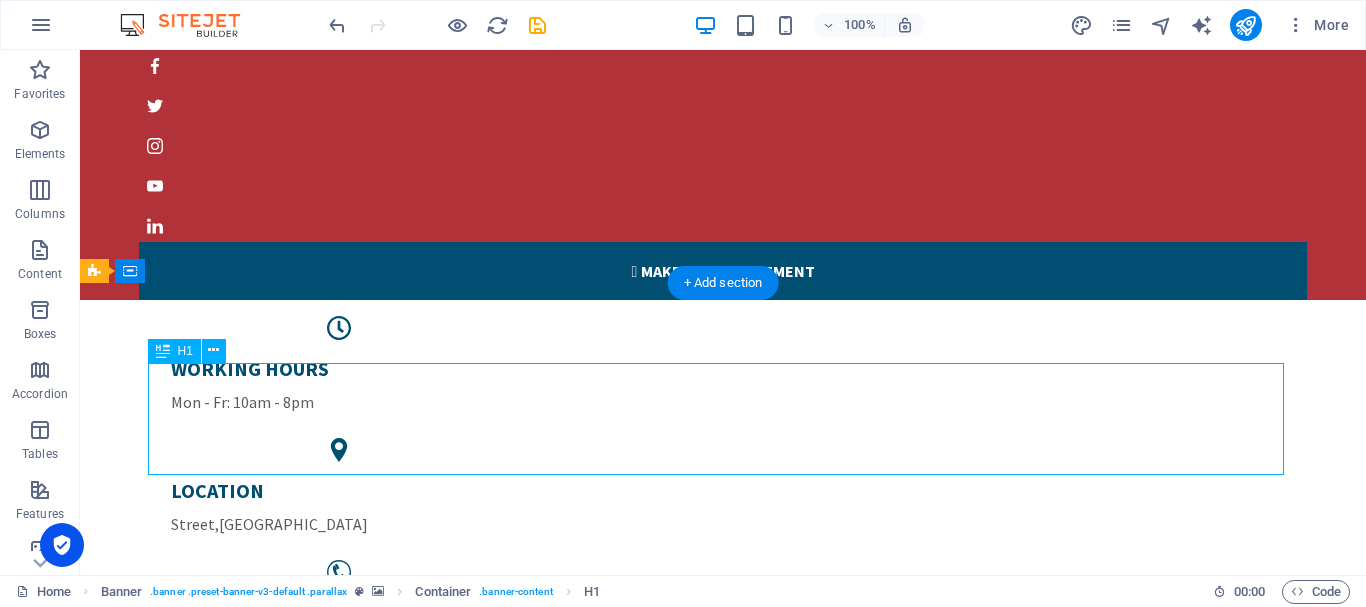 click on "Welcome to CarFix" at bounding box center [723, 1343] 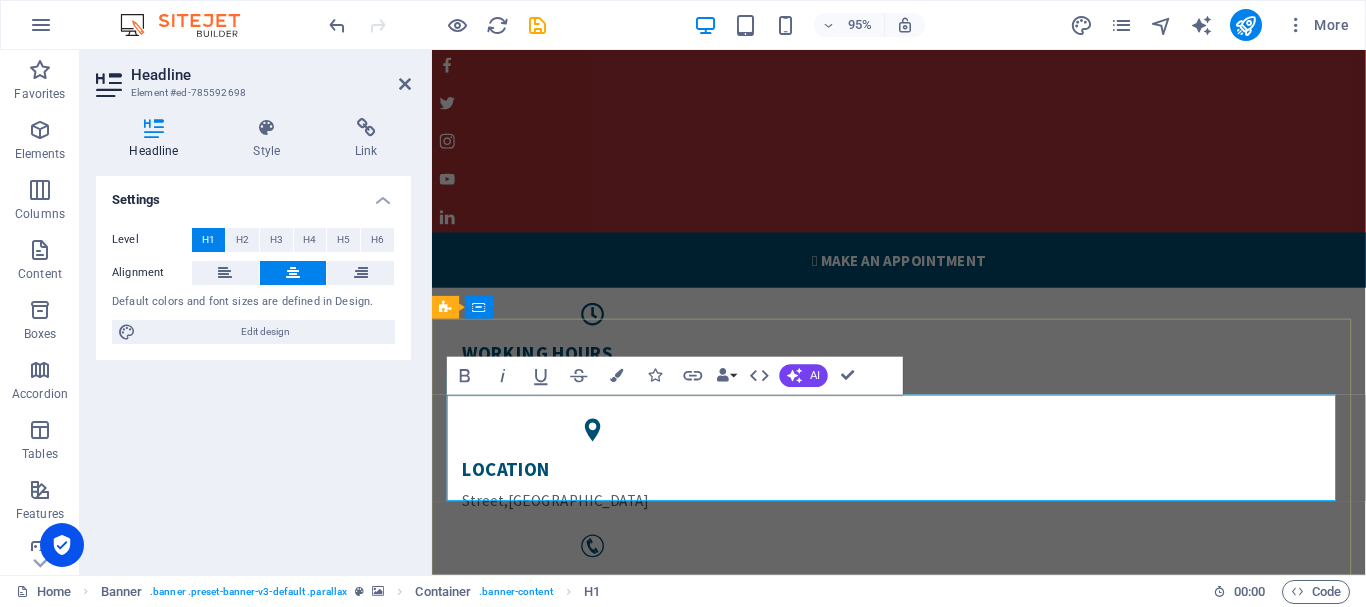 click on "Welcome to CarFix" at bounding box center (923, 1342) 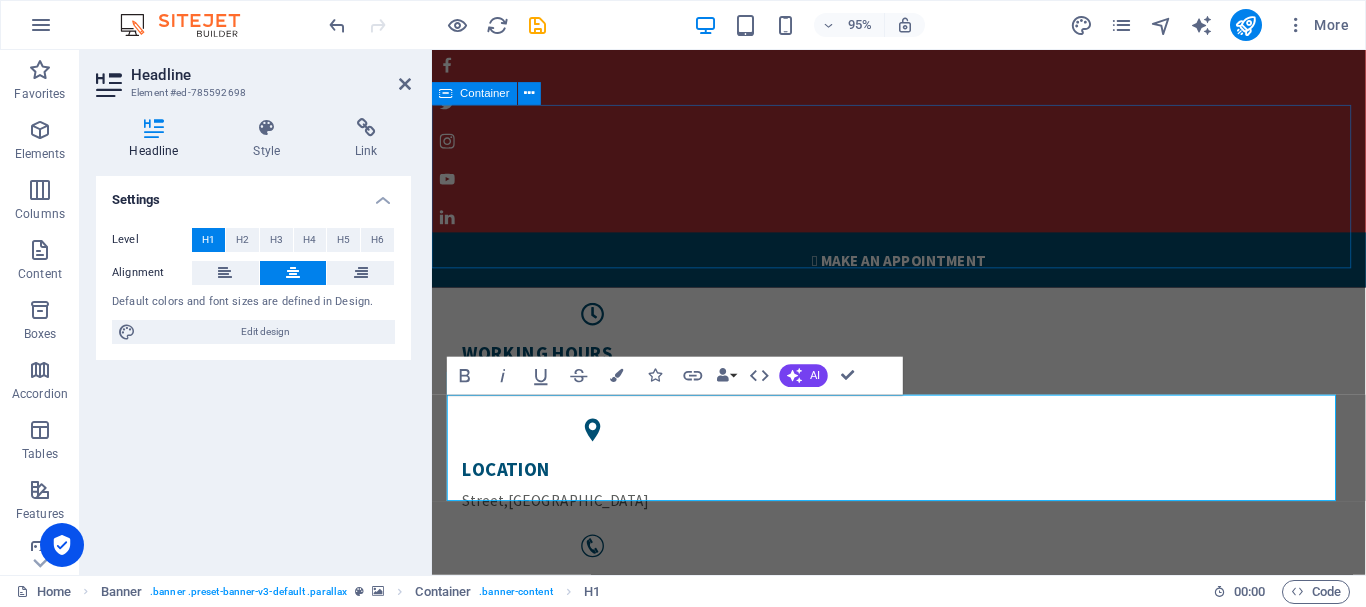 click on "WORKING HOURS Mon - Fr: 10am - 8pm LOCATION Street ,  Berlin PHONE NUMBER 0123 - 456789" at bounding box center [923, 495] 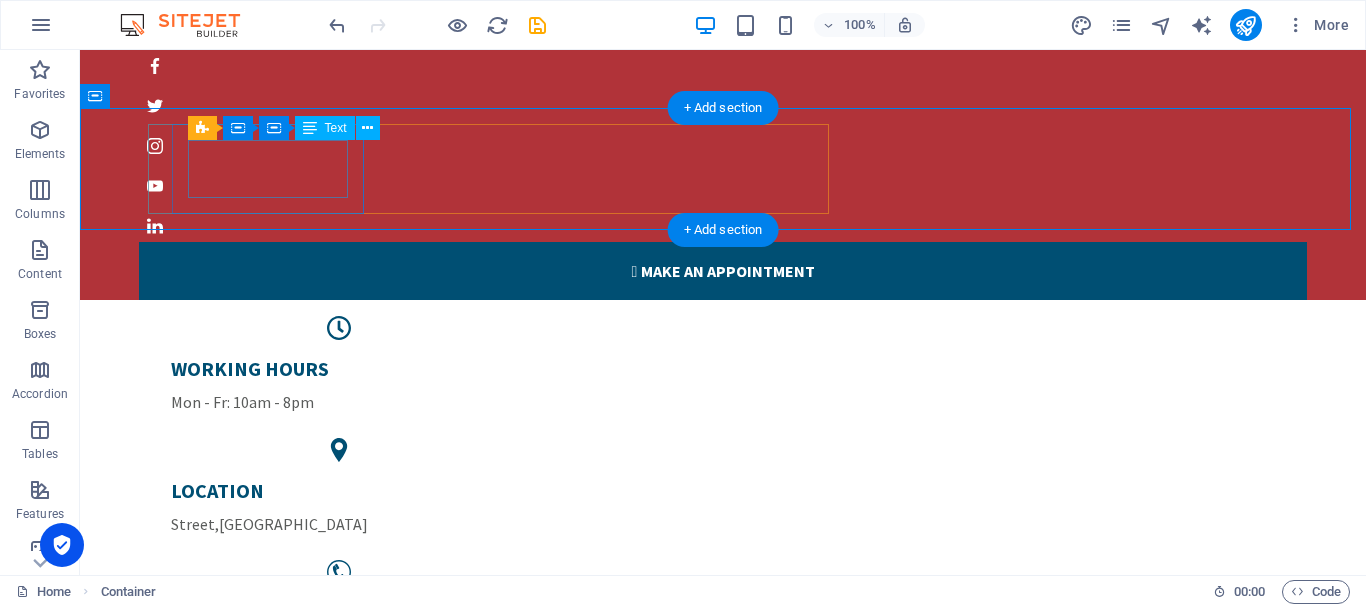 click on "WORKING HOURS Mon - Fr: 10am - 8pm" at bounding box center [339, 385] 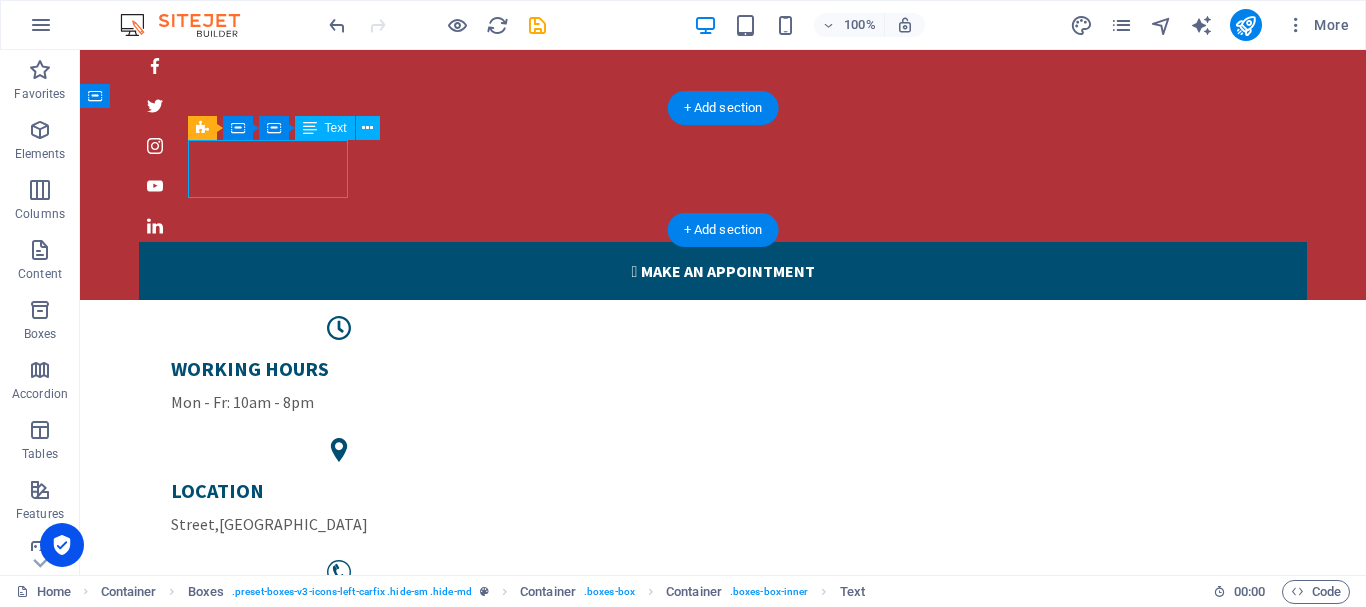 click on "WORKING HOURS Mon - Fr: 10am - 8pm" at bounding box center [339, 385] 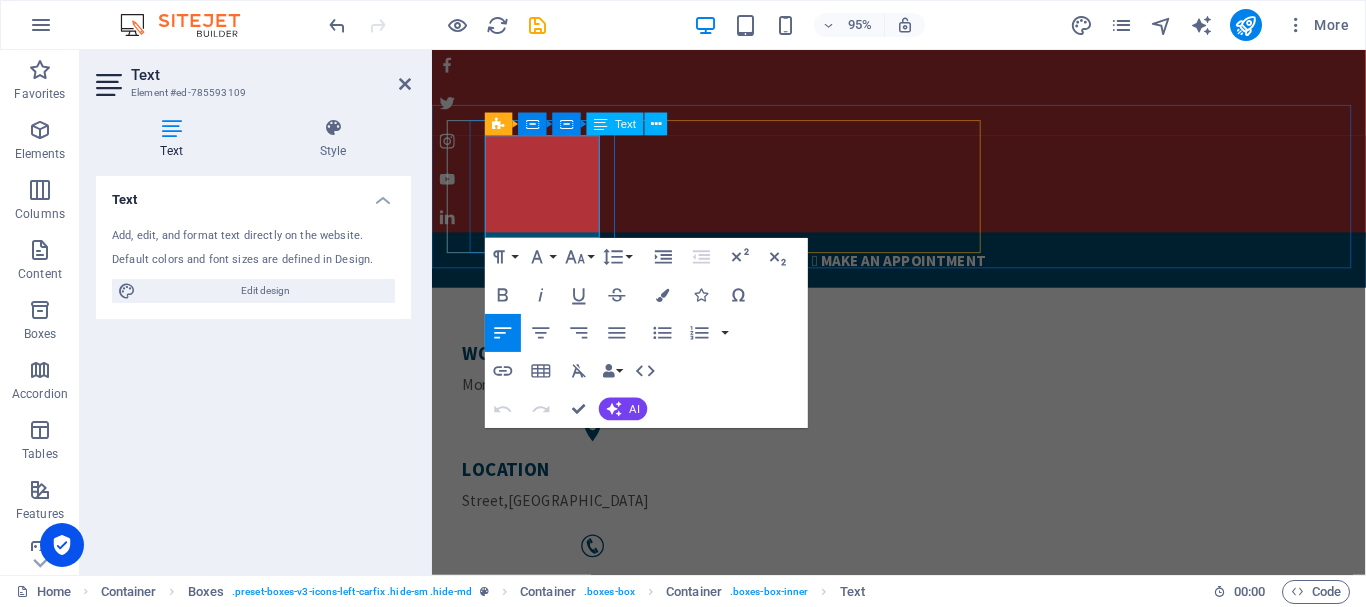 click on "Mon - Fr: 10am - 8pm" at bounding box center [601, 402] 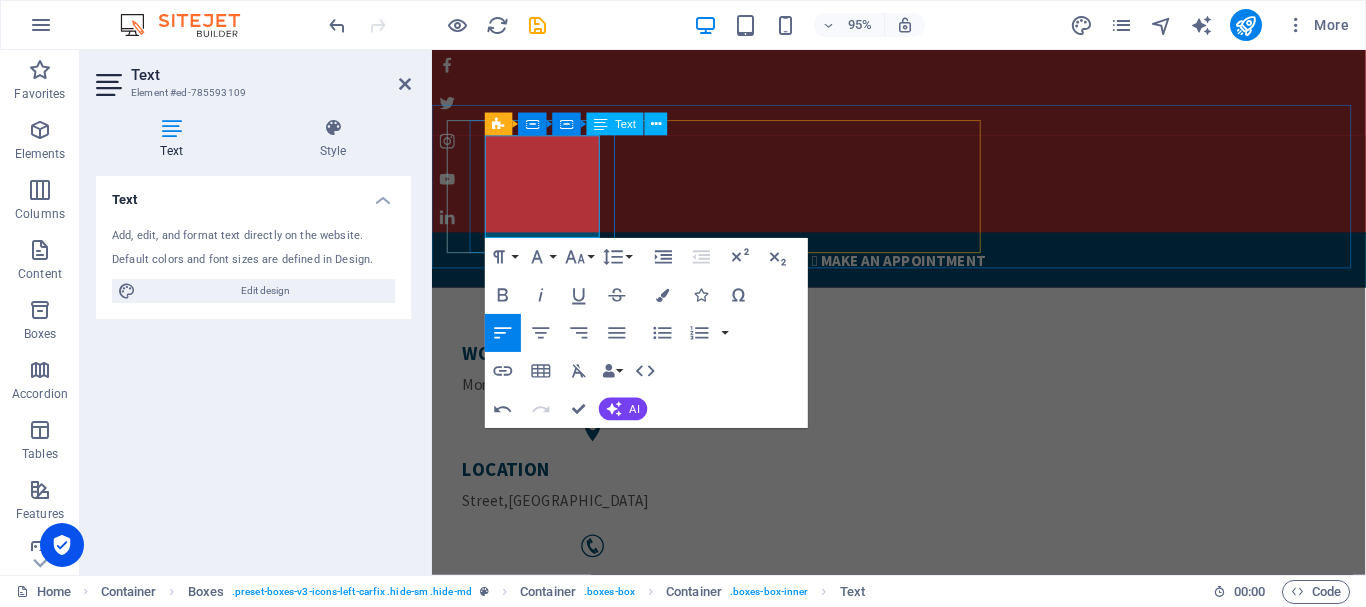 type 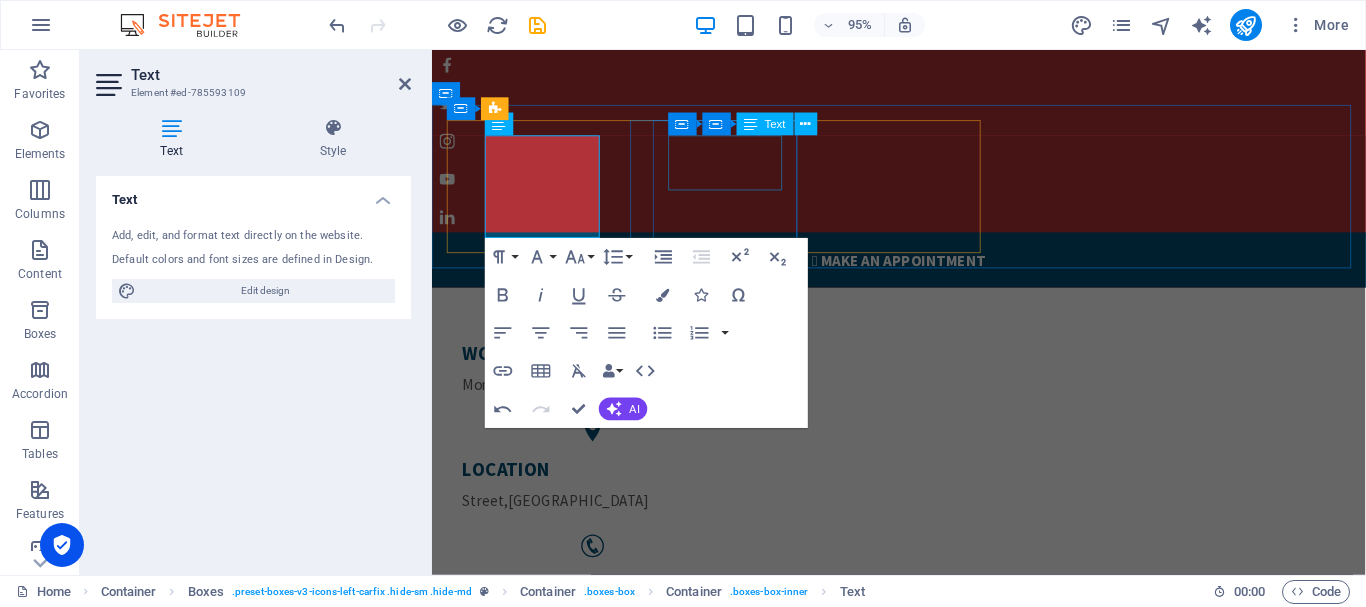 click on "Street" at bounding box center [486, 524] 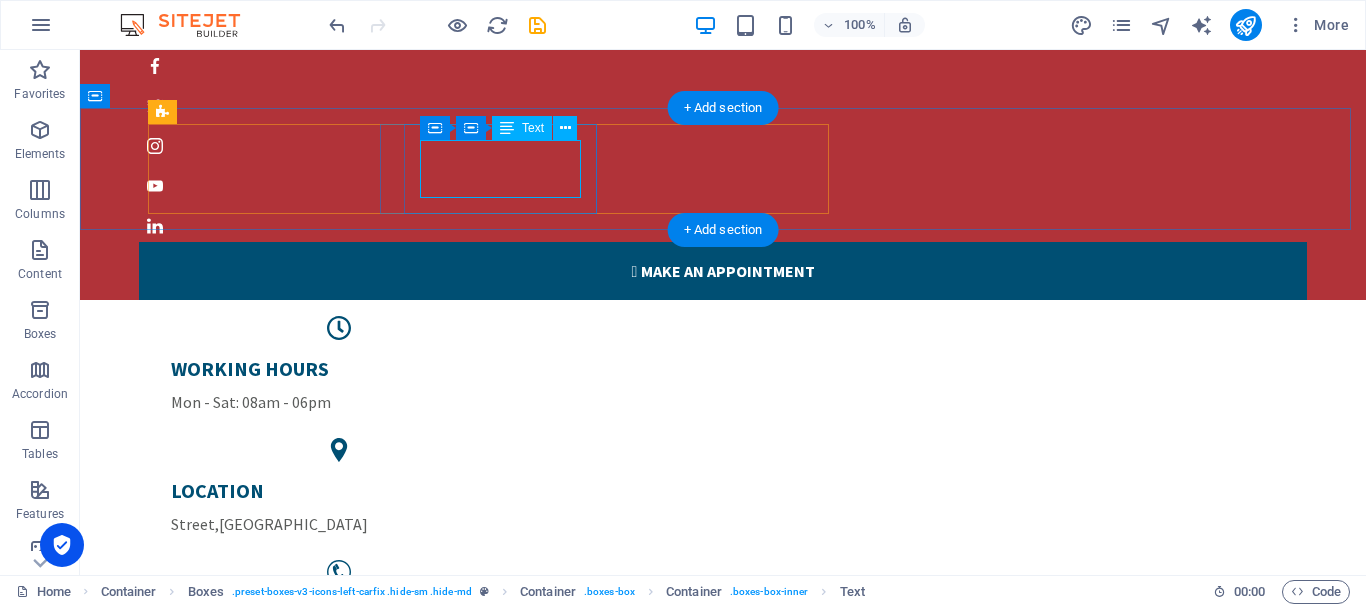click on "LOCATION Street ,  Berlin" at bounding box center (339, 507) 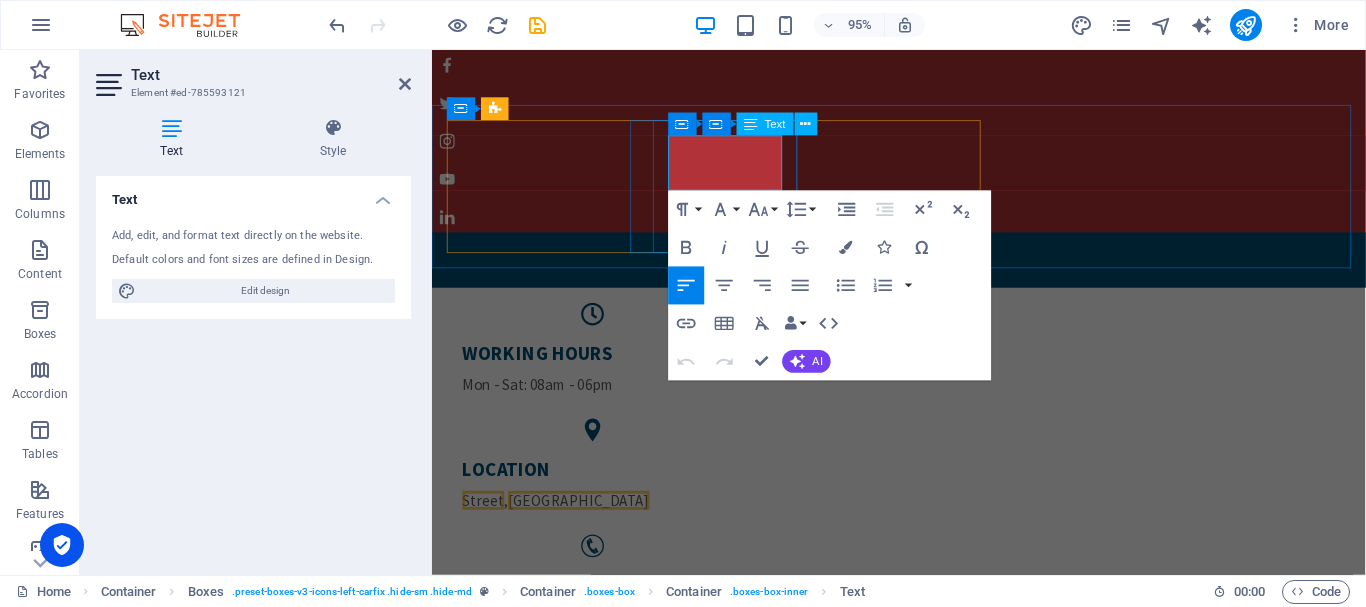 click on "Street ,  Berlin" at bounding box center [601, 524] 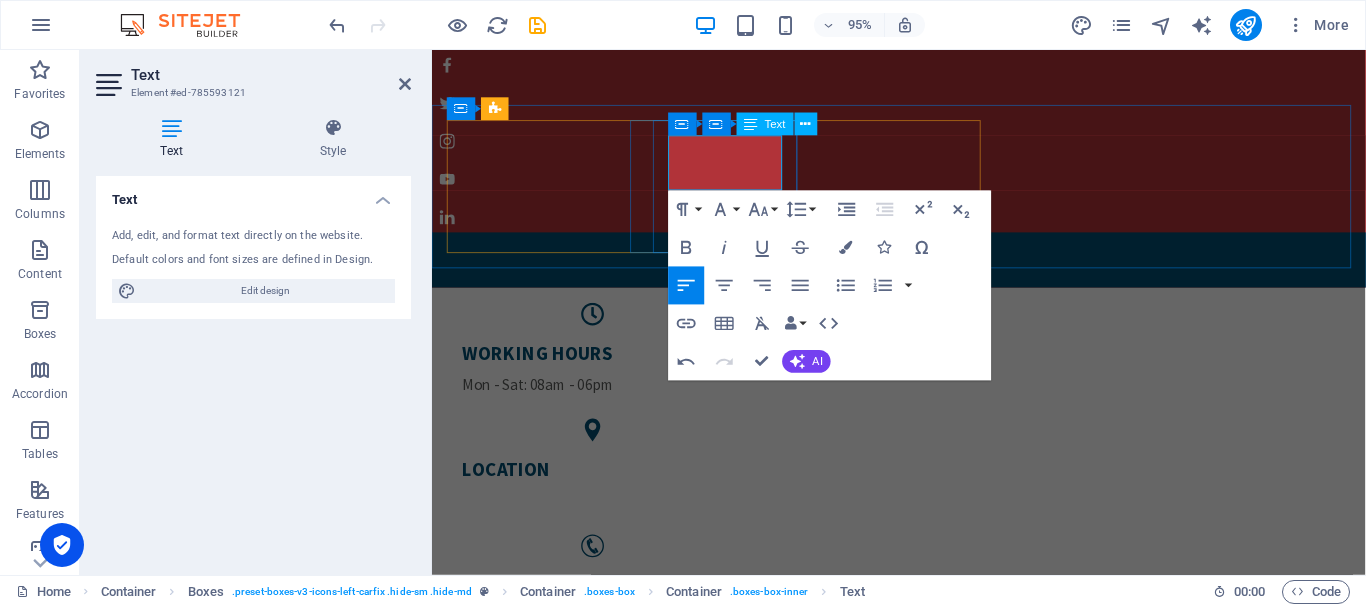 type 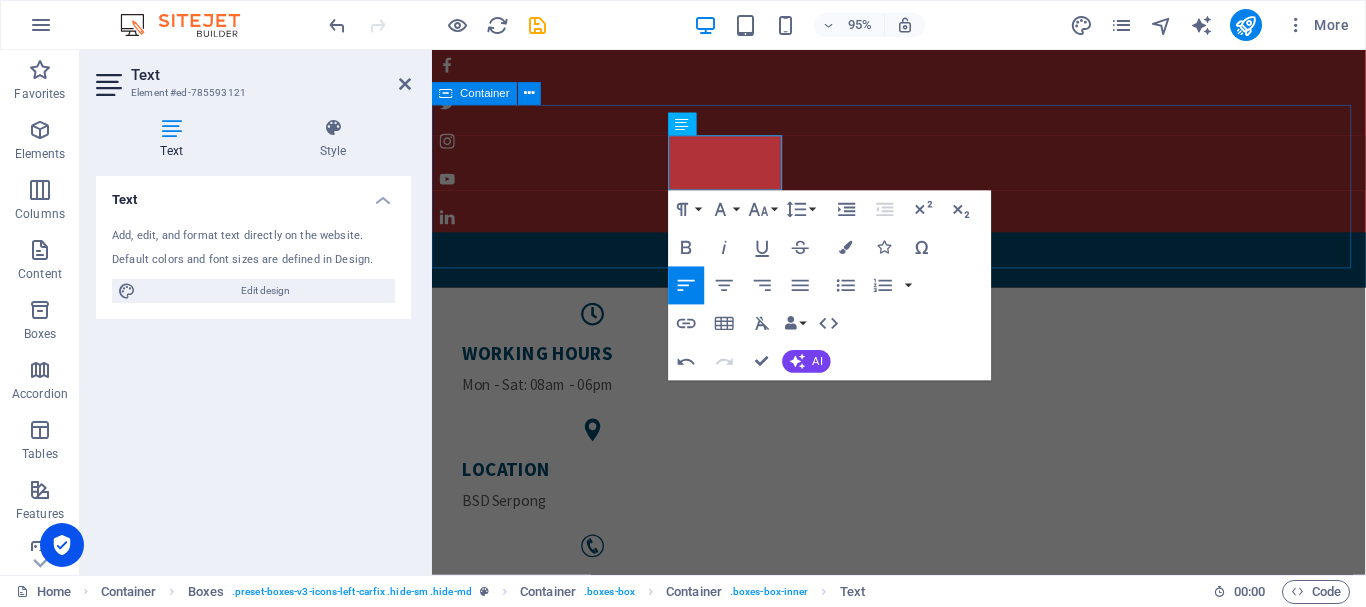 click on "WORKING HOURS Mon - Sat: 08am - 06pm LOCATION BSD Serpong  PHONE NUMBER 0123 - 456789" at bounding box center [923, 495] 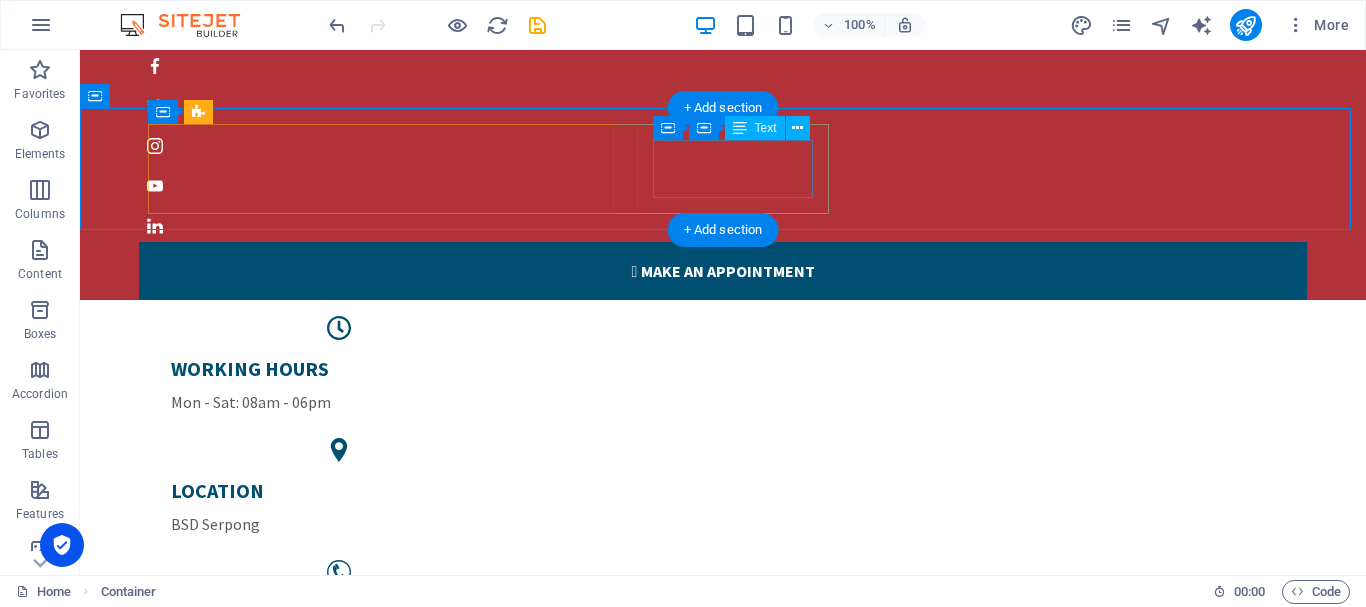 click on "PHONE NUMBER 0123 - 456789" at bounding box center [339, 629] 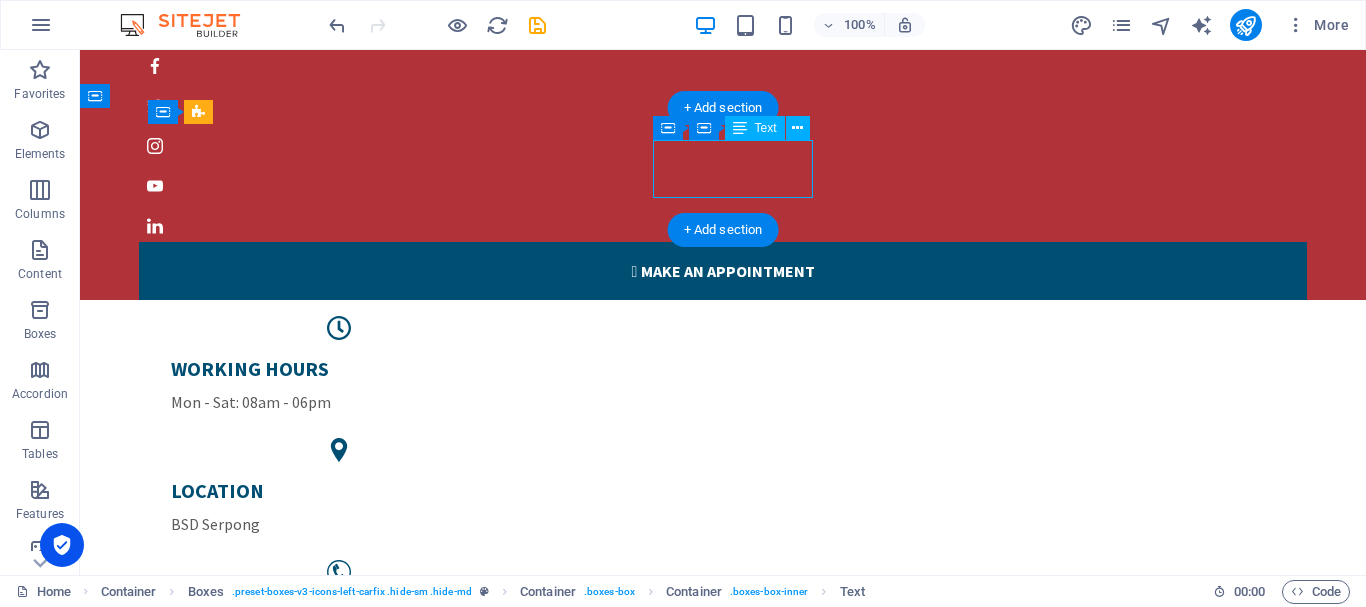 click on "PHONE NUMBER 0123 - 456789" at bounding box center (339, 629) 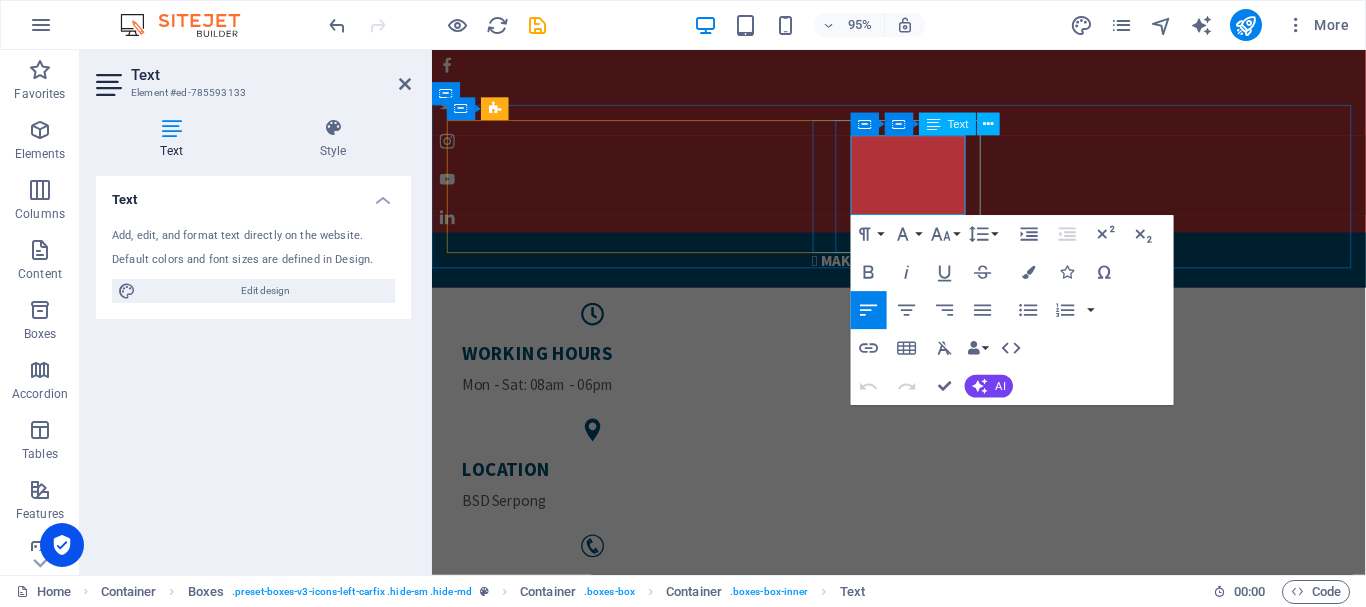 click on "0123 - 456789" at bounding box center (601, 646) 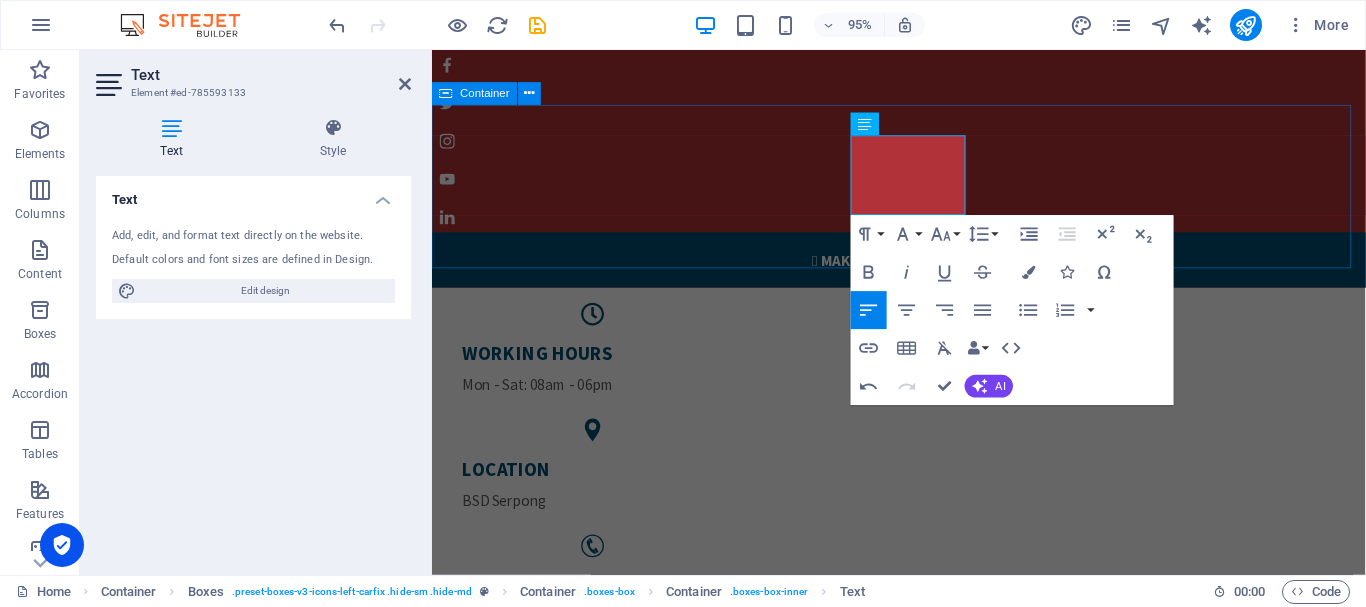 type 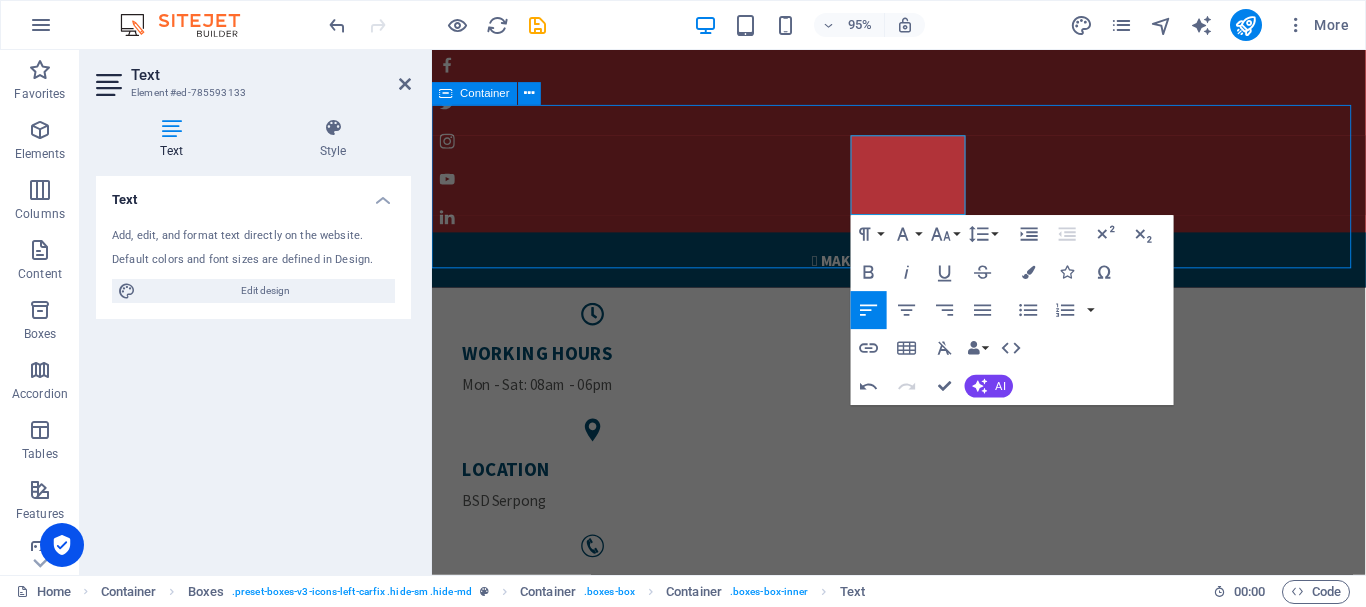 click on "WORKING HOURS Mon - Sat: 08am - 06pm LOCATION BSD Serpong  PHONE NUMBER 021 - 5091-9522" at bounding box center [923, 495] 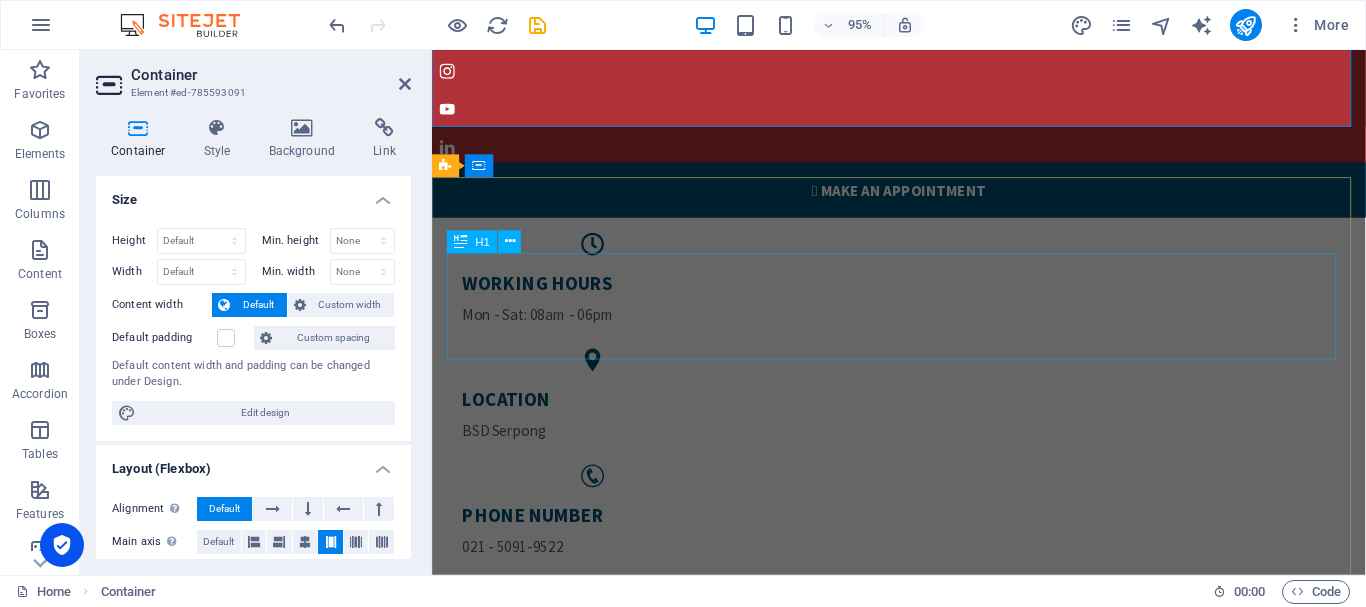 scroll, scrollTop: 200, scrollLeft: 0, axis: vertical 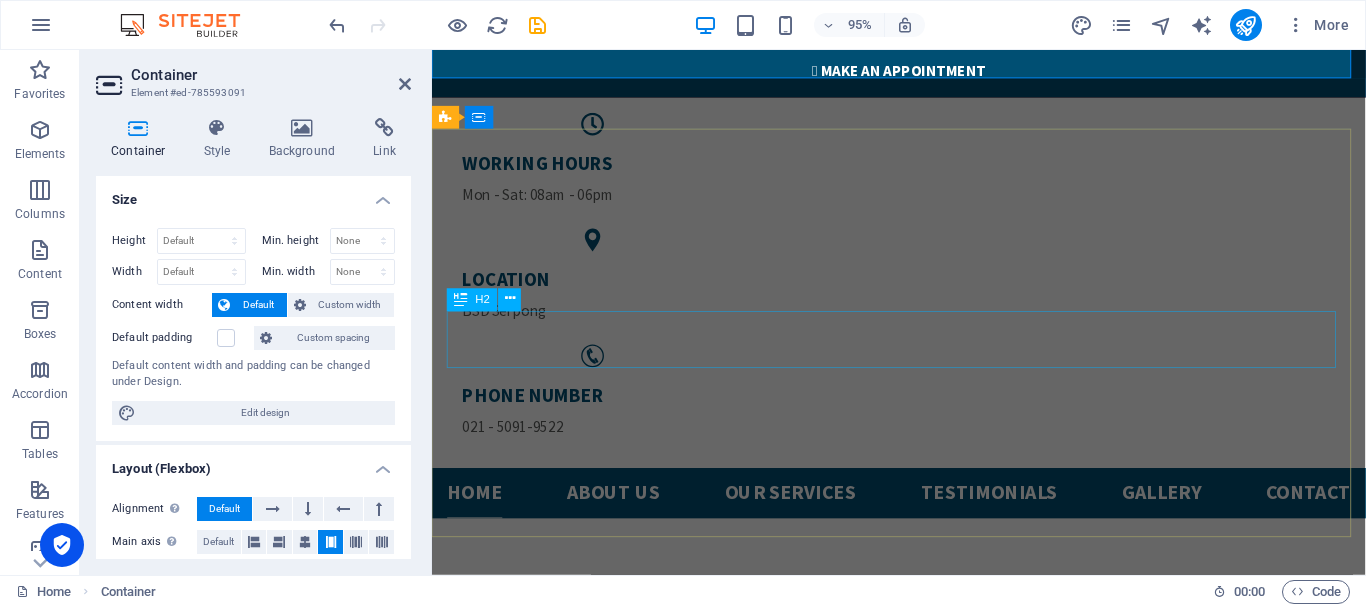 click on "Manhattens fastest Workshop" at bounding box center (923, 1241) 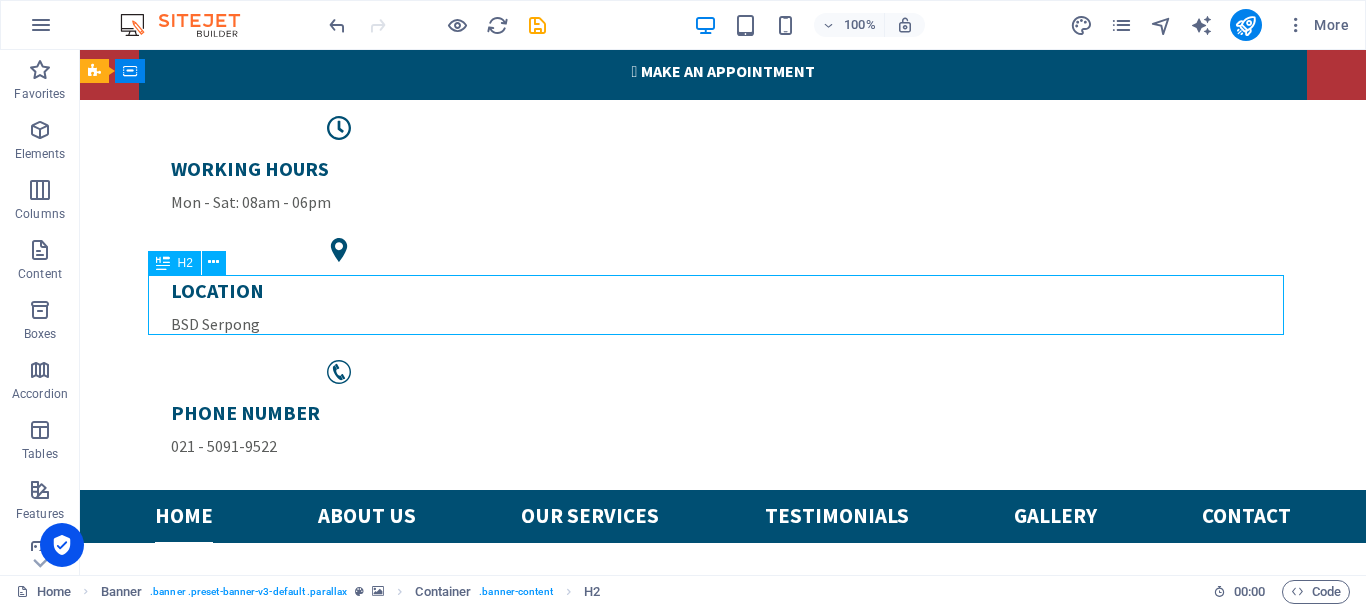 click on "Manhattens fastest Workshop" at bounding box center [723, 1241] 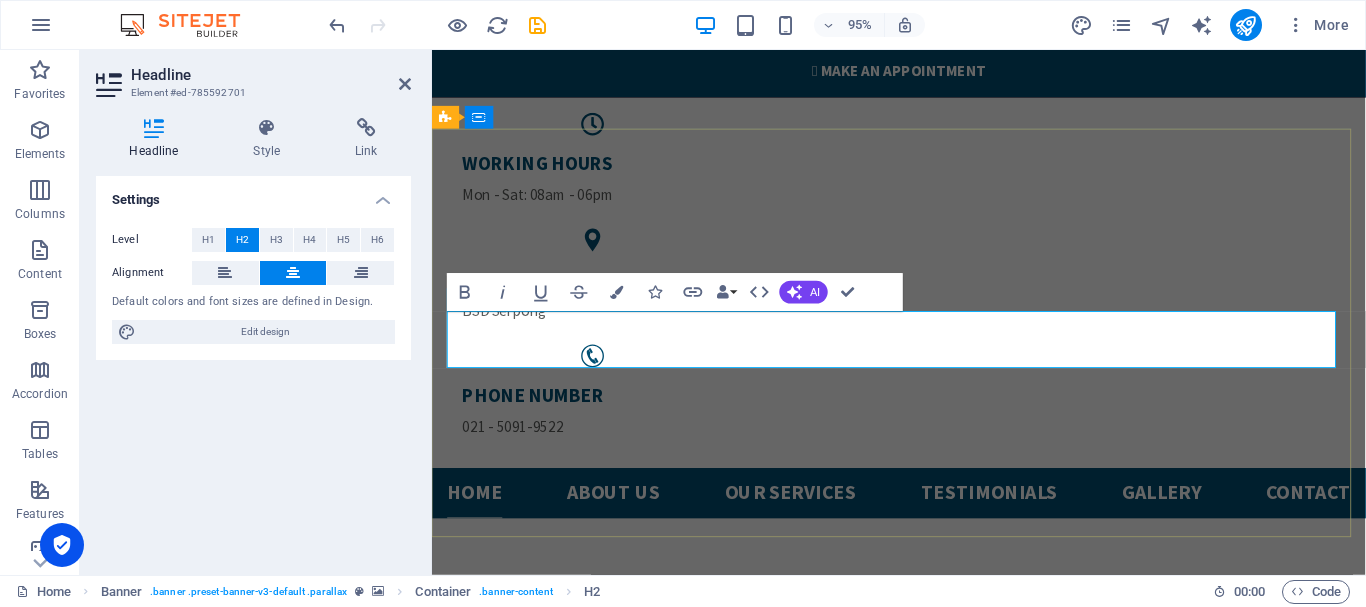 type 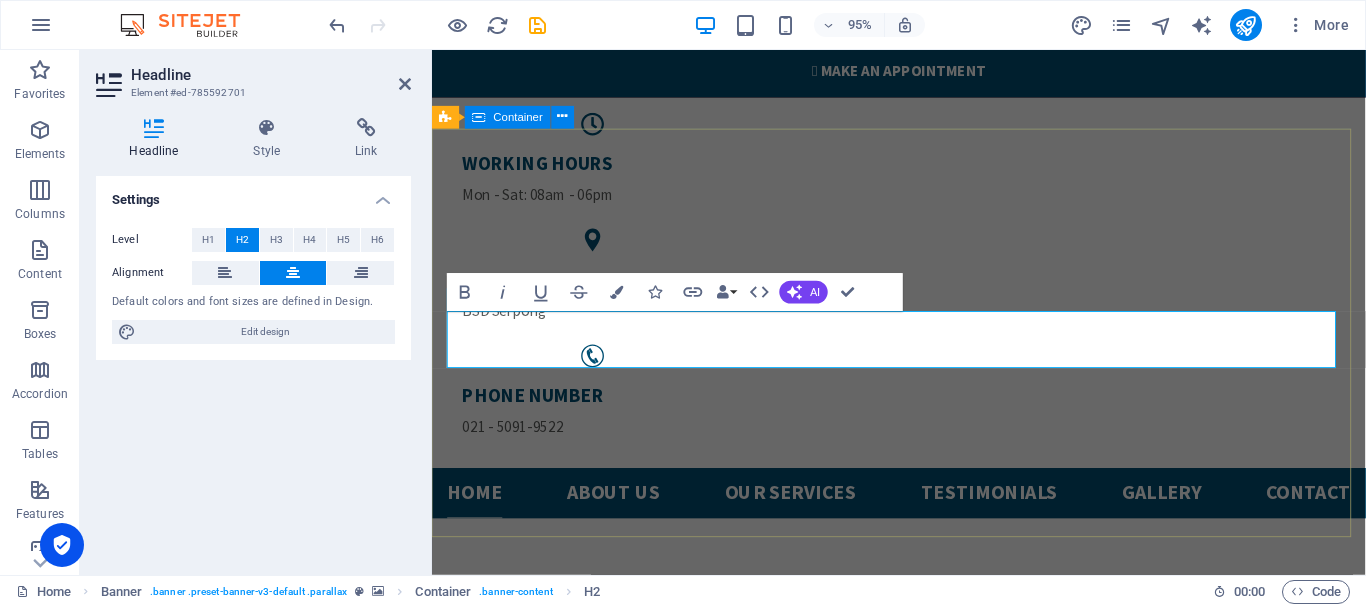 click on "Welcome to DWITECH solutions for moving parts & drive Learn more  " at bounding box center (923, 1238) 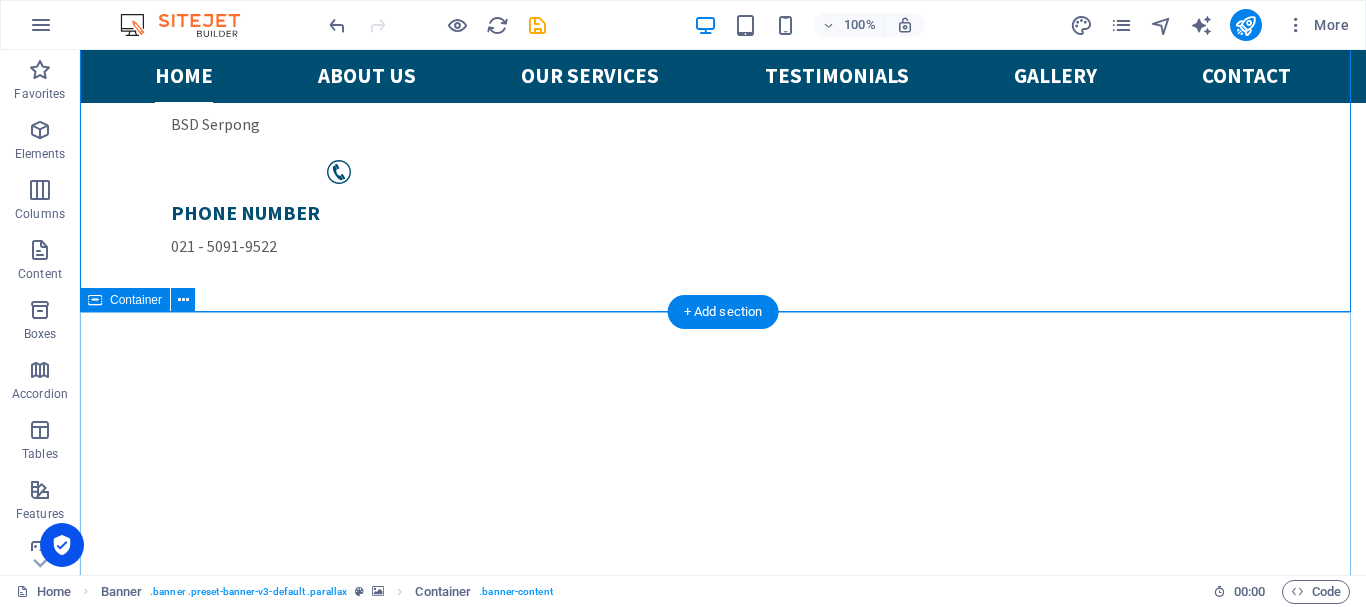 scroll, scrollTop: 500, scrollLeft: 0, axis: vertical 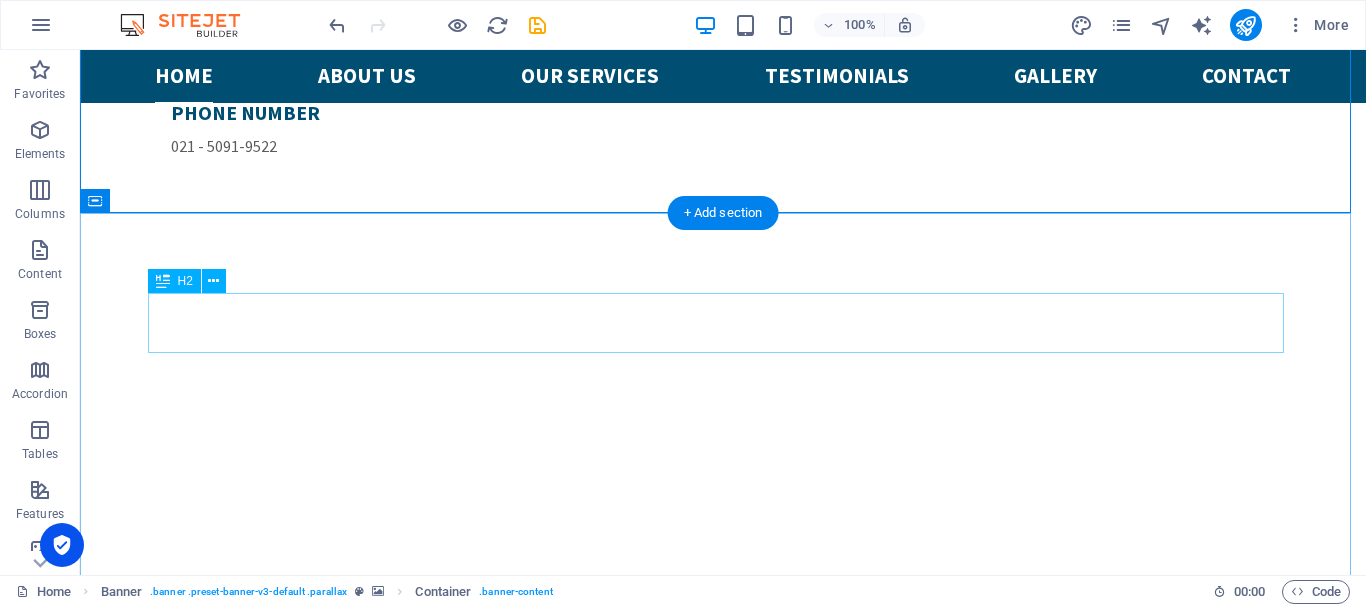 click on "CarFix" at bounding box center (723, 1247) 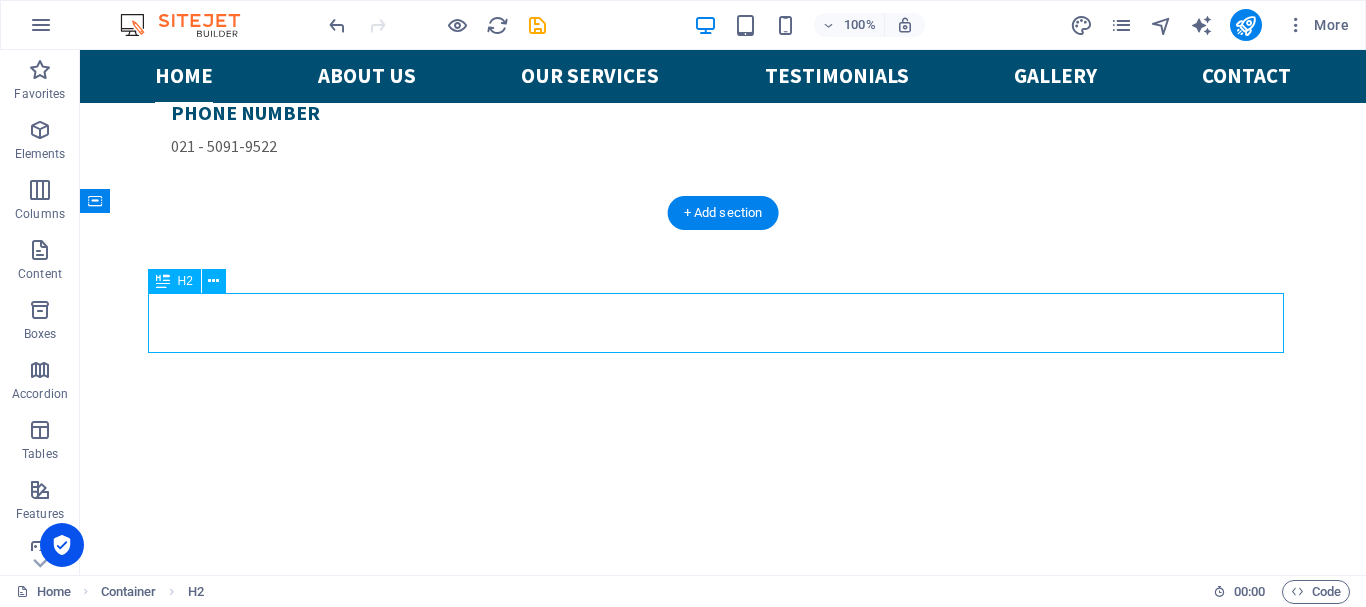 click on "CarFix" at bounding box center [723, 1247] 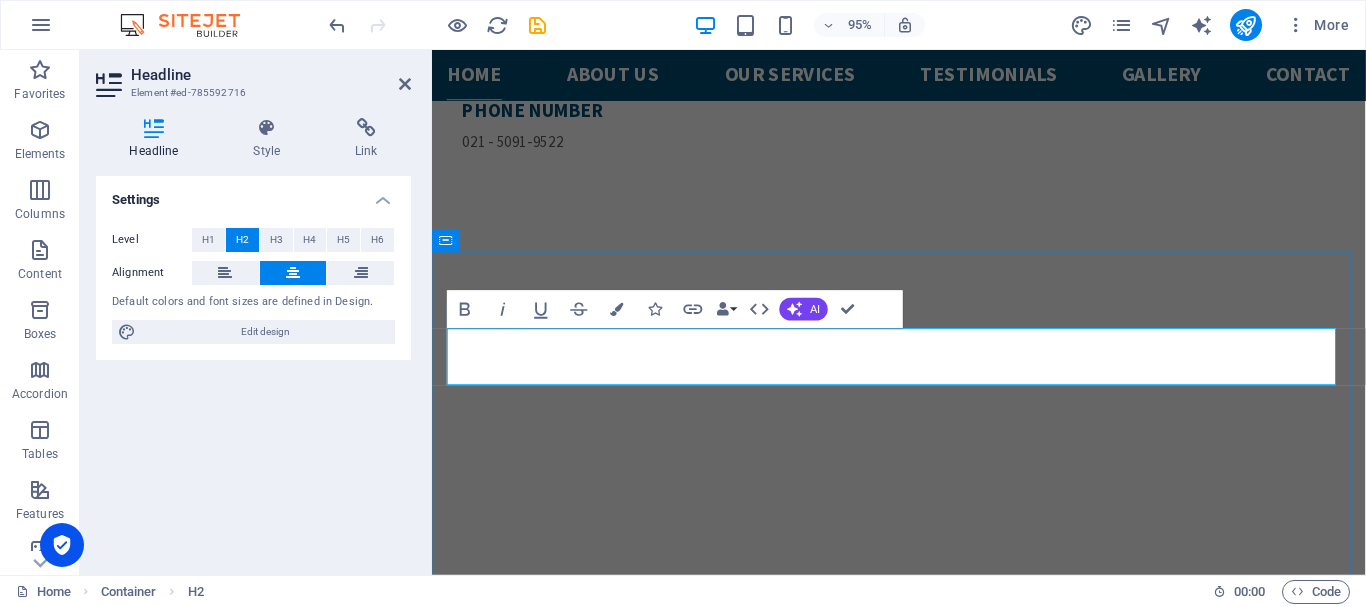 type 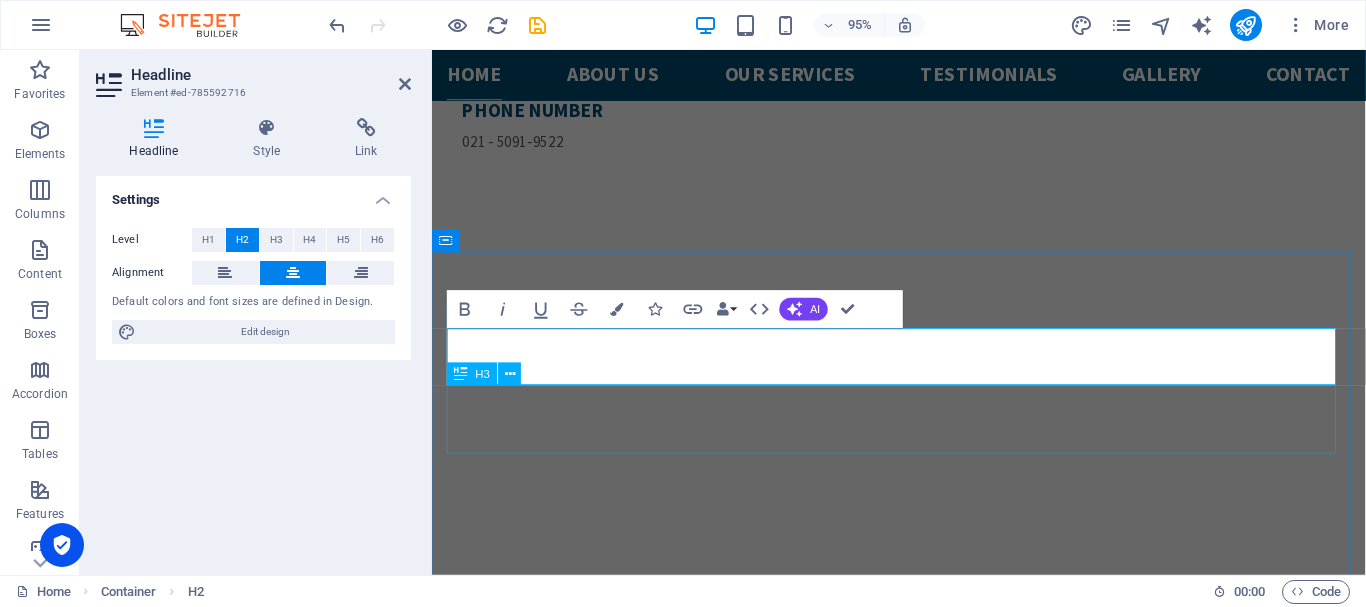click on "Lorem ipsum dolor sit amet, consetetur sadipscing elitr,  sed diam nonumy eirmod tempor invidunt ut labore" at bounding box center (923, 1356) 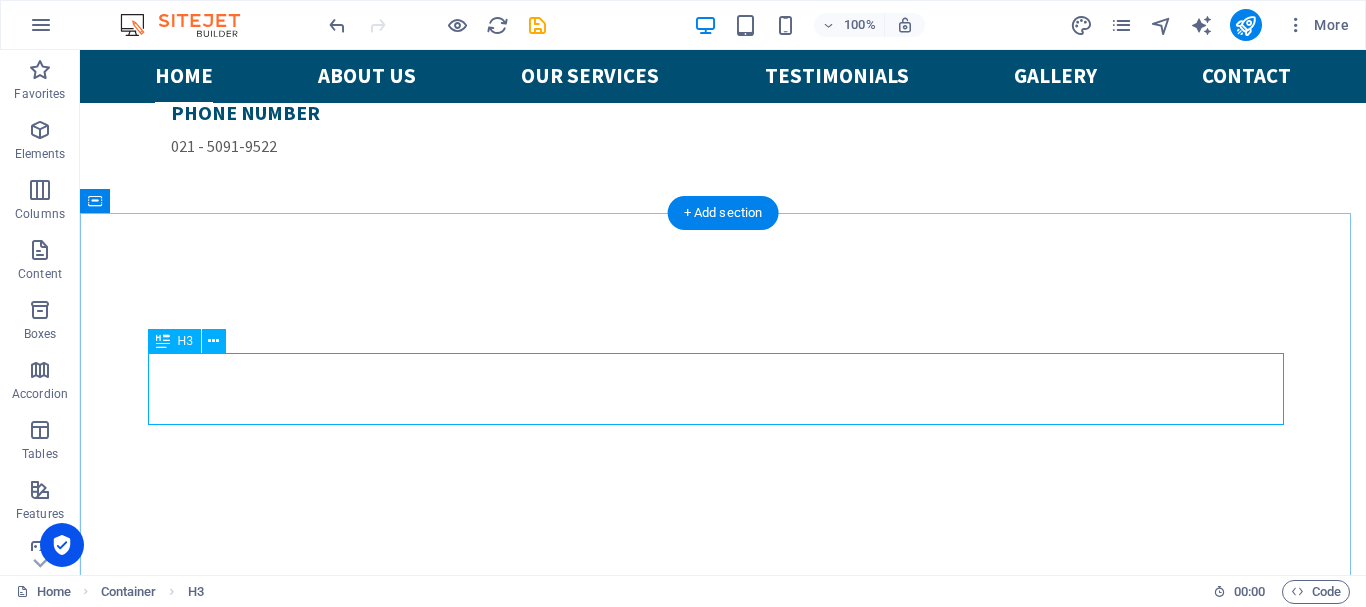 click on "Lorem ipsum dolor sit amet, consetetur sadipscing elitr,  sed diam nonumy eirmod tempor invidunt ut labore" at bounding box center (723, 1345) 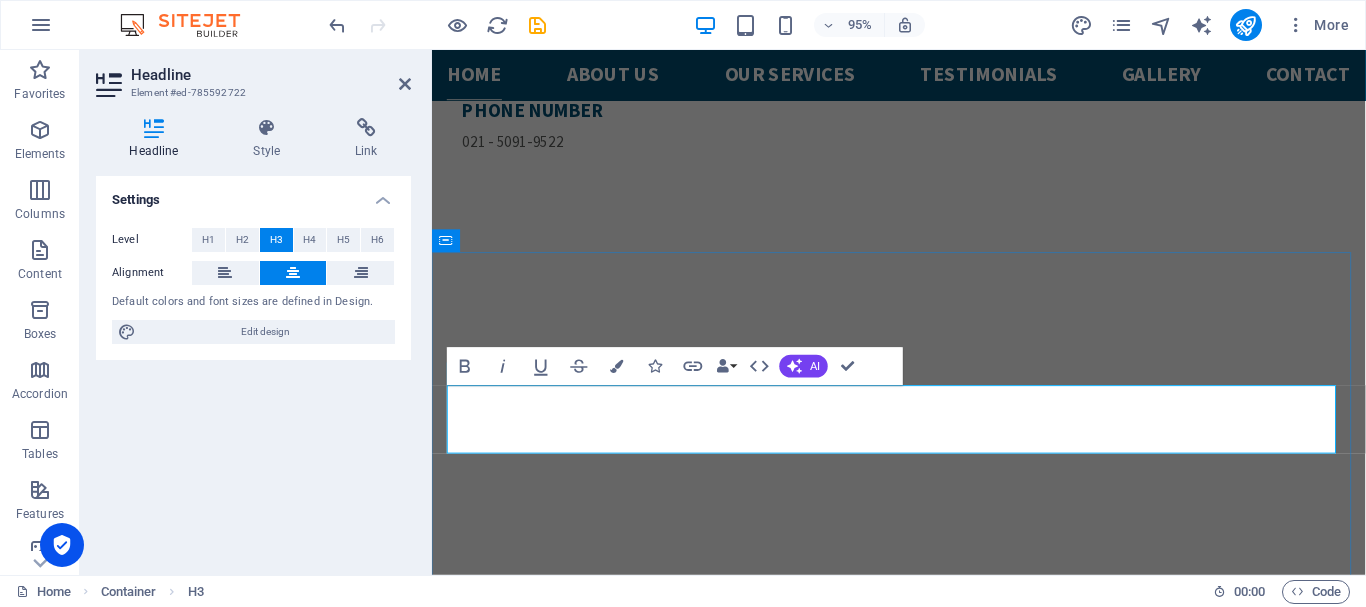 type 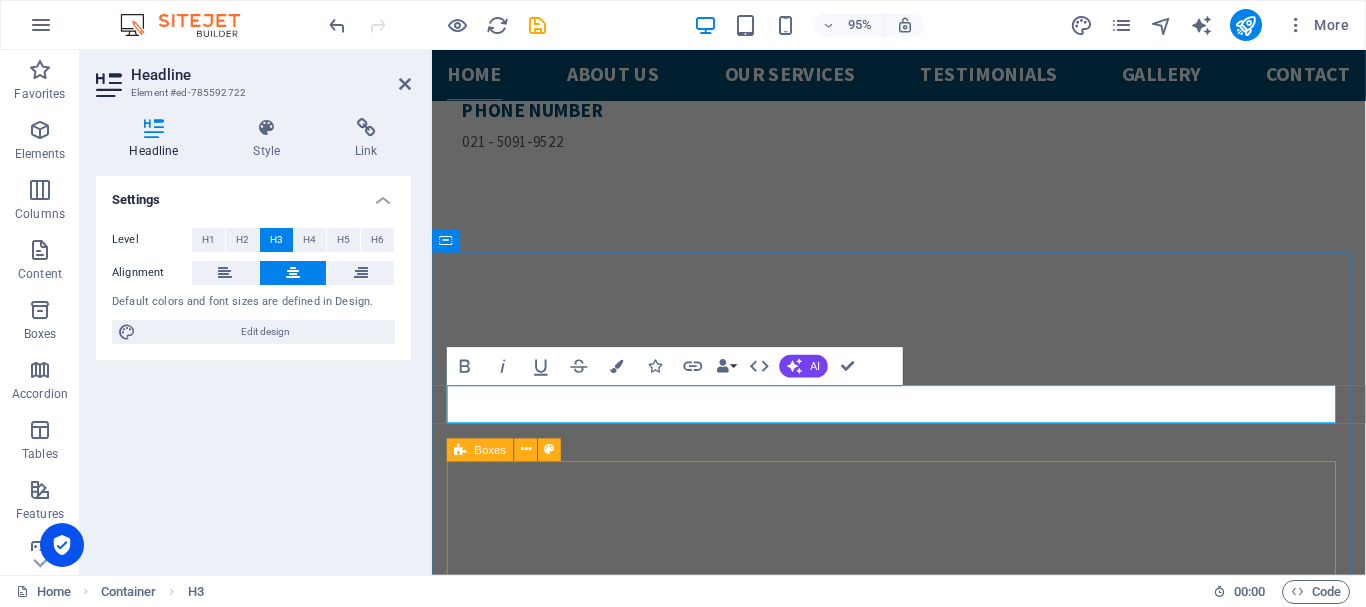click on "Car Wash
Lorem ipsum dolor sit amet, consectetur adipisicing elit. Veritatis, dolorem! 24/7 Service
Lorem ipsum dolor sit amet, consectetur adipisicing elit. Veritatis, dolorem! Brake Repair
Lorem ipsum dolor sit amet, consectetur adipisicing elit. Veritatis, dolorem! Electrical System
Lorem ipsum dolor sit amet, consectetur adipisicing elit. Veritatis, dolorem! Tire Repair
Lorem ipsum dolor sit amet, consectetur adipisicing elit. Veritatis, dolorem! Engine Diagnostic
Lorem ipsum dolor sit amet, consectetur adipisicing elit. Veritatis, dolorem!" at bounding box center [923, 1904] 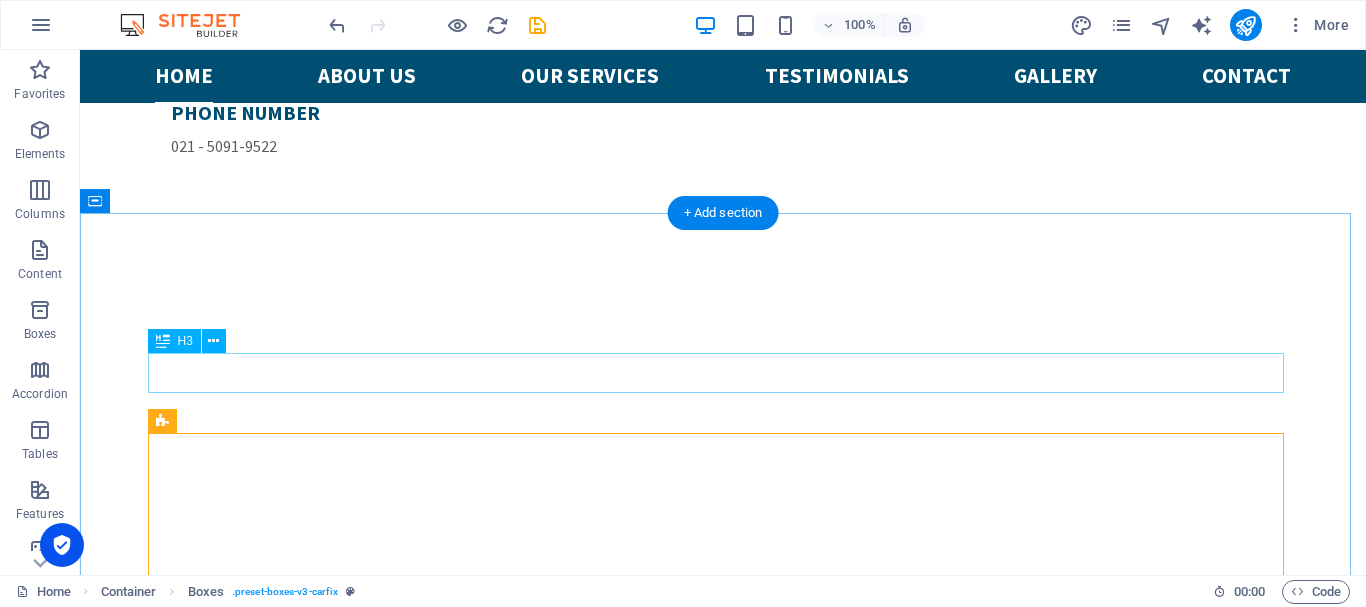 click on "offer best price and solutions for motor, drive, control & mcc panel" at bounding box center (723, 1329) 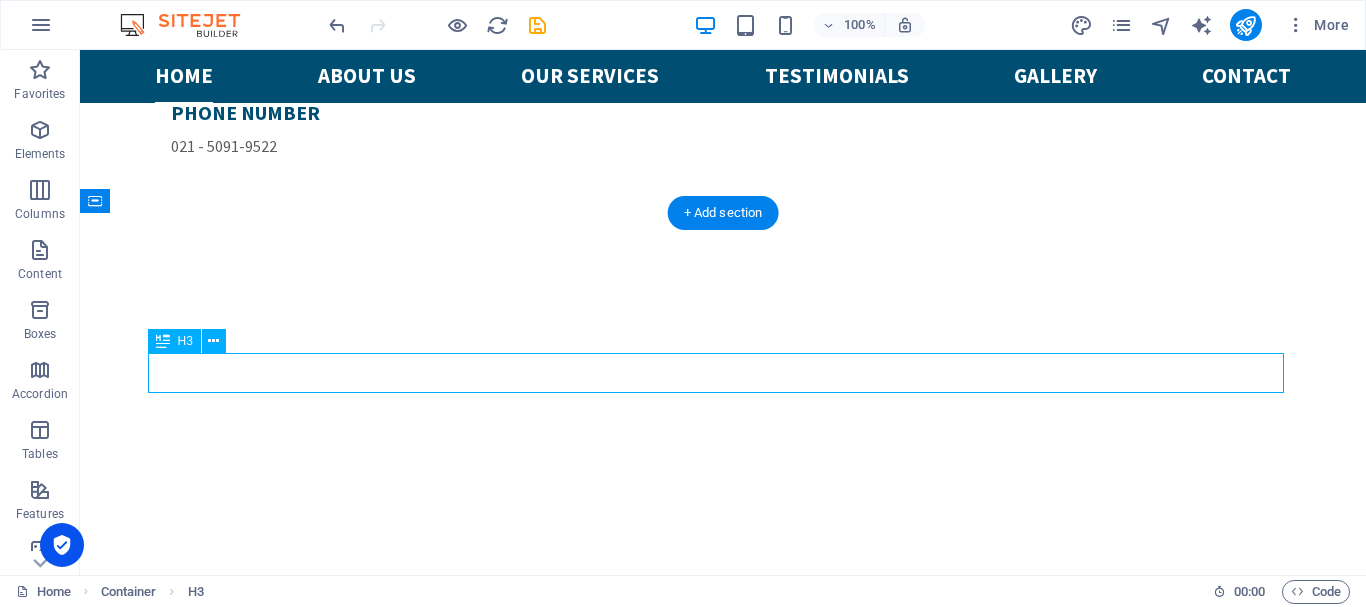 click on "offer best price and solutions for motor, drive, control & mcc panel" at bounding box center [723, 1329] 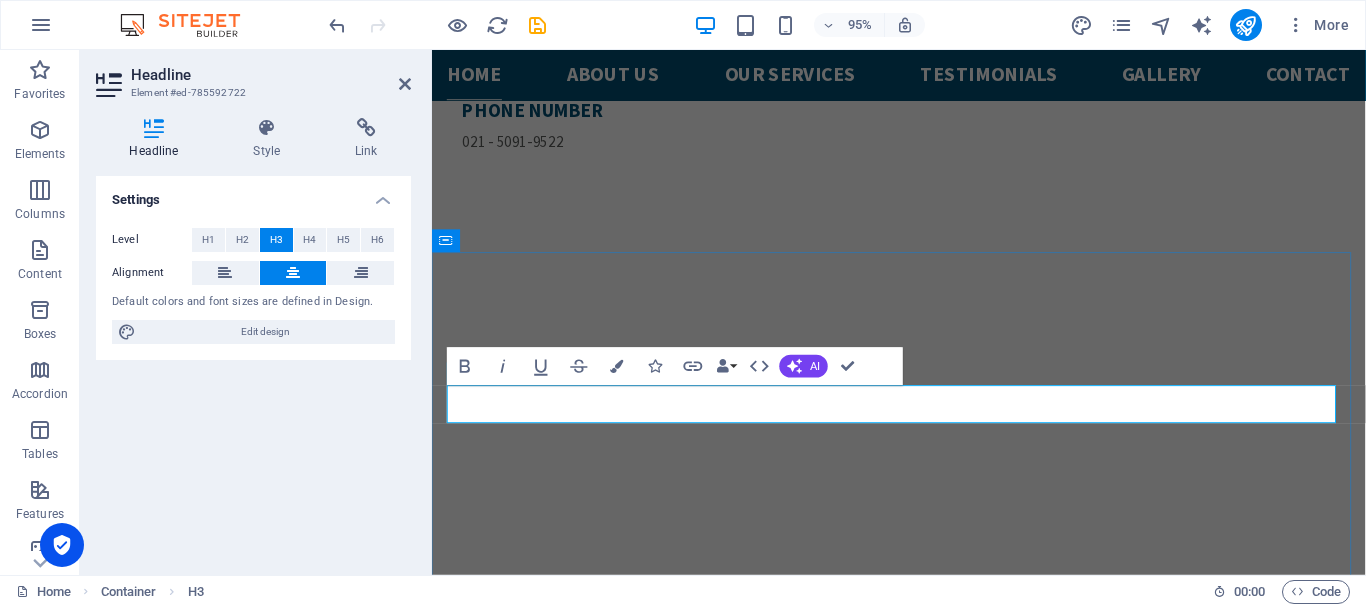click on "offer best price and solutions for motor, drive, control & mcc panel" at bounding box center [923, 1329] 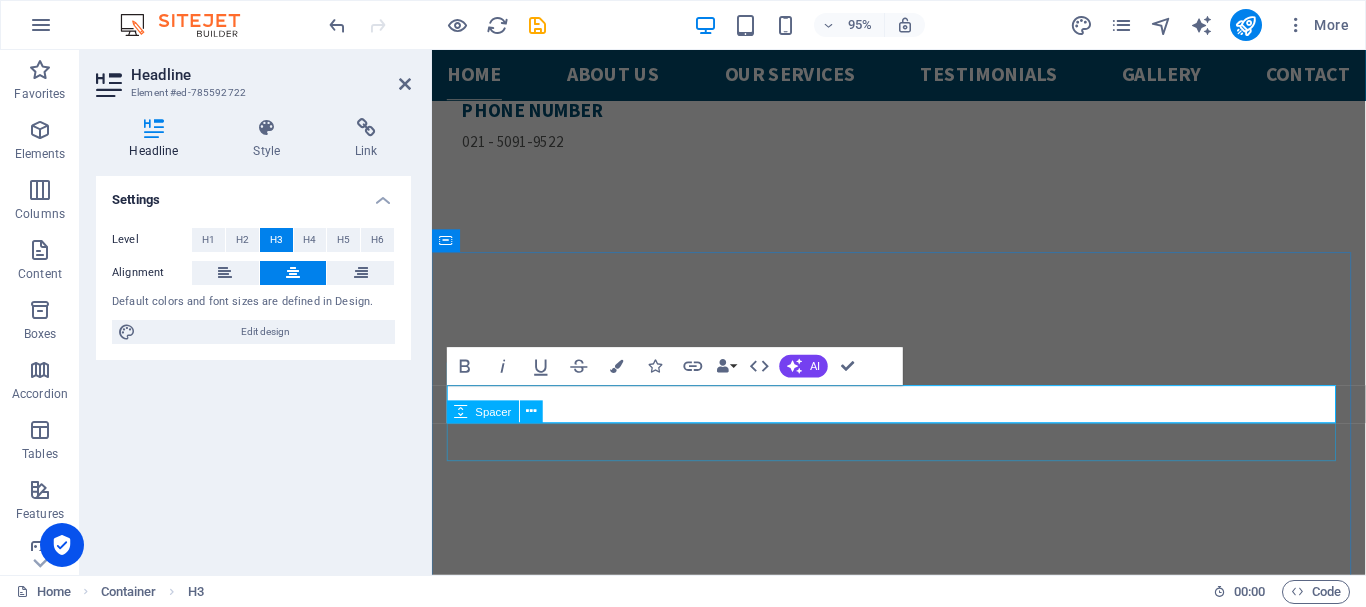 type 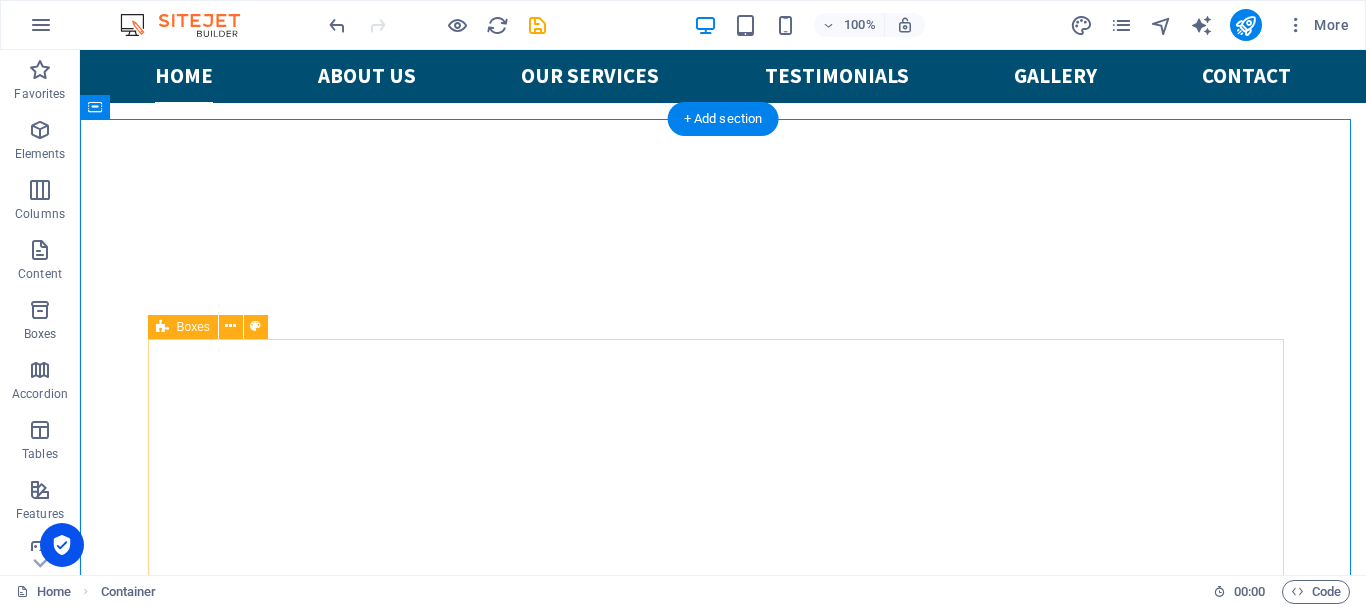 scroll, scrollTop: 700, scrollLeft: 0, axis: vertical 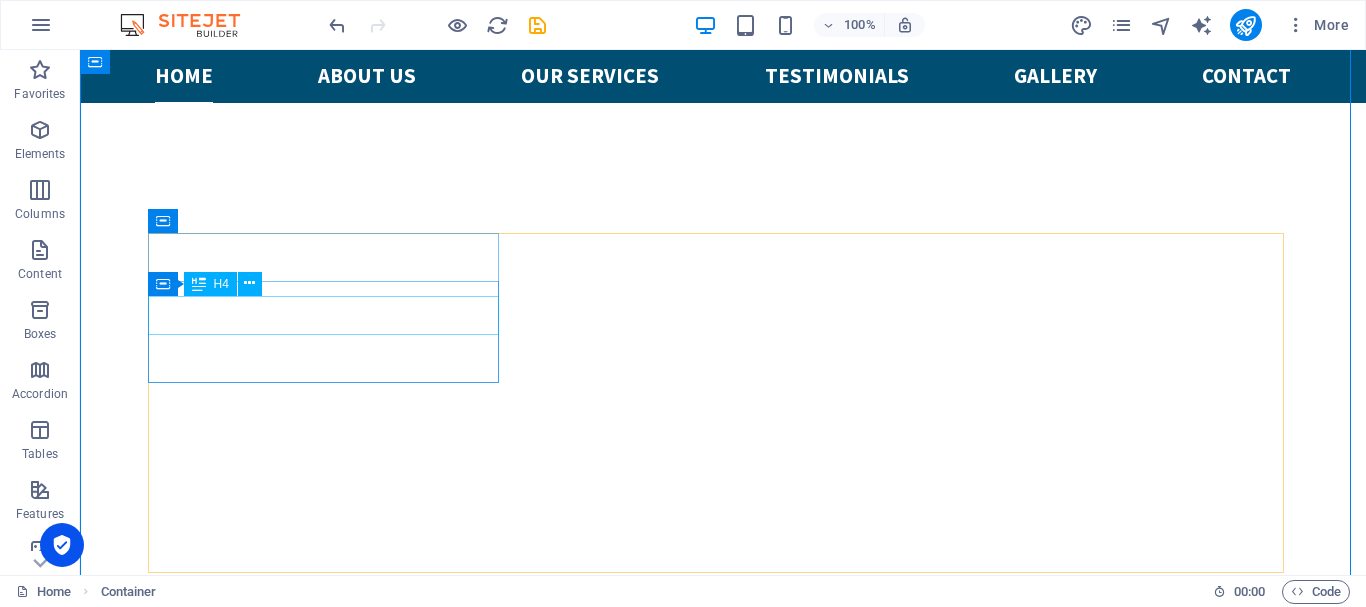 click on "Car Wash" at bounding box center [331, 1271] 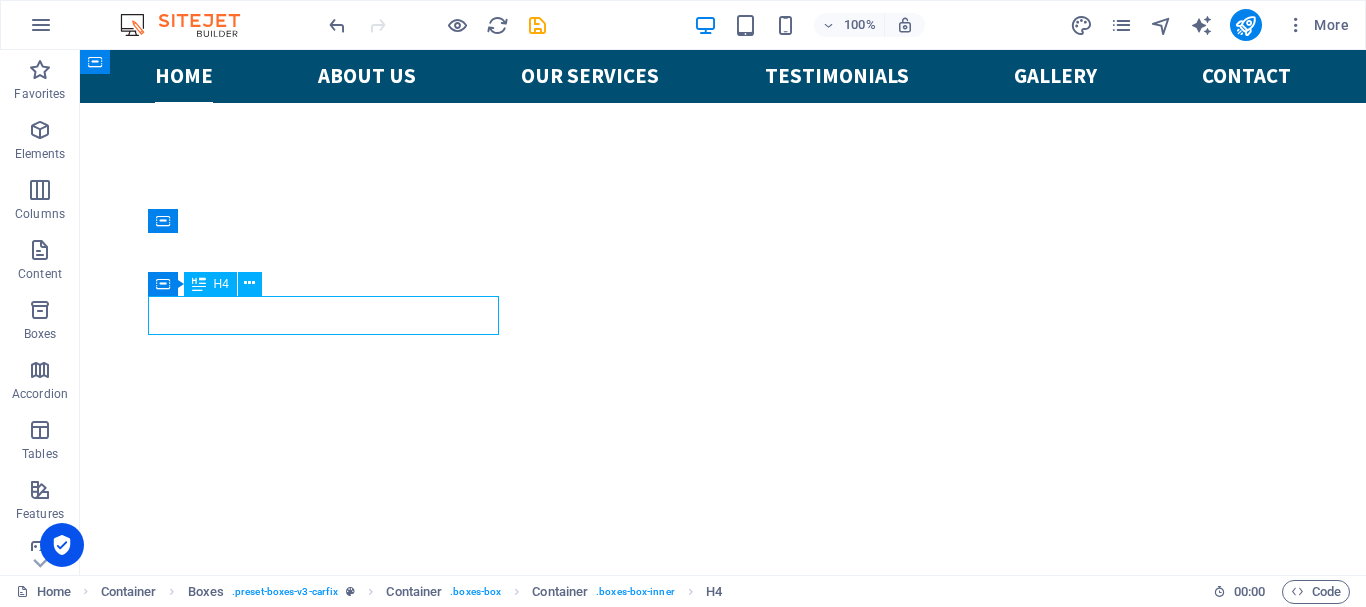 click on "Car Wash" at bounding box center (331, 1271) 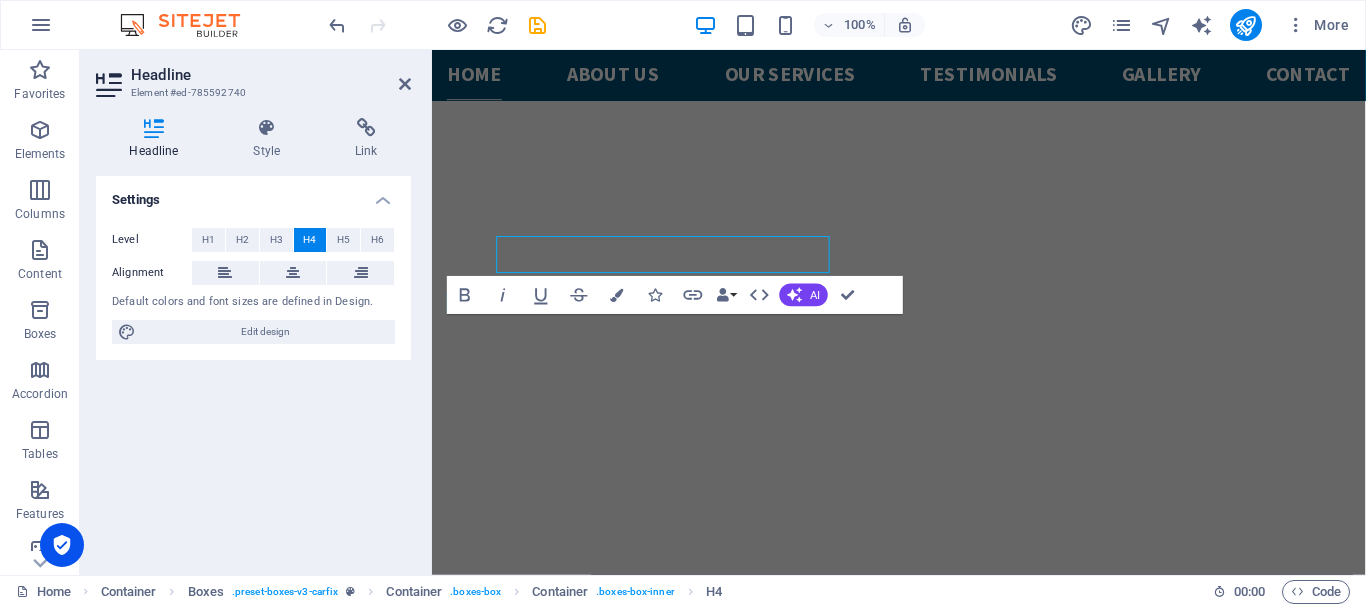 scroll, scrollTop: 750, scrollLeft: 0, axis: vertical 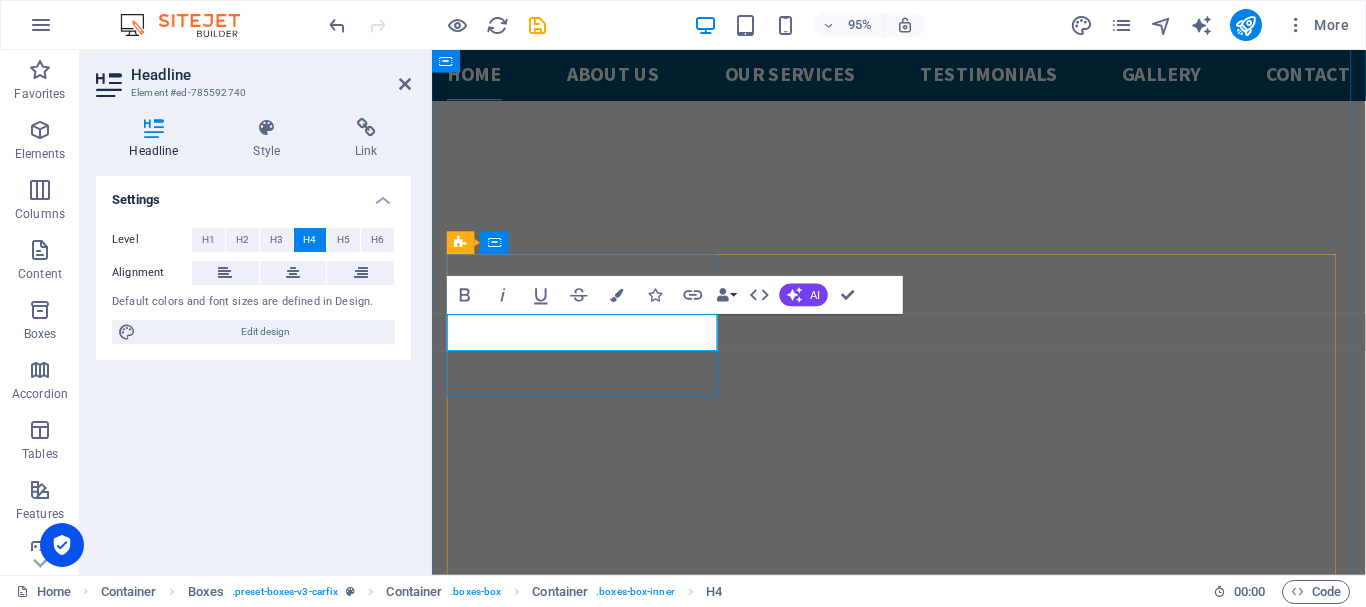 type 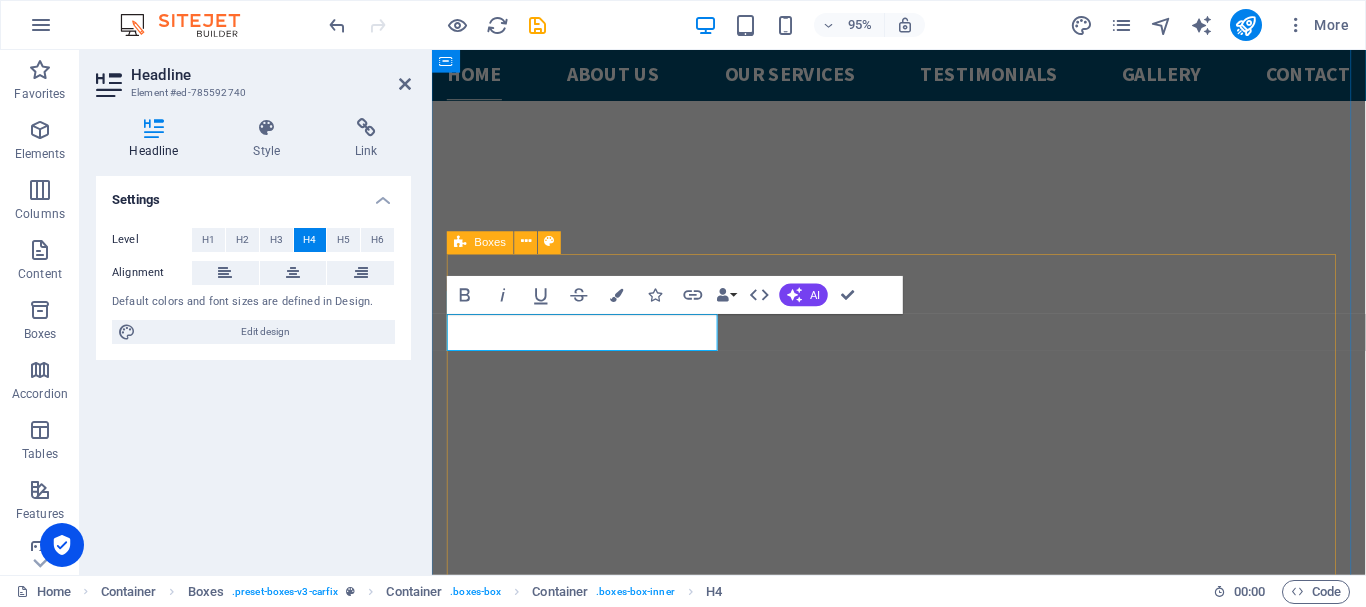 click on "supply
Lorem ipsum dolor sit amet, consectetur adipisicing elit. Veritatis, dolorem! 24/7 Service
Lorem ipsum dolor sit amet, consectetur adipisicing elit. Veritatis, dolorem! Brake Repair
Lorem ipsum dolor sit amet, consectetur adipisicing elit. Veritatis, dolorem! Electrical System
Lorem ipsum dolor sit amet, consectetur adipisicing elit. Veritatis, dolorem! Tire Repair
Lorem ipsum dolor sit amet, consectetur adipisicing elit. Veritatis, dolorem! Engine Diagnostic
Lorem ipsum dolor sit amet, consectetur adipisicing elit. Veritatis, dolorem!" at bounding box center (923, 1686) 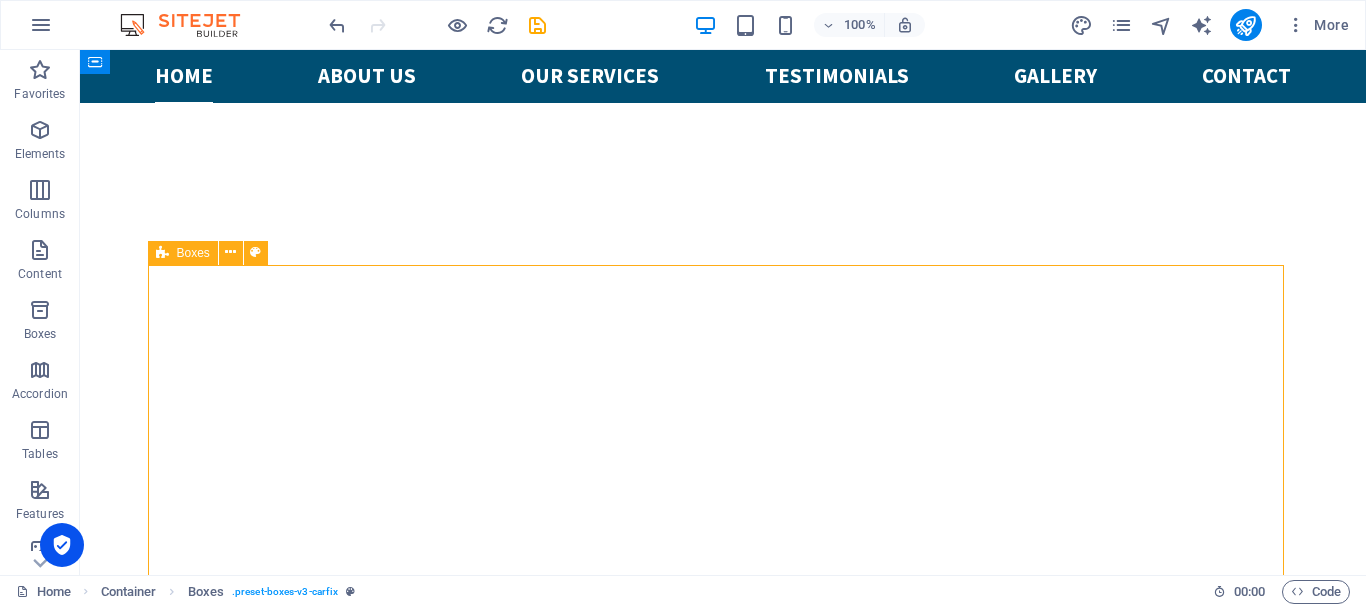 scroll, scrollTop: 668, scrollLeft: 0, axis: vertical 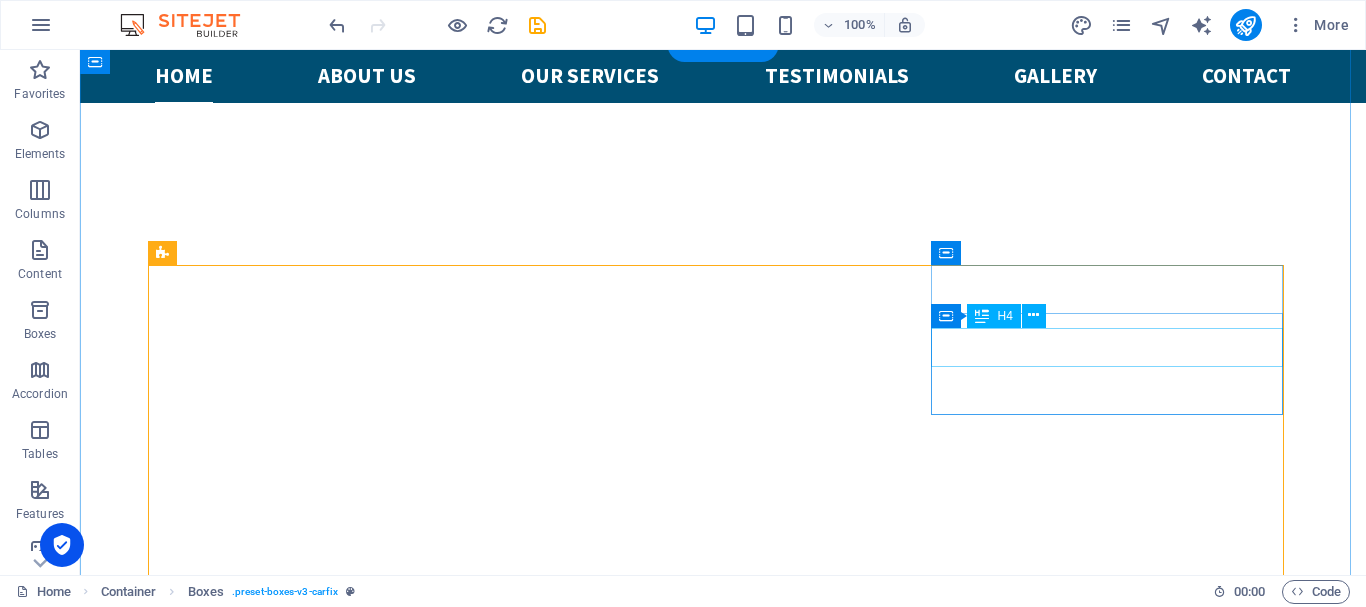 click on "Brake Repair" at bounding box center (331, 1643) 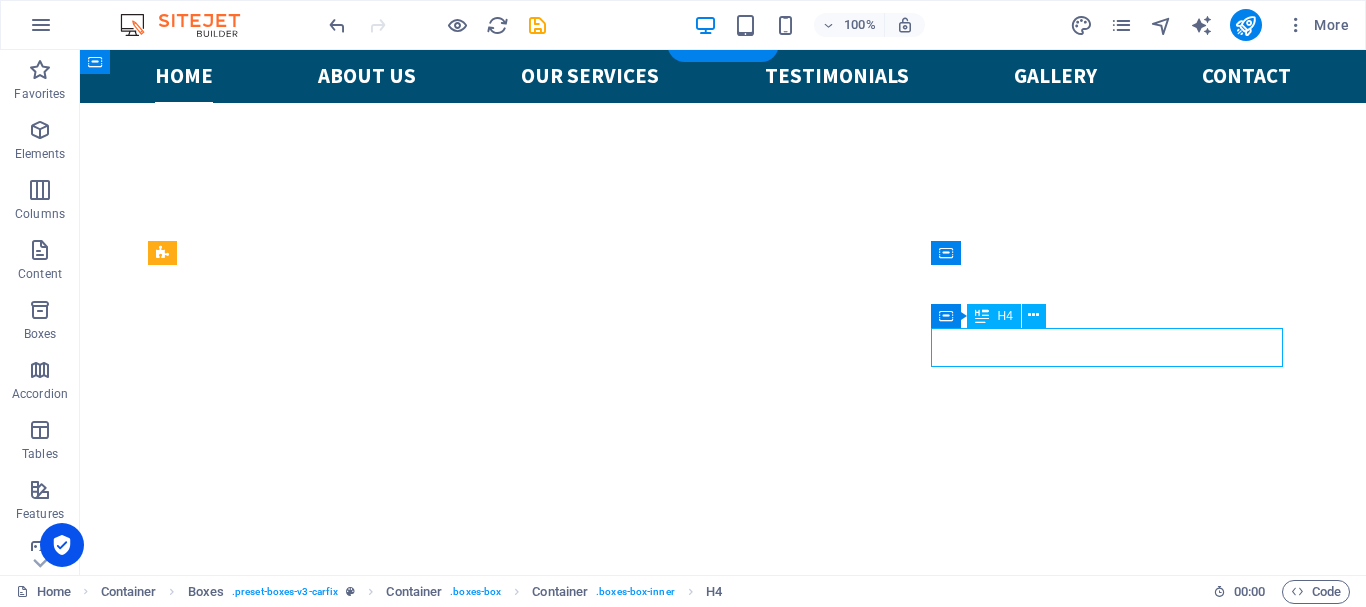 click on "Brake Repair" at bounding box center (331, 1643) 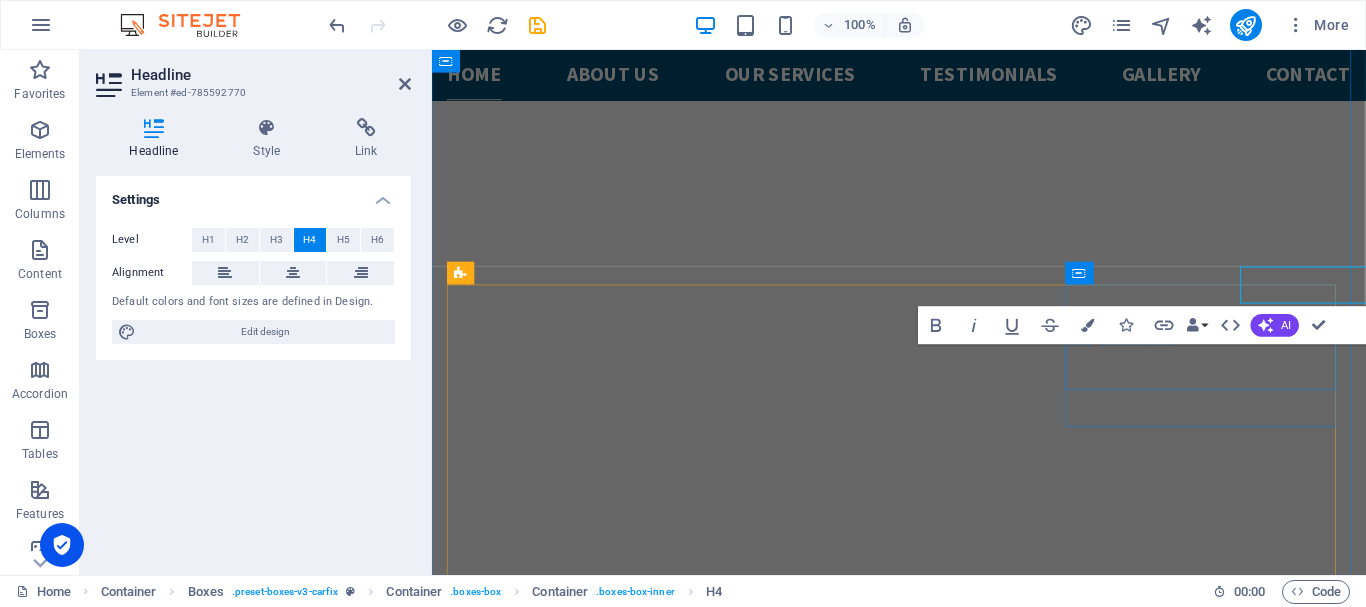 scroll, scrollTop: 718, scrollLeft: 0, axis: vertical 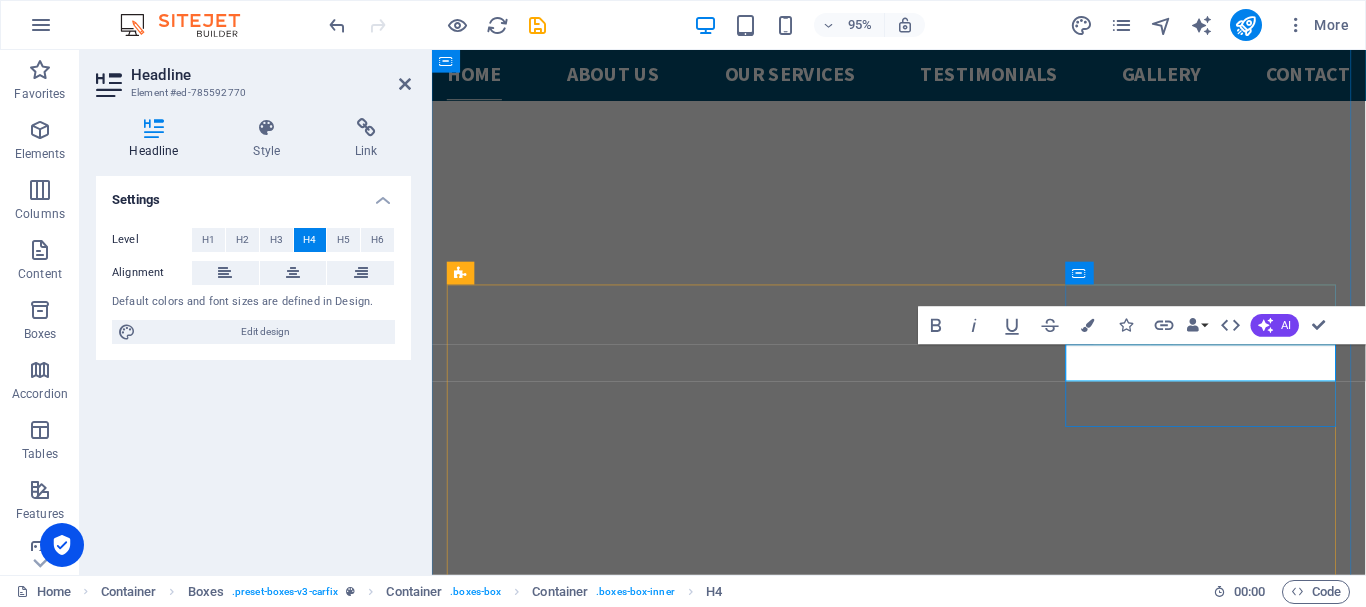 click on "Brake Repair" at bounding box center (593, 1636) 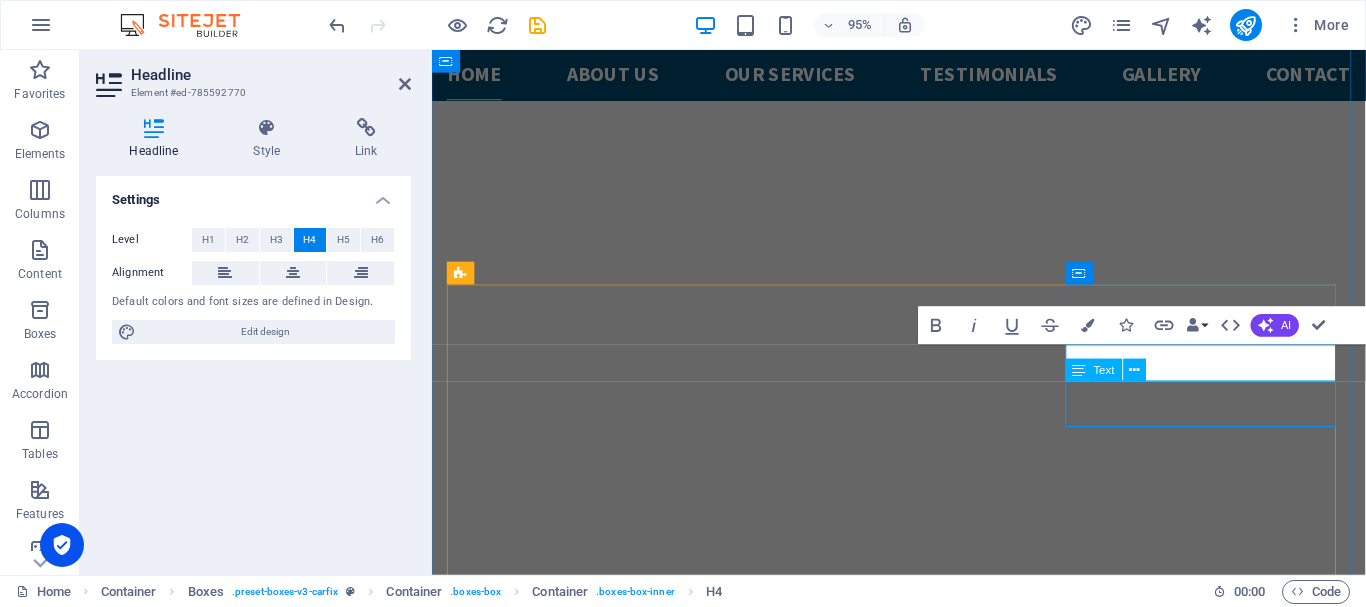 type 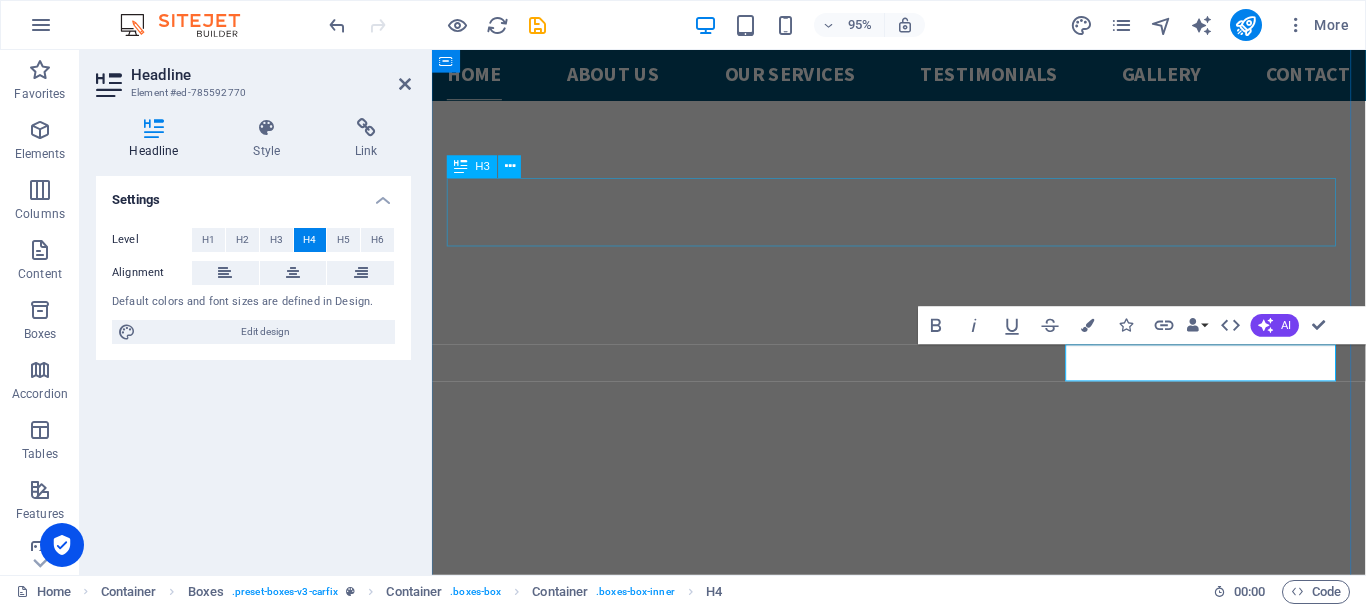 click on "offer best price and solutions for motor, drive, gearbox, bearing, control & mcc panel" at bounding box center [923, 1138] 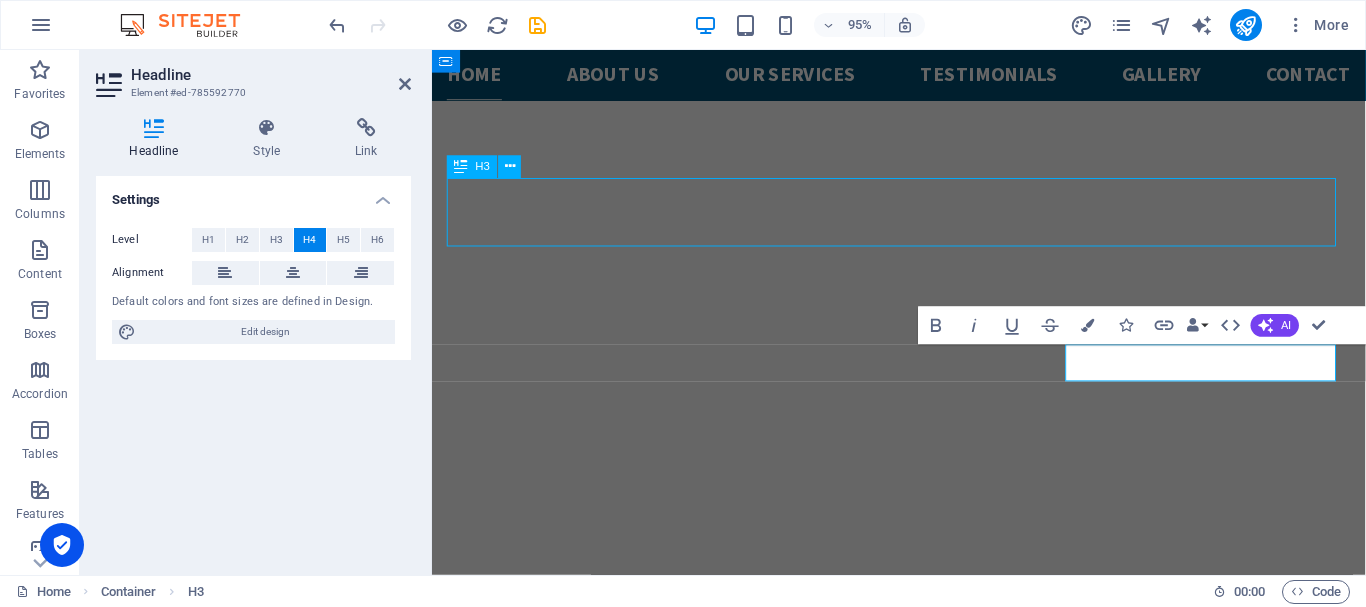 scroll, scrollTop: 668, scrollLeft: 0, axis: vertical 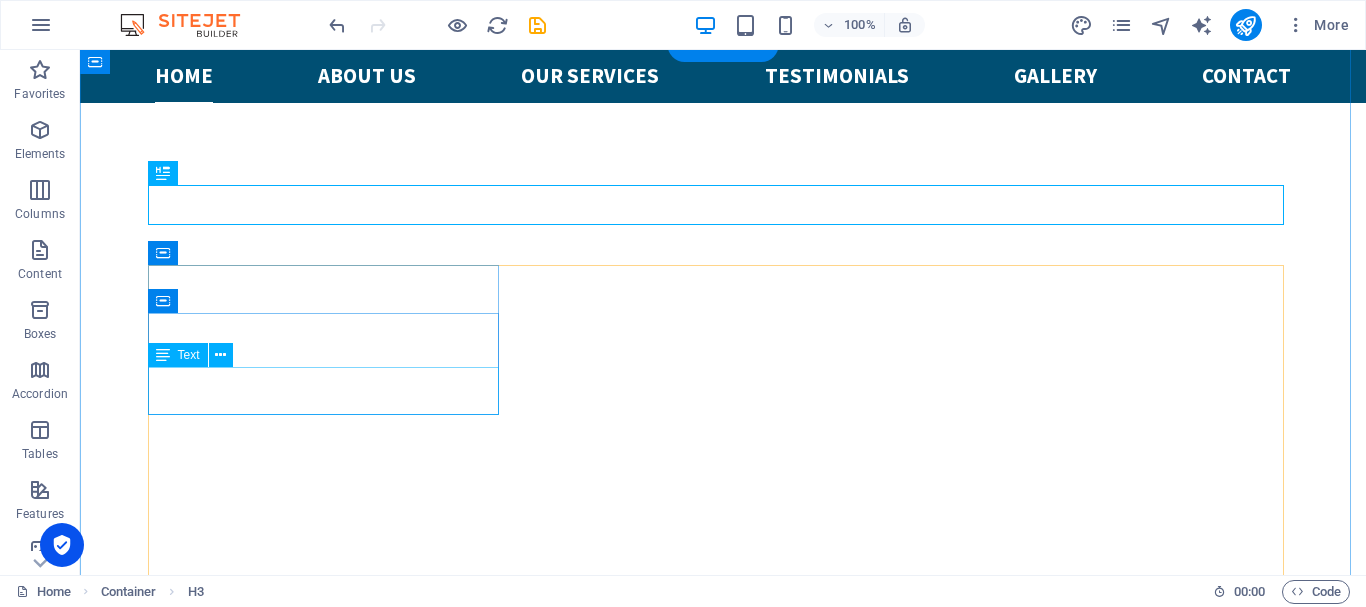 click on "Lorem ipsum dolor sit amet, consectetur adipisicing elit. Veritatis, dolorem!" at bounding box center (331, 1351) 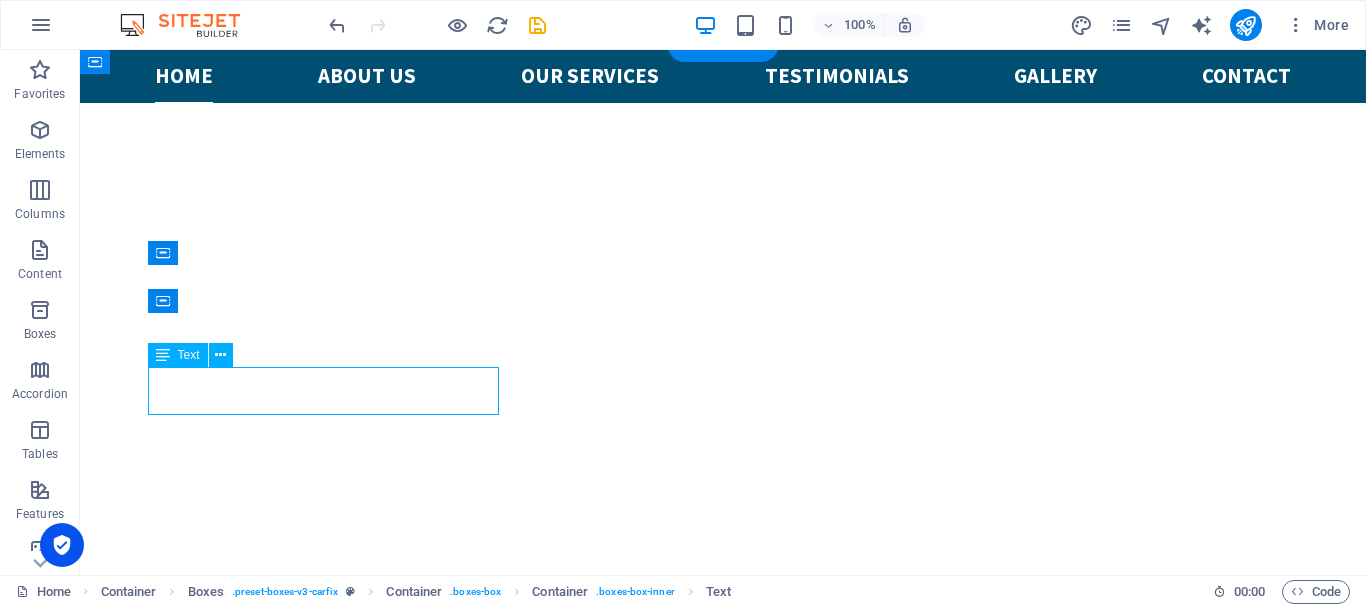 click on "Lorem ipsum dolor sit amet, consectetur adipisicing elit. Veritatis, dolorem!" at bounding box center (331, 1351) 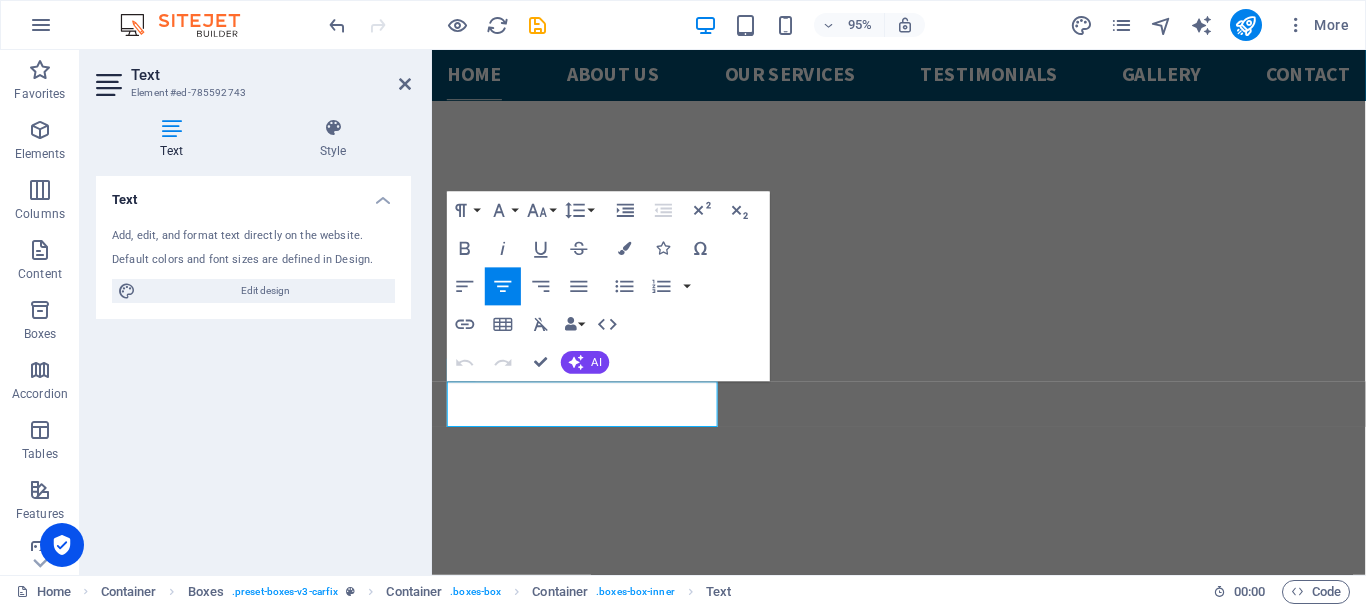 drag, startPoint x: 705, startPoint y: 437, endPoint x: 837, endPoint y: 446, distance: 132.30646 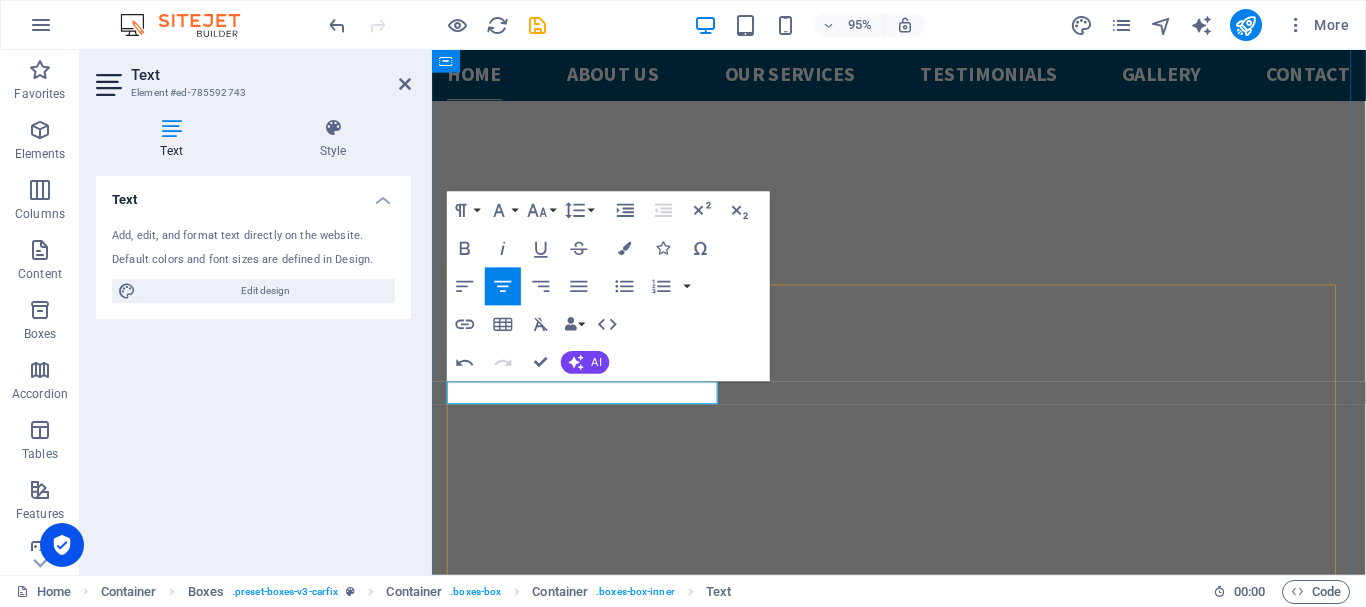 click on "supply 24/7 Service
Lorem ipsum dolor sit amet, consectetur adipisicing elit. Veritatis, dolorem! motor & drive  Repair
Lorem ipsum dolor sit amet, consectetur adipisicing elit. Veritatis, dolorem! Electrical System
Lorem ipsum dolor sit amet, consectetur adipisicing elit. Veritatis, dolorem! Tire Repair
Lorem ipsum dolor sit amet, consectetur adipisicing elit. Veritatis, dolorem! Engine Diagnostic
Lorem ipsum dolor sit amet, consectetur adipisicing elit. Veritatis, dolorem!" at bounding box center (923, 1706) 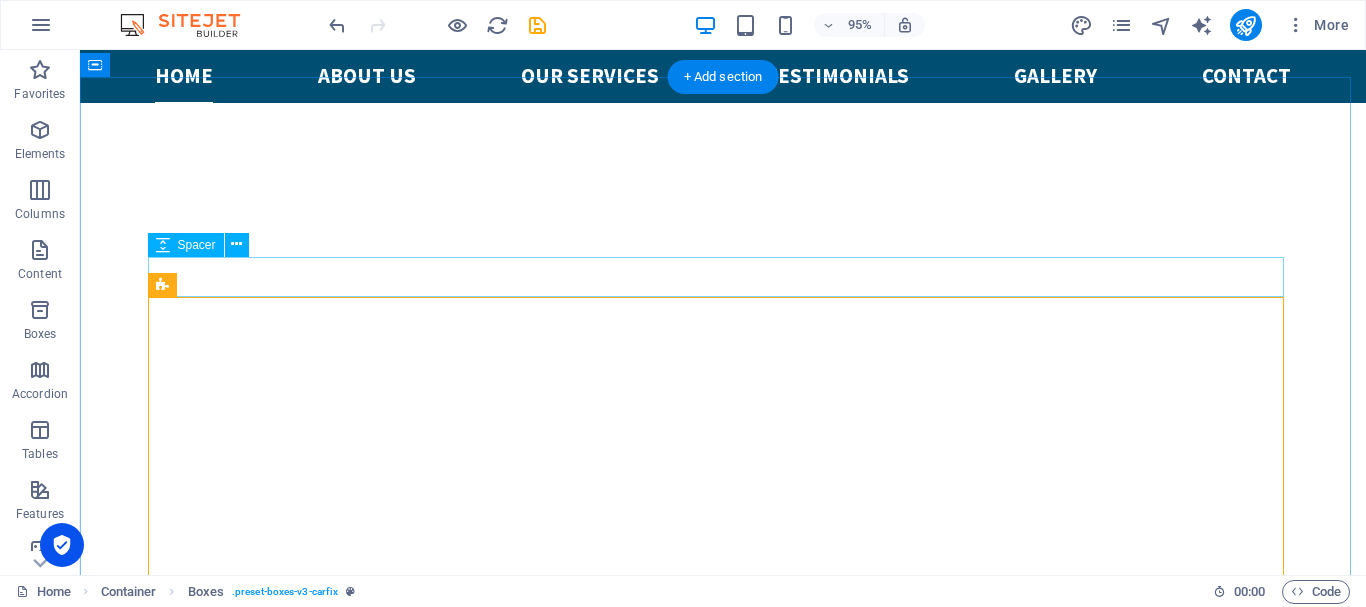 scroll, scrollTop: 636, scrollLeft: 0, axis: vertical 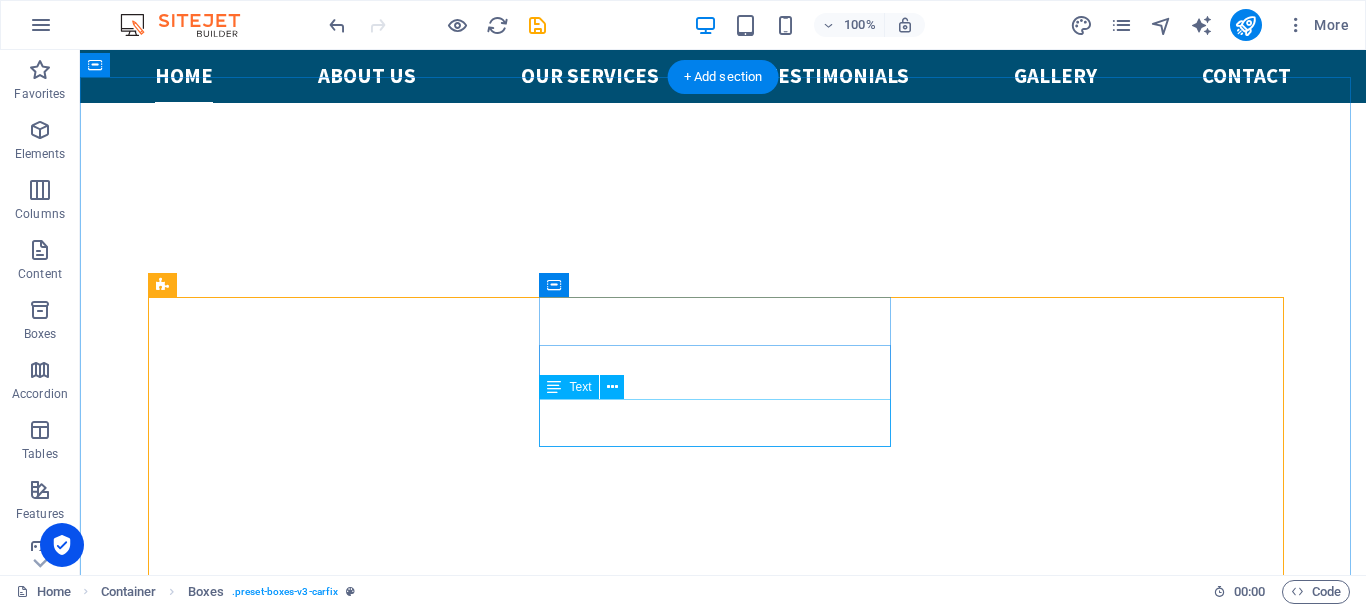 click on "Lorem ipsum dolor sit amet, consectetur adipisicing elit. Veritatis, dolorem!" at bounding box center (331, 1505) 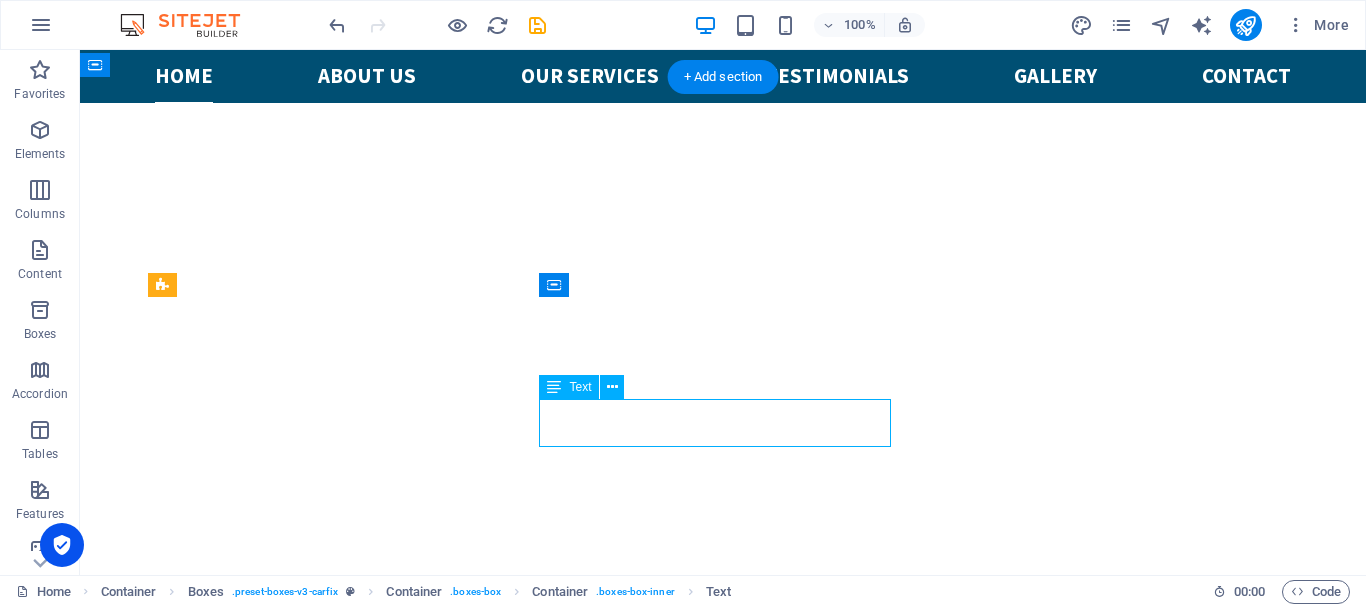 click on "Lorem ipsum dolor sit amet, consectetur adipisicing elit. Veritatis, dolorem!" at bounding box center [331, 1505] 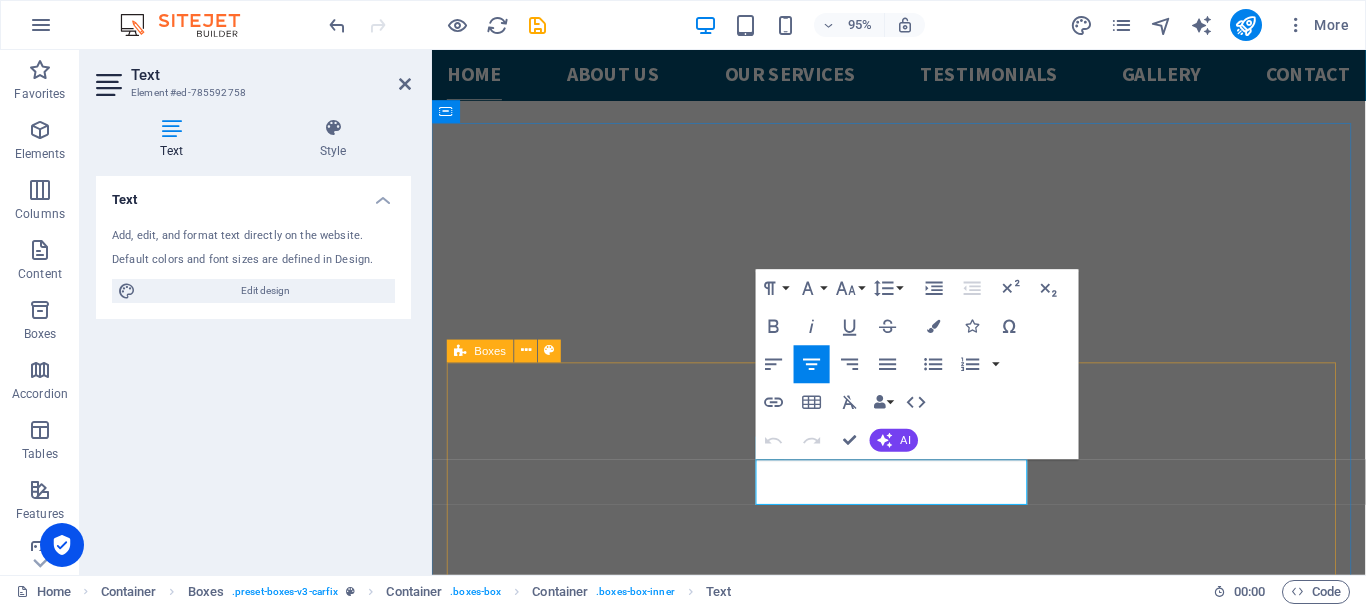 drag, startPoint x: 1031, startPoint y: 515, endPoint x: 734, endPoint y: 499, distance: 297.43066 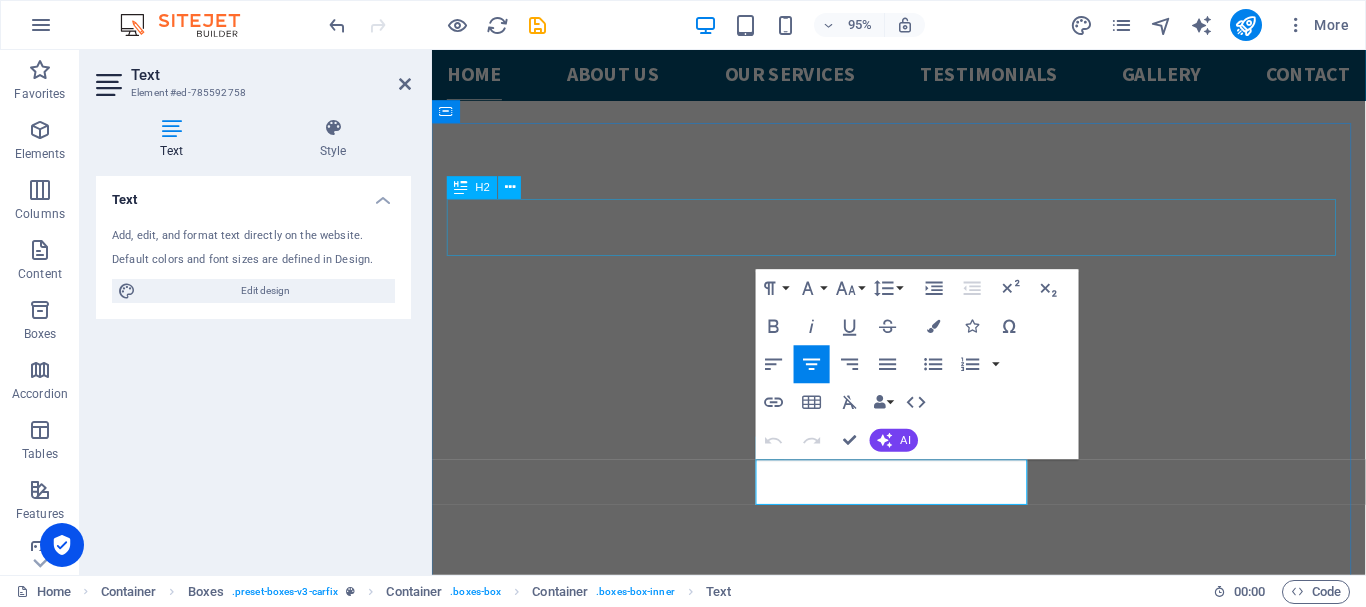 type 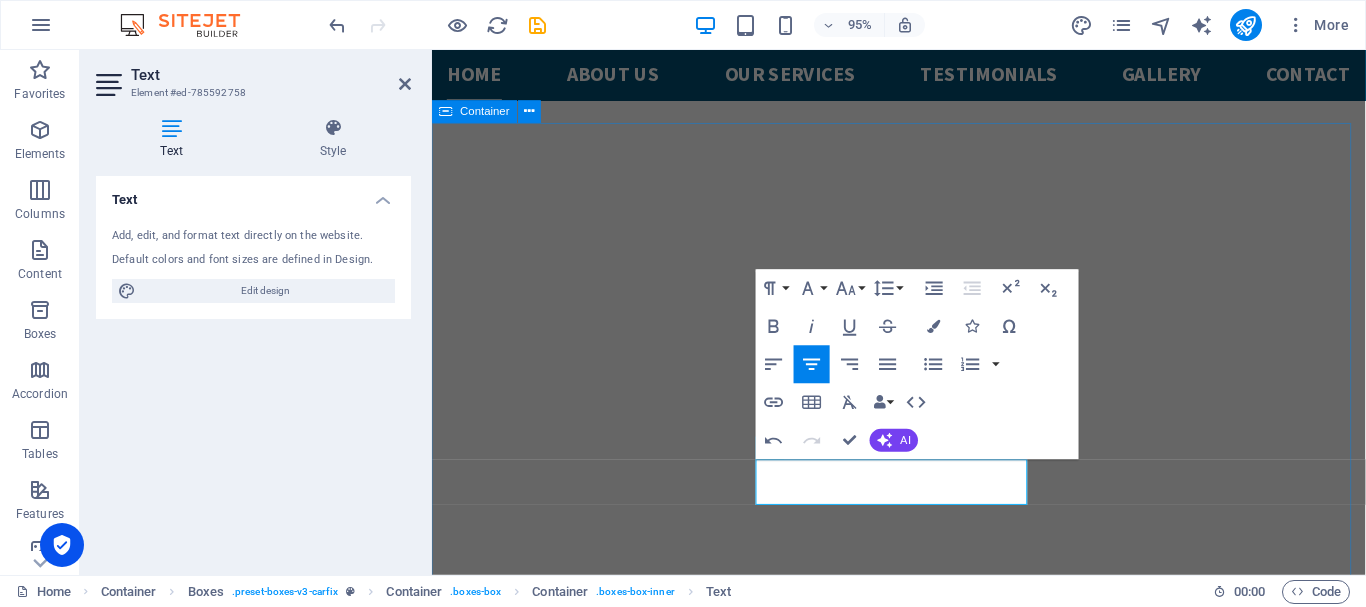 click on "pt.dwitech tri inovasi offer best price and solutions for motor, drive, gearbox, bearing, control & mcc panel supply 24/7 Service We can support 24 hours for your confident motor & drive  Repair
Lorem ipsum dolor sit amet, consectetur adipisicing elit. Veritatis, dolorem! Electrical System
Lorem ipsum dolor sit amet, consectetur adipisicing elit. Veritatis, dolorem! Tire Repair
Lorem ipsum dolor sit amet, consectetur adipisicing elit. Veritatis, dolorem! Engine Diagnostic
Lorem ipsum dolor sit amet, consectetur adipisicing elit. Veritatis, dolorem!" at bounding box center [923, 1690] 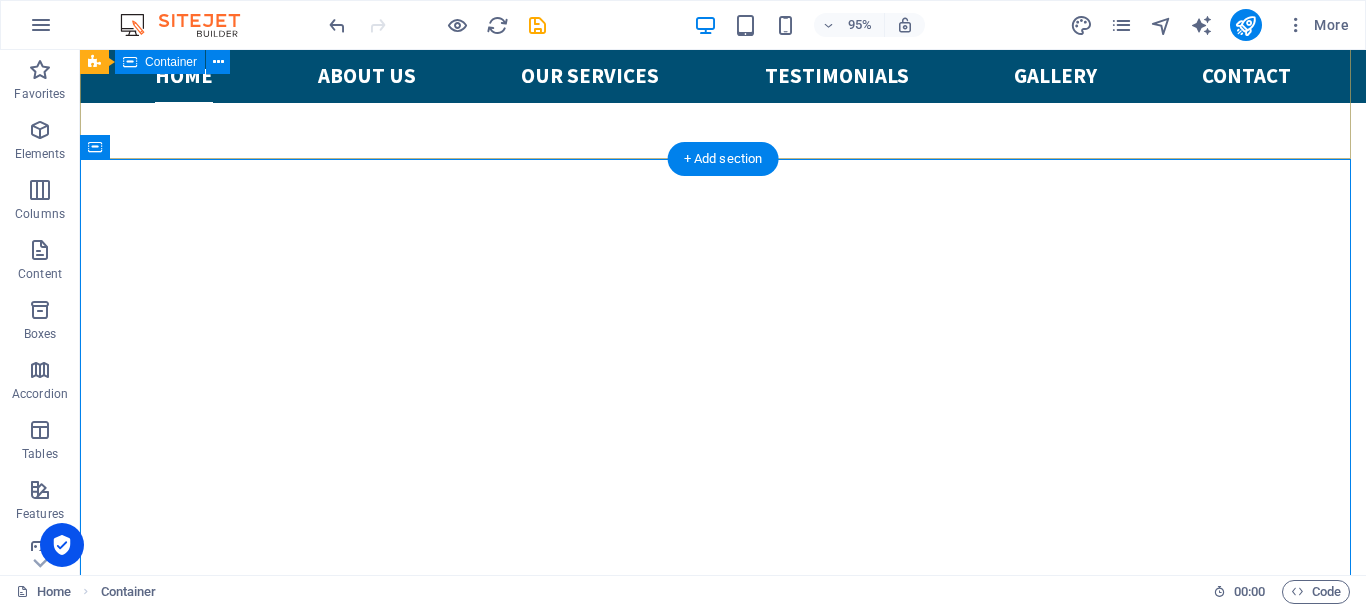 scroll, scrollTop: 554, scrollLeft: 0, axis: vertical 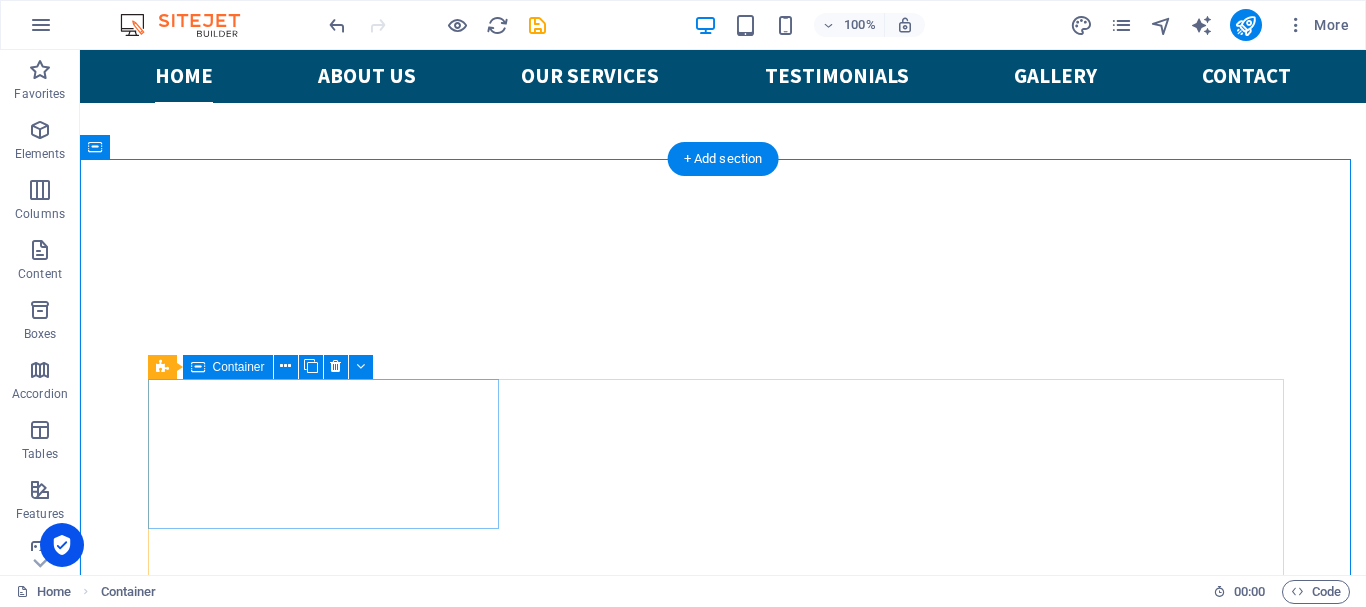 click on "supply" at bounding box center (331, 1390) 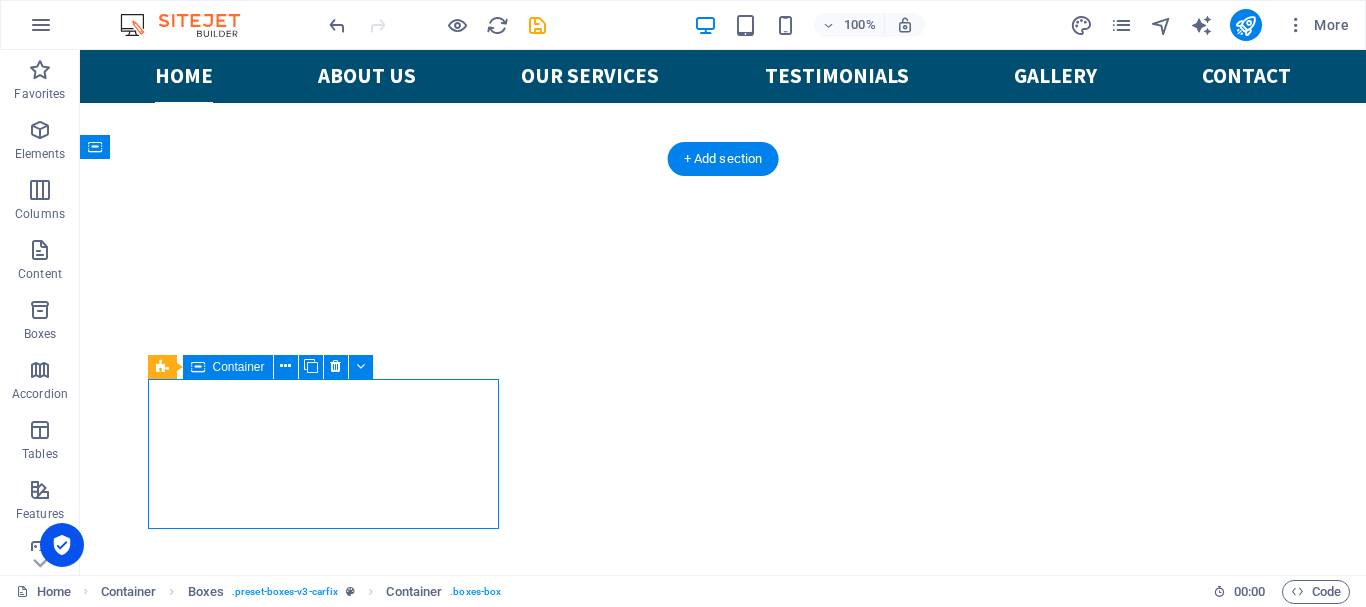 click on "supply" at bounding box center [331, 1390] 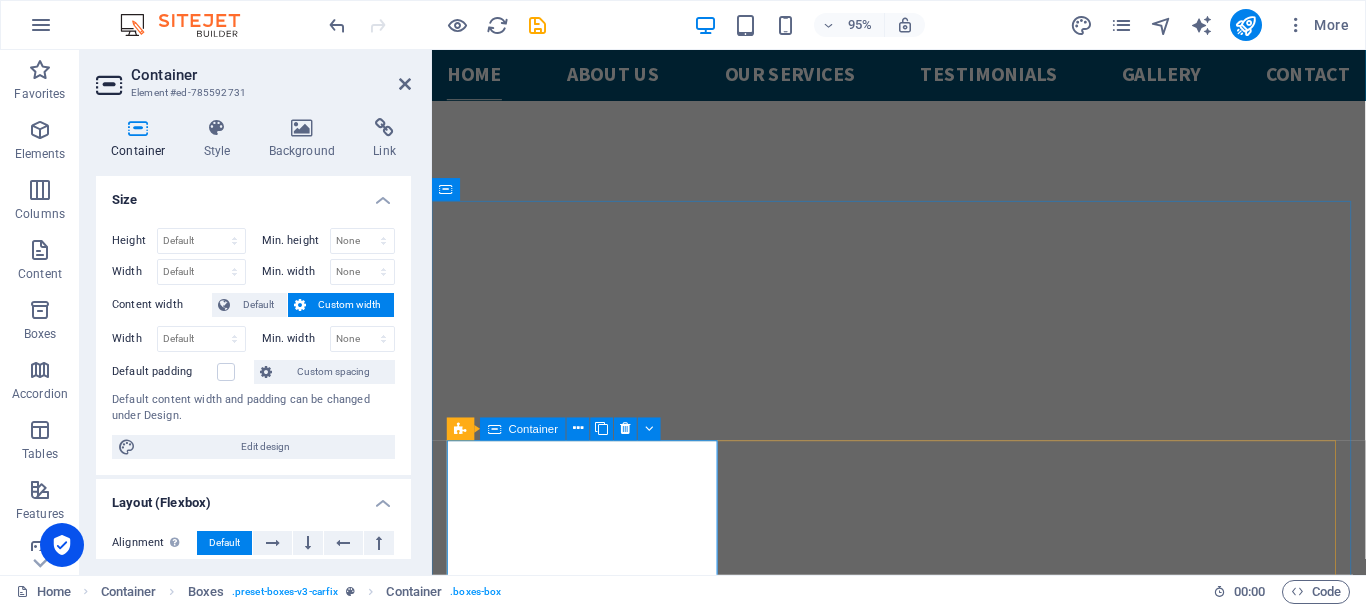 click on "supply" at bounding box center [593, 1422] 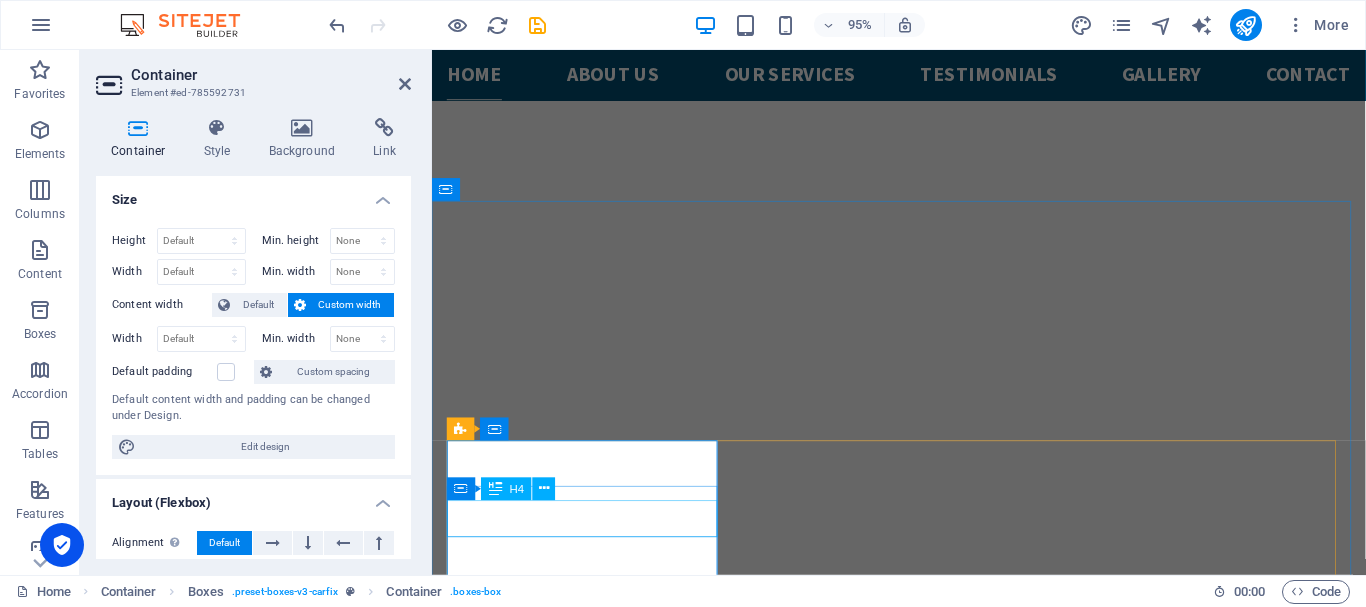 click on "supply" at bounding box center [593, 1449] 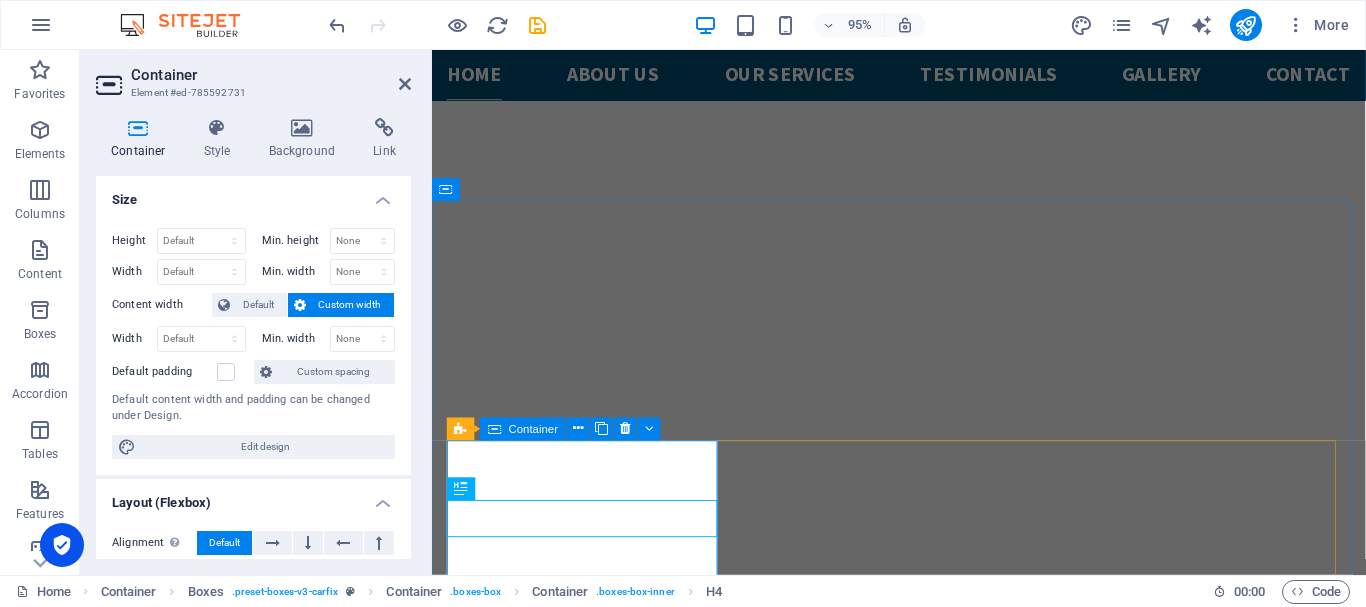 click on "supply" at bounding box center (593, 1422) 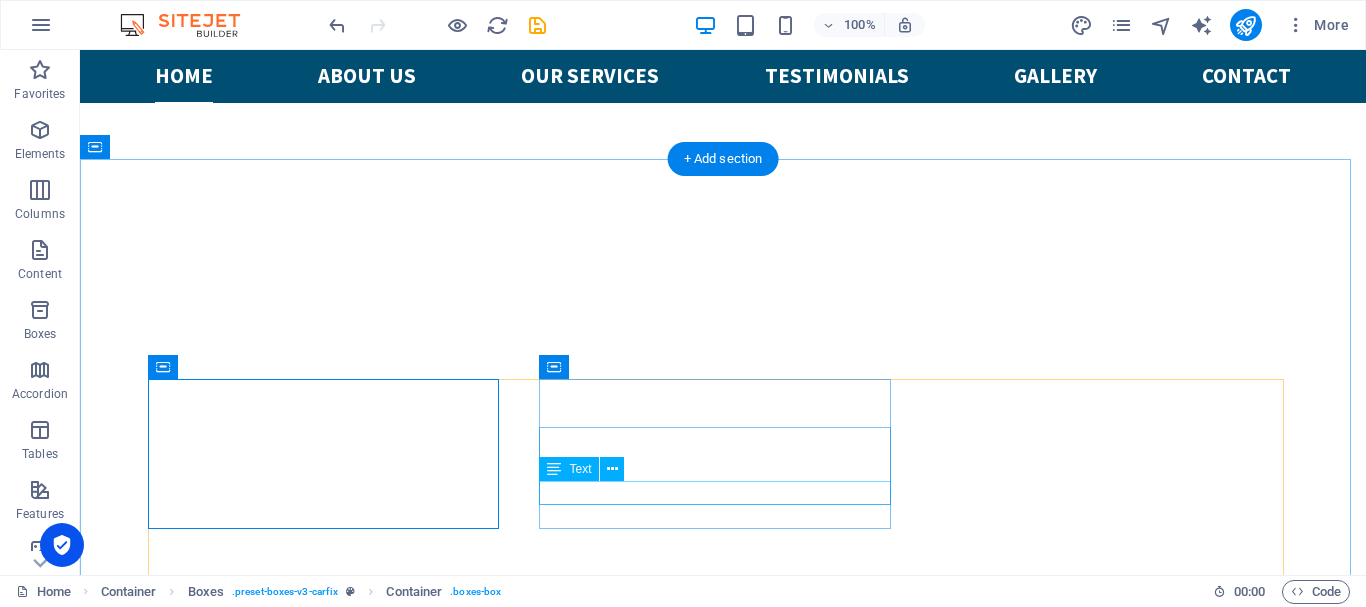 click on "We can support 24 hours for your confident" at bounding box center (331, 1575) 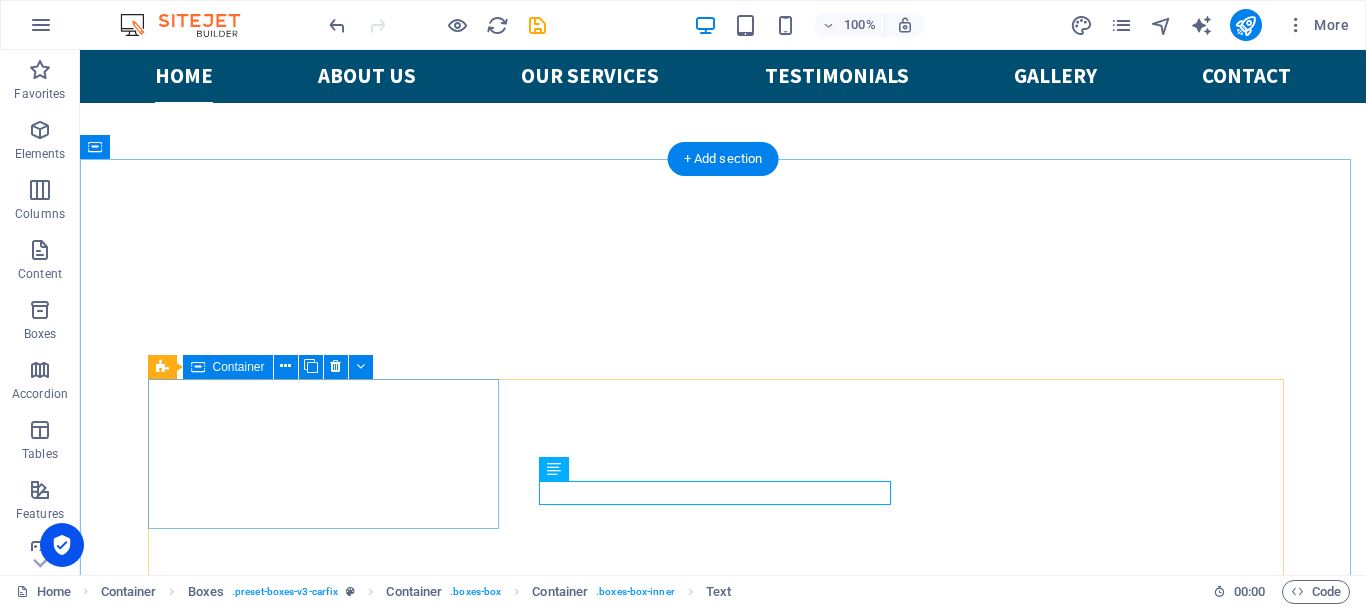 click on "supply" at bounding box center [331, 1390] 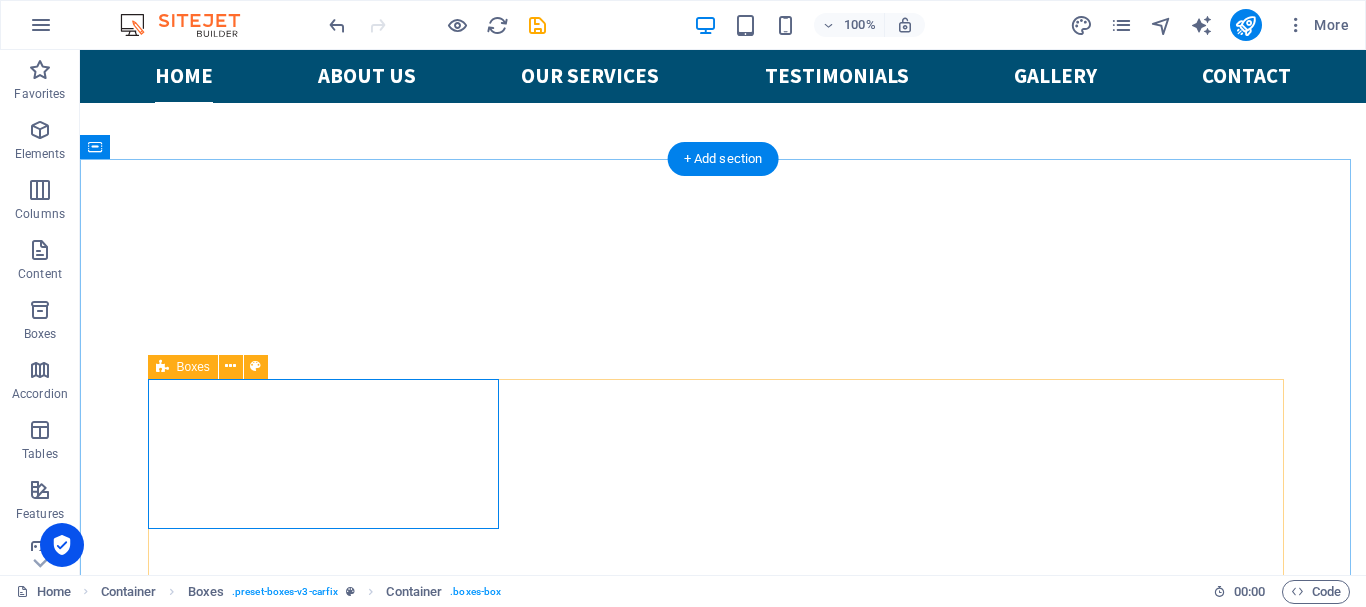 click on "supply 24/7 Service We can support 24 hours for your confident motor & drive  Repair
Lorem ipsum dolor sit amet, consectetur adipisicing elit. Veritatis, dolorem! Electrical System
Lorem ipsum dolor sit amet, consectetur adipisicing elit. Veritatis, dolorem! Tire Repair
Lorem ipsum dolor sit amet, consectetur adipisicing elit. Veritatis, dolorem! Engine Diagnostic
Lorem ipsum dolor sit amet, consectetur adipisicing elit. Veritatis, dolorem!" at bounding box center (723, 1803) 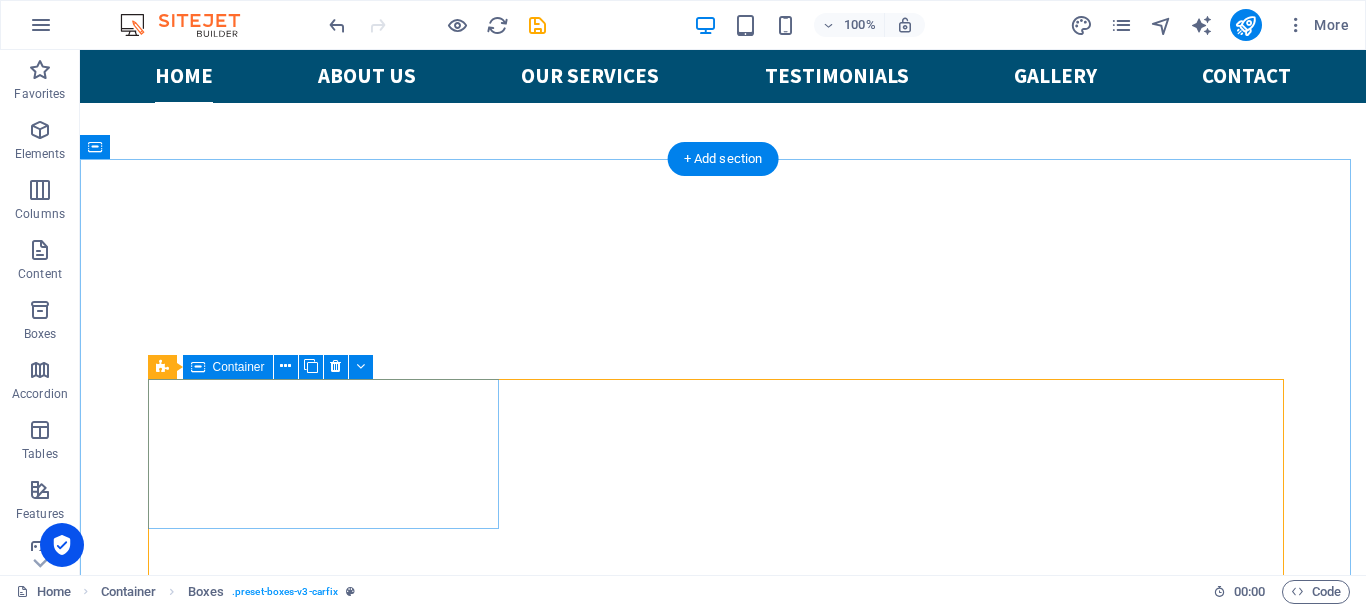 click on "supply" at bounding box center [331, 1390] 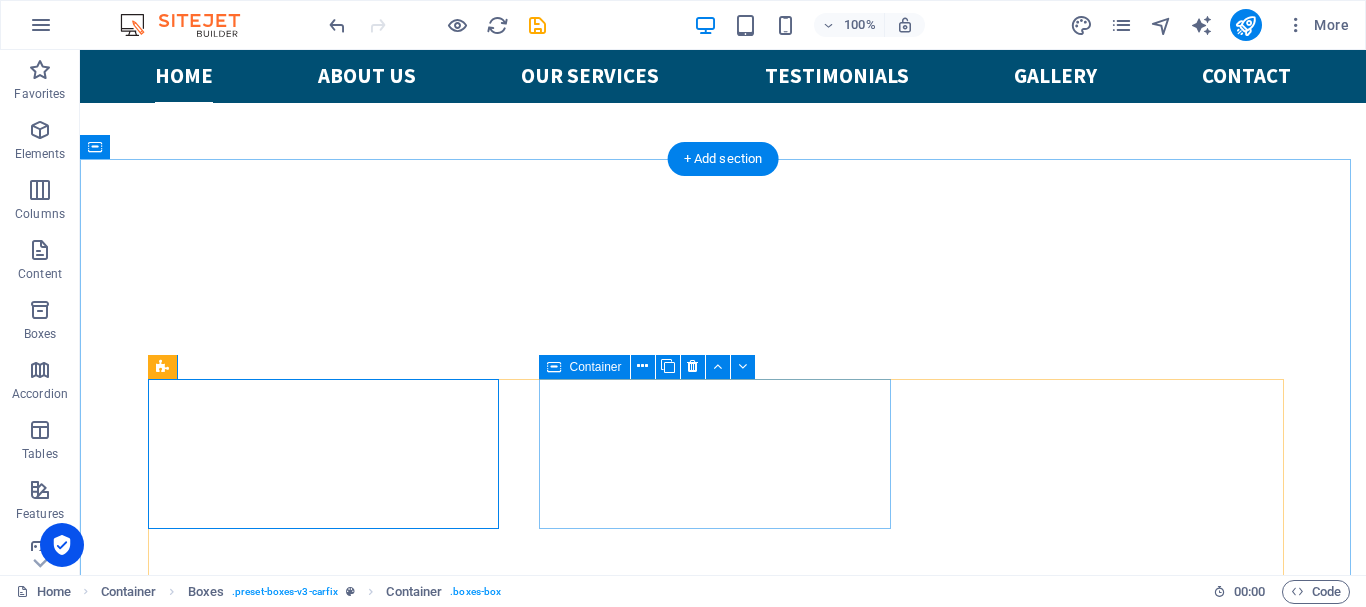 click on "24/7 Service We can support 24 hours for your confident" at bounding box center [331, 1524] 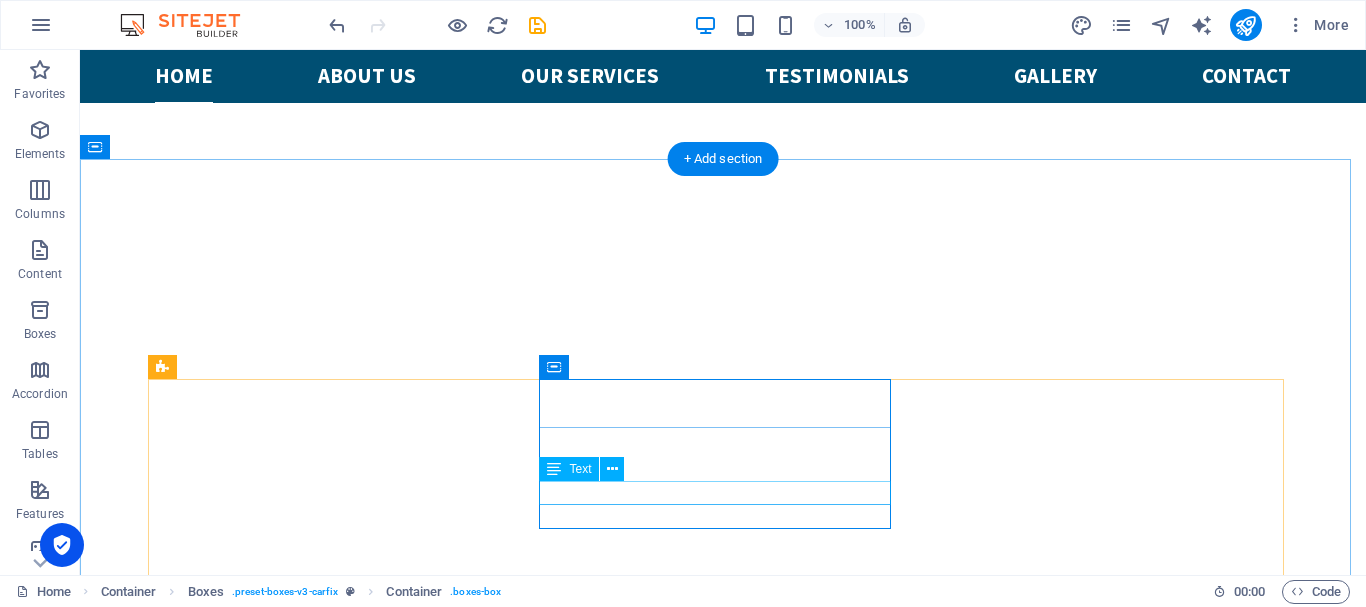 click on "We can support 24 hours for your confident" at bounding box center [331, 1575] 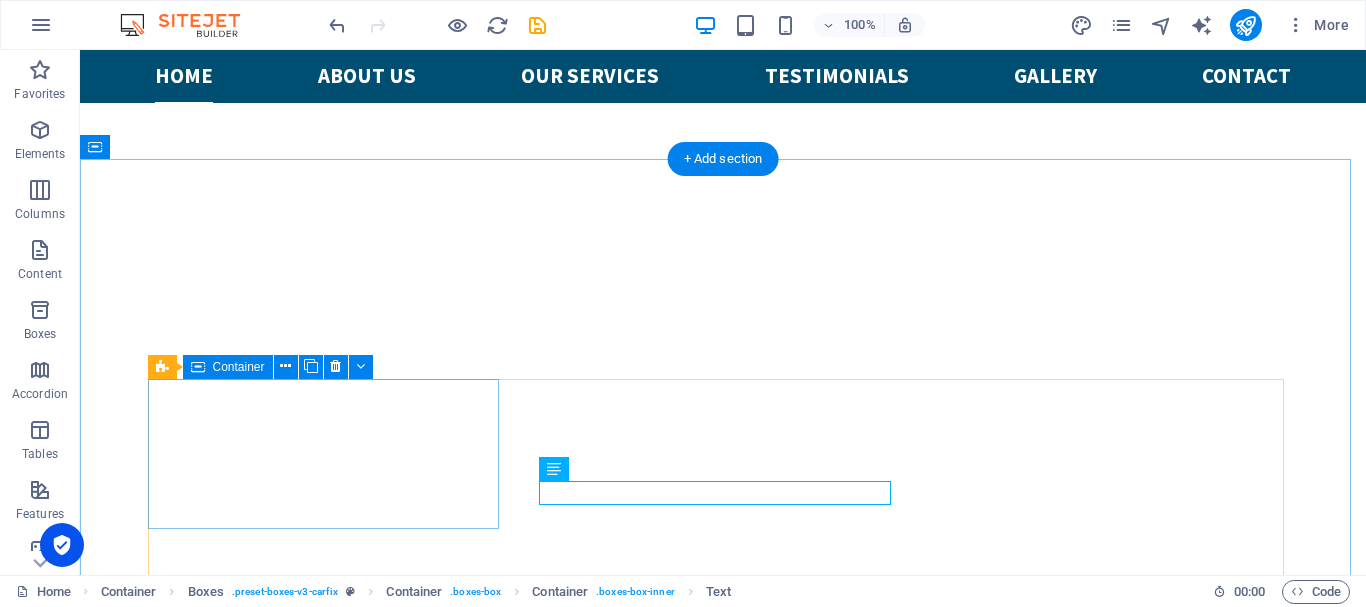 click on "supply" at bounding box center (331, 1390) 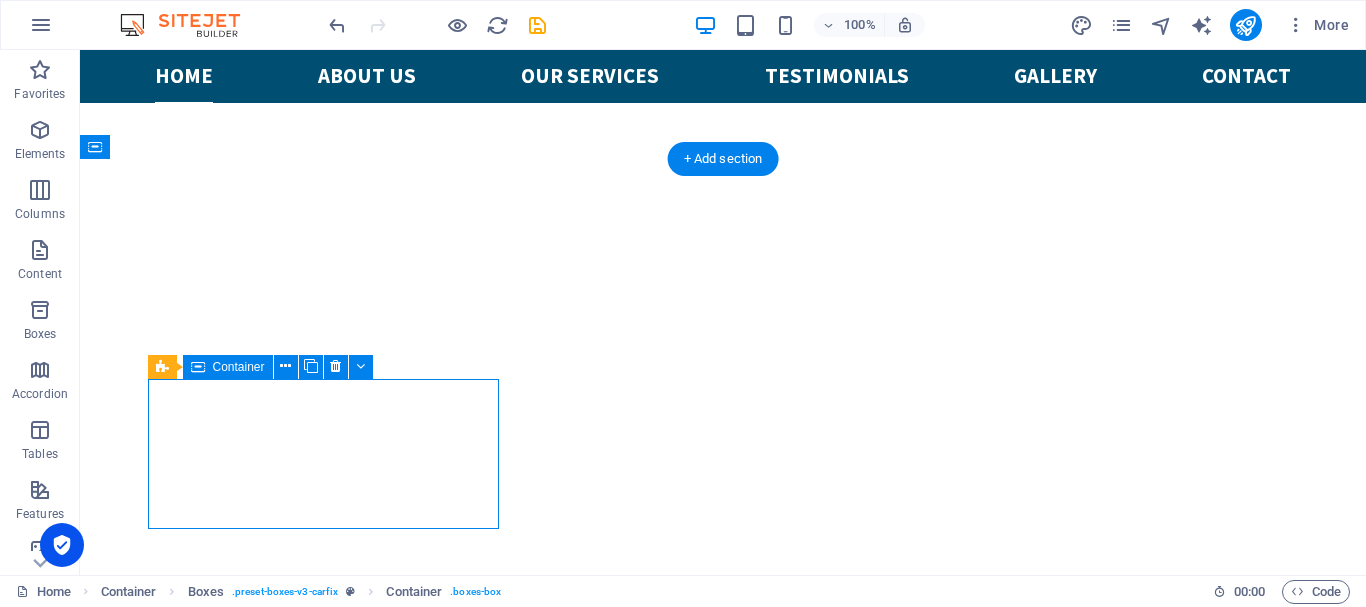 click on "supply" at bounding box center (331, 1390) 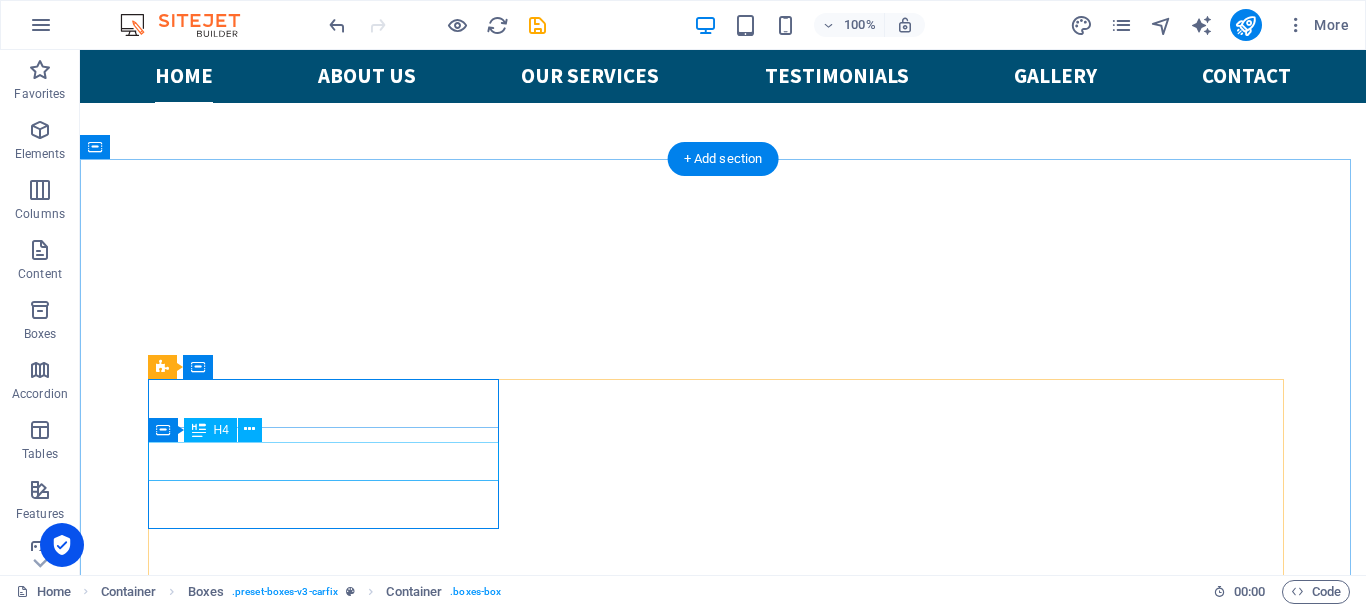 click on "supply" at bounding box center [331, 1417] 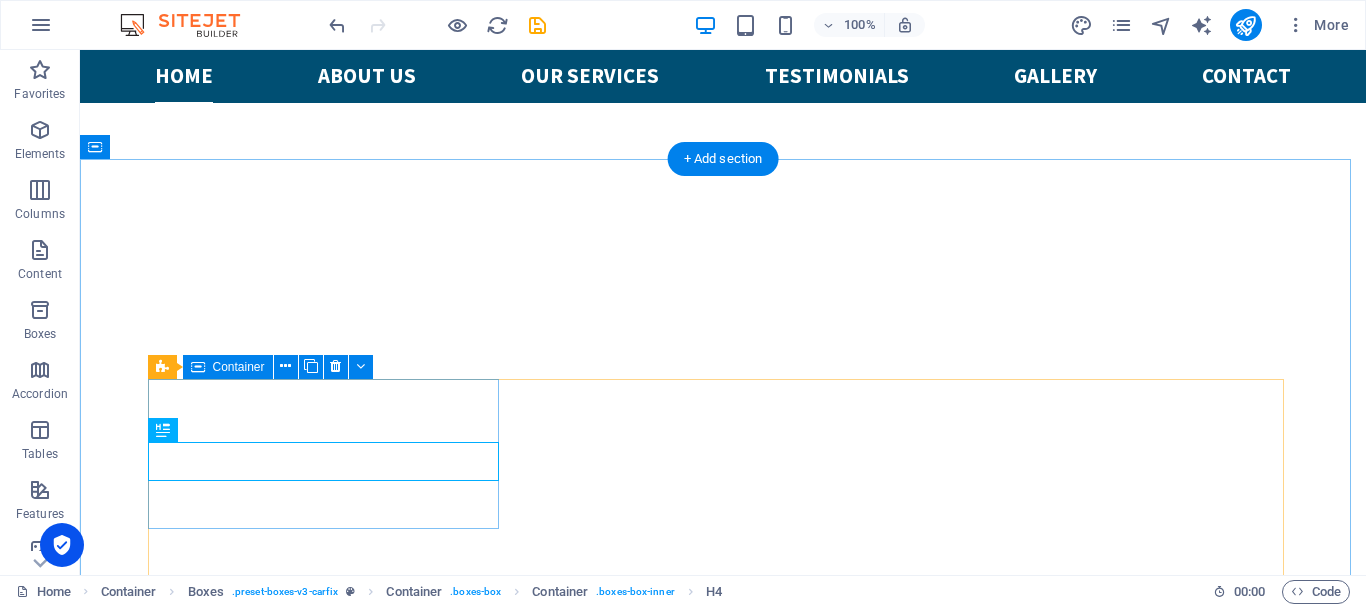 click on "supply" at bounding box center [331, 1390] 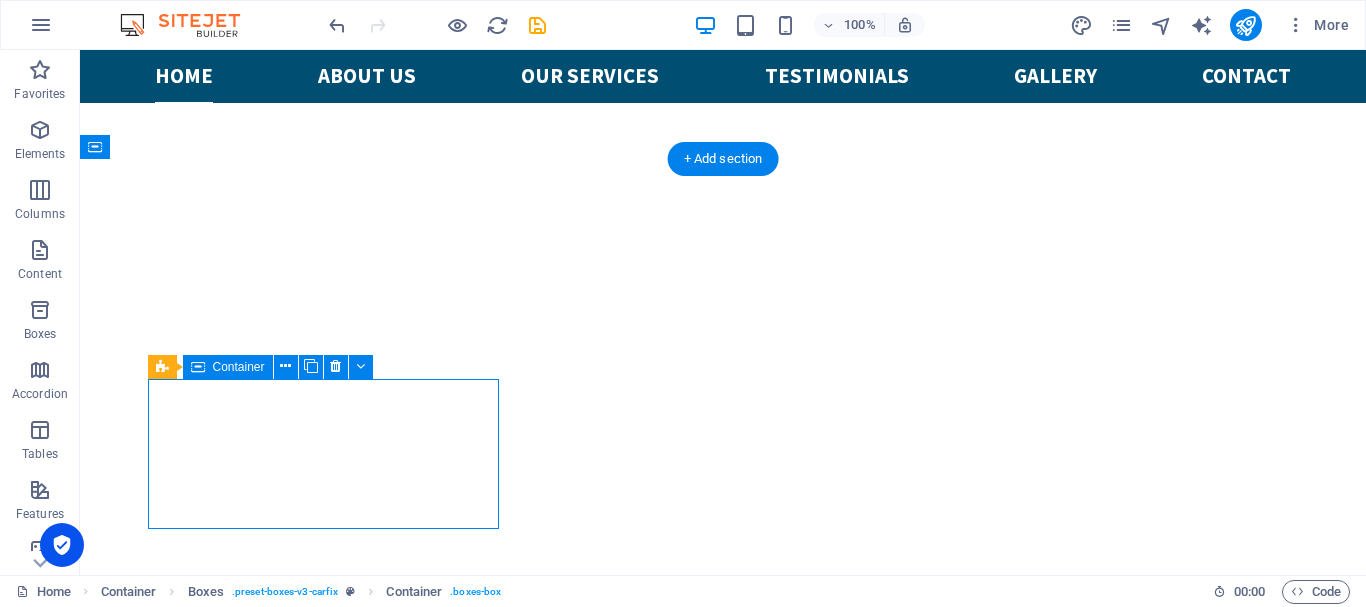 click on "supply" at bounding box center [331, 1390] 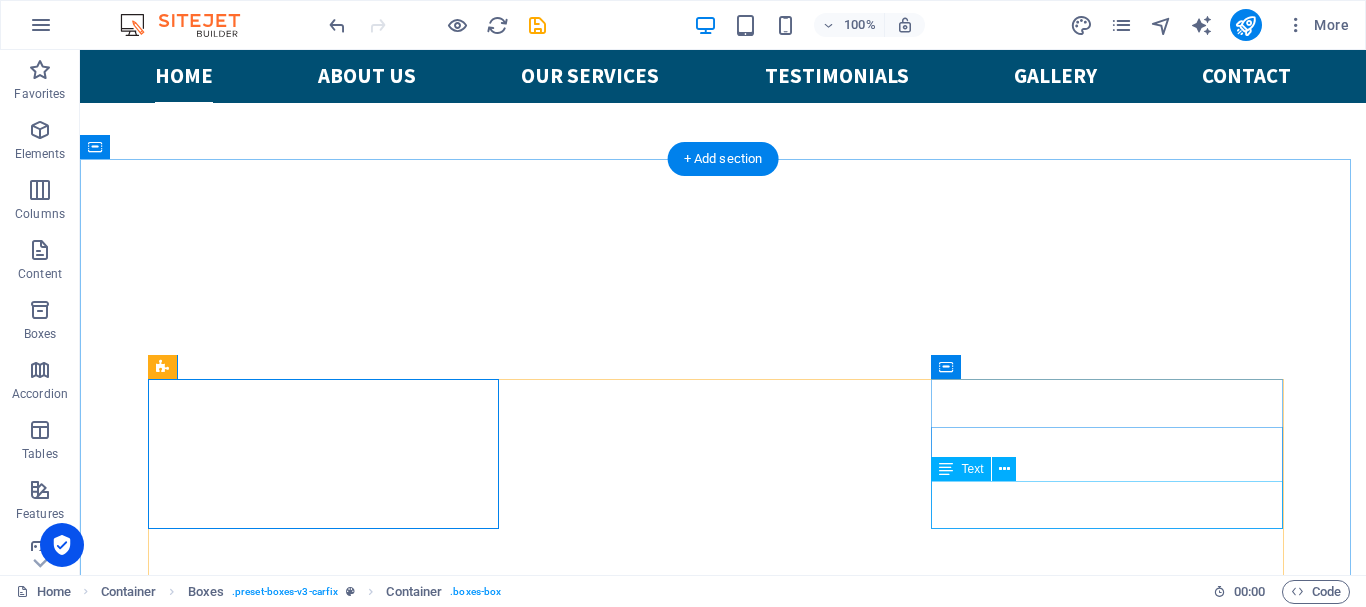 click on "Lorem ipsum dolor sit amet, consectetur adipisicing elit. Veritatis, dolorem!" at bounding box center (331, 1734) 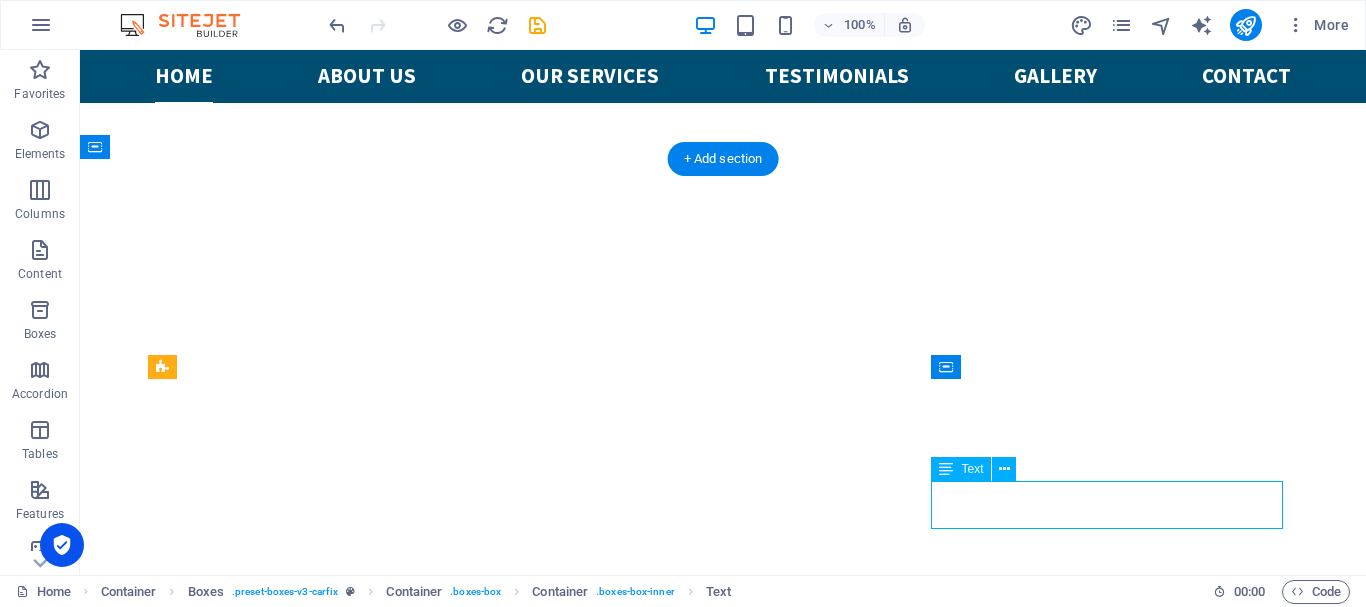 click on "Lorem ipsum dolor sit amet, consectetur adipisicing elit. Veritatis, dolorem!" at bounding box center (331, 1734) 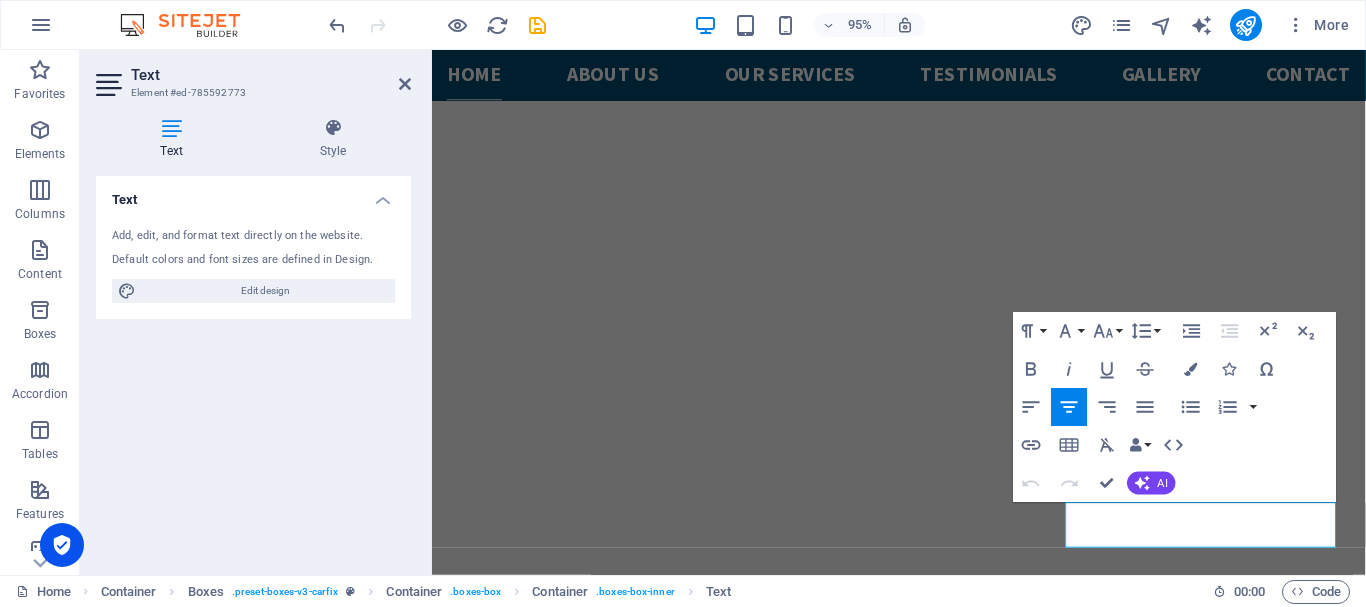 drag, startPoint x: 1106, startPoint y: 578, endPoint x: 1365, endPoint y: 603, distance: 260.20377 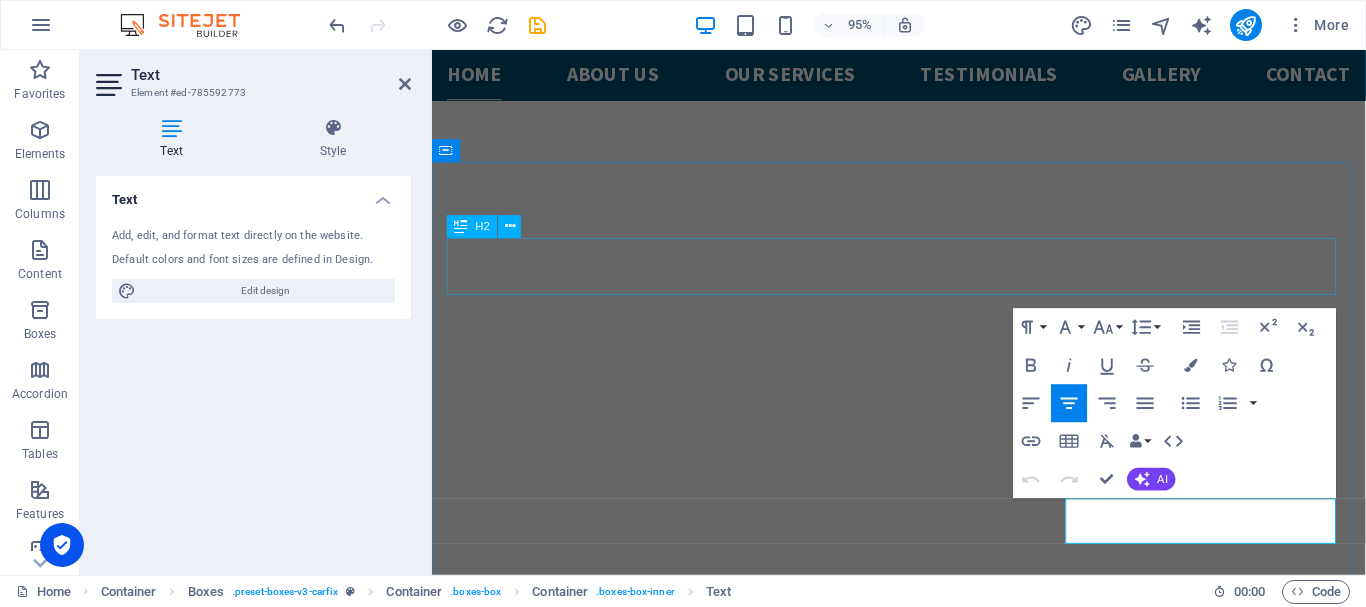 type 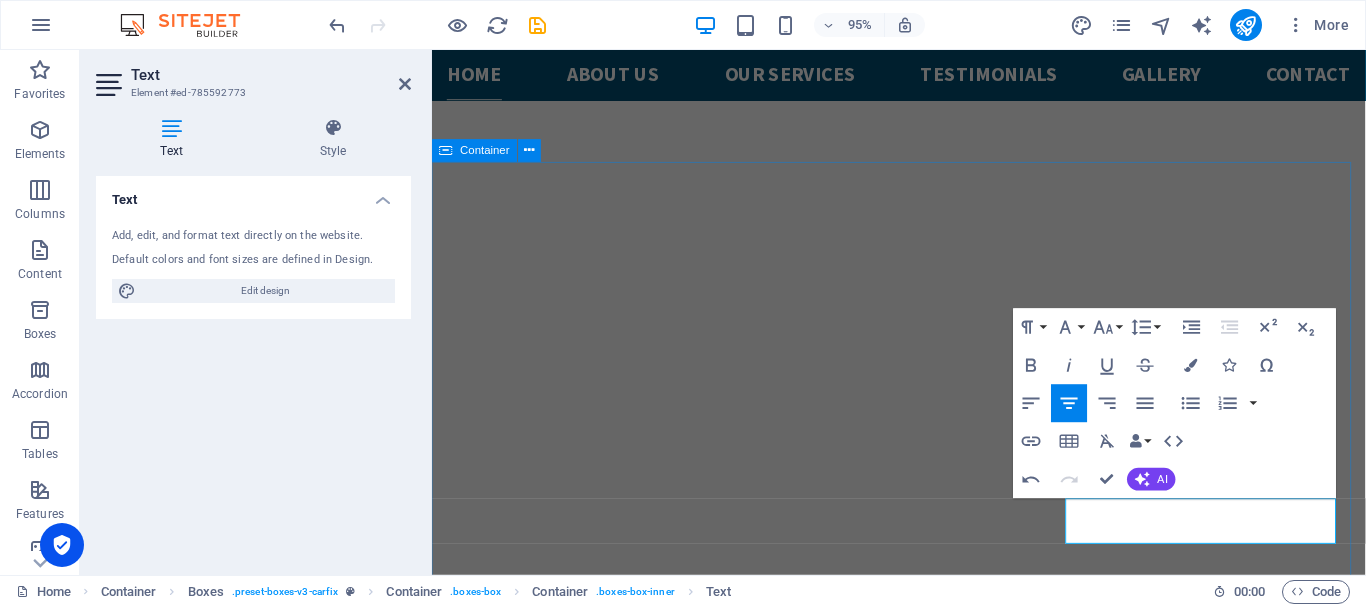 click on "pt.dwitech tri inovasi offer best price and solutions for motor, drive, gearbox, bearing, control & mcc panel supply 24/7 Service We can support 24 hours for your confident motor & drive  Repair Trouble shooting & repair for MOTOR, DRIVE & CONTROL SYSTEM Electrical System
Lorem ipsum dolor sit amet, consectetur adipisicing elit. Veritatis, dolorem! Tire Repair
Lorem ipsum dolor sit amet, consectetur adipisicing elit. Veritatis, dolorem! Engine Diagnostic
Lorem ipsum dolor sit amet, consectetur adipisicing elit. Veritatis, dolorem!" at bounding box center (923, 1731) 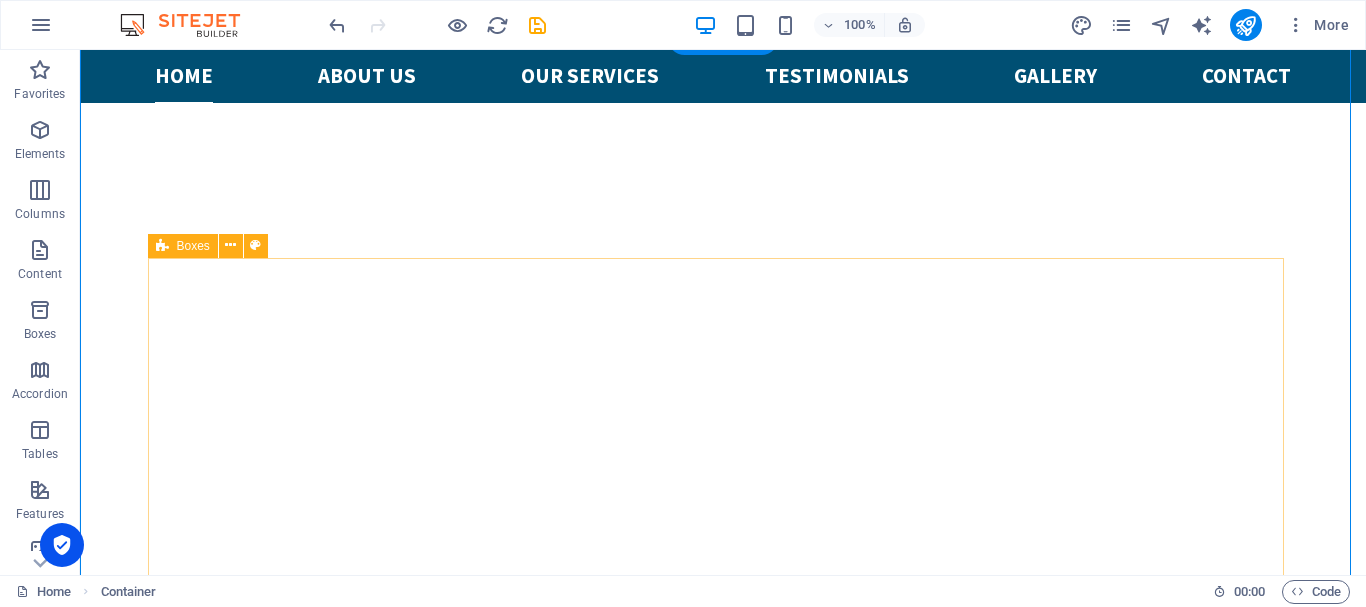 scroll, scrollTop: 813, scrollLeft: 0, axis: vertical 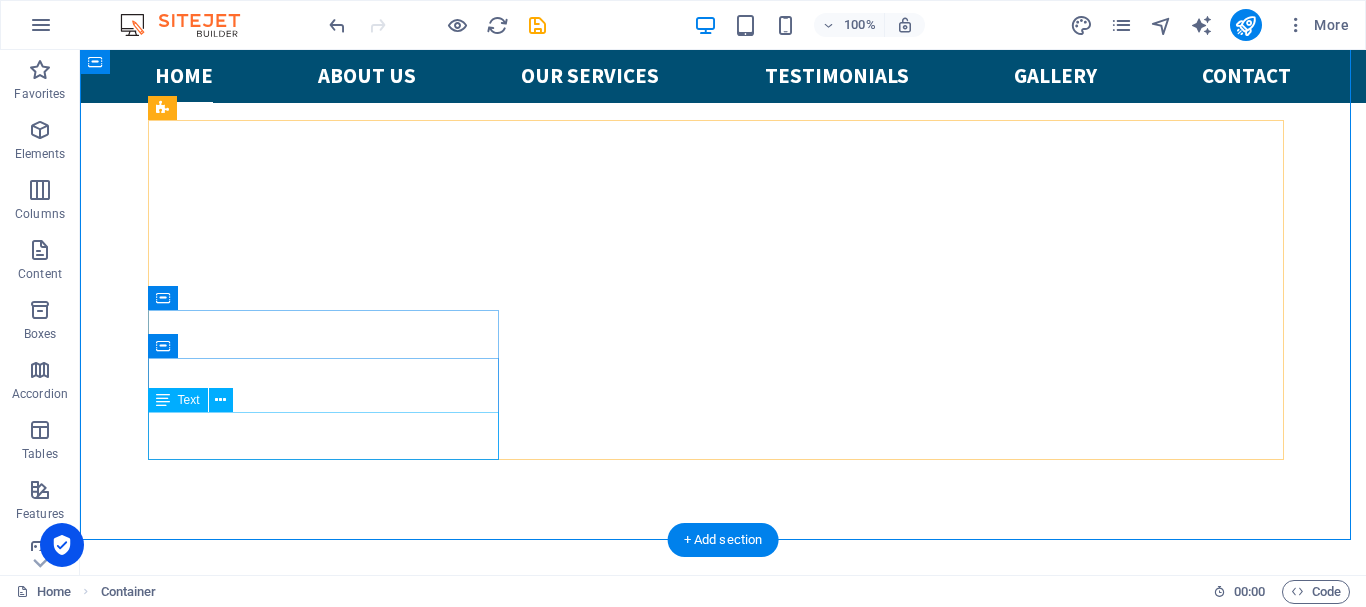 click on "Lorem ipsum dolor sit amet, consectetur adipisicing elit. Veritatis, dolorem!" at bounding box center (331, 1645) 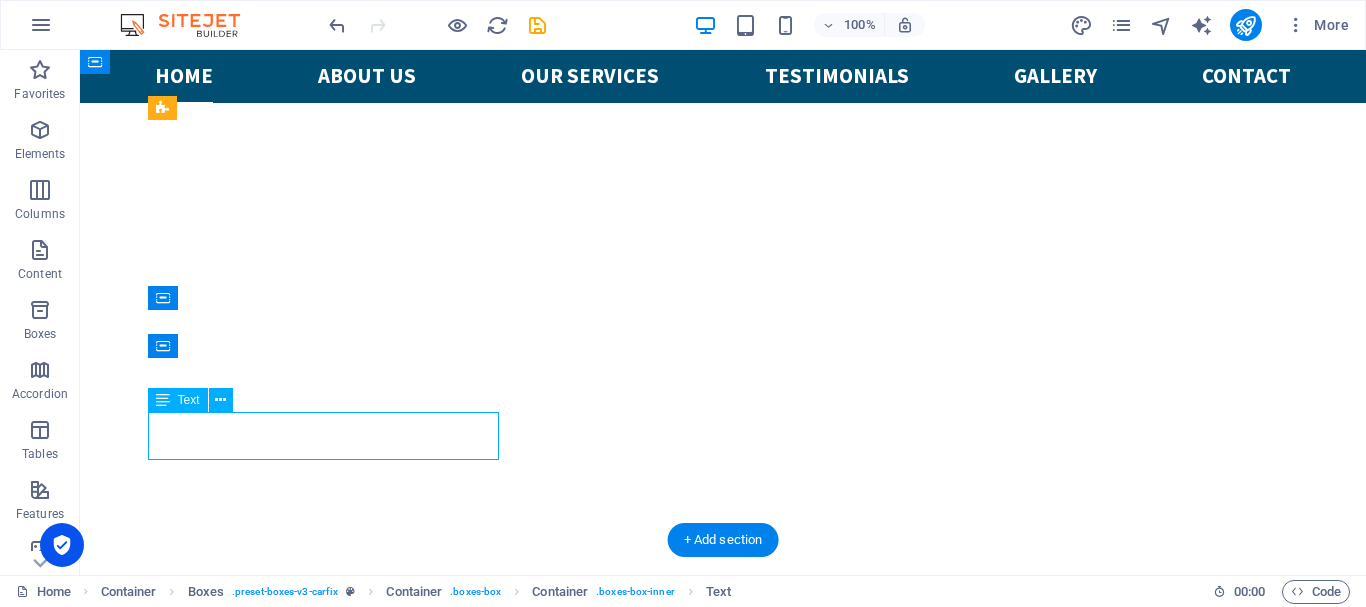 click on "Lorem ipsum dolor sit amet, consectetur adipisicing elit. Veritatis, dolorem!" at bounding box center [331, 1645] 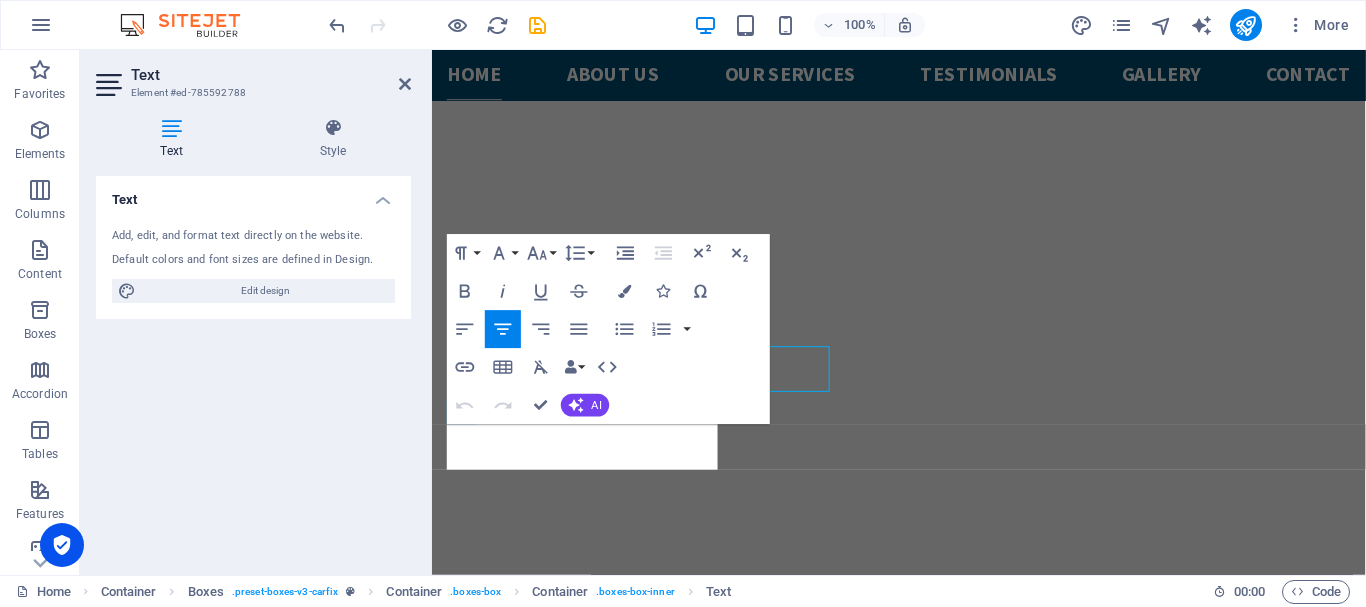scroll, scrollTop: 863, scrollLeft: 0, axis: vertical 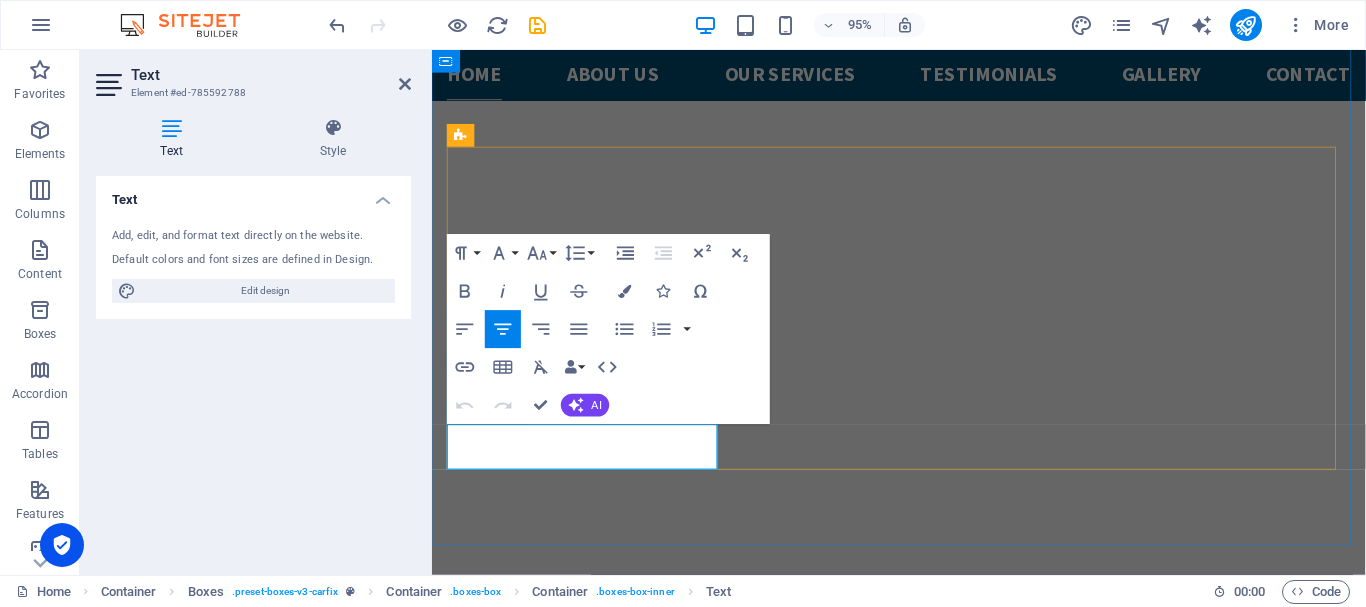 drag, startPoint x: 454, startPoint y: 454, endPoint x: 720, endPoint y: 486, distance: 267.9179 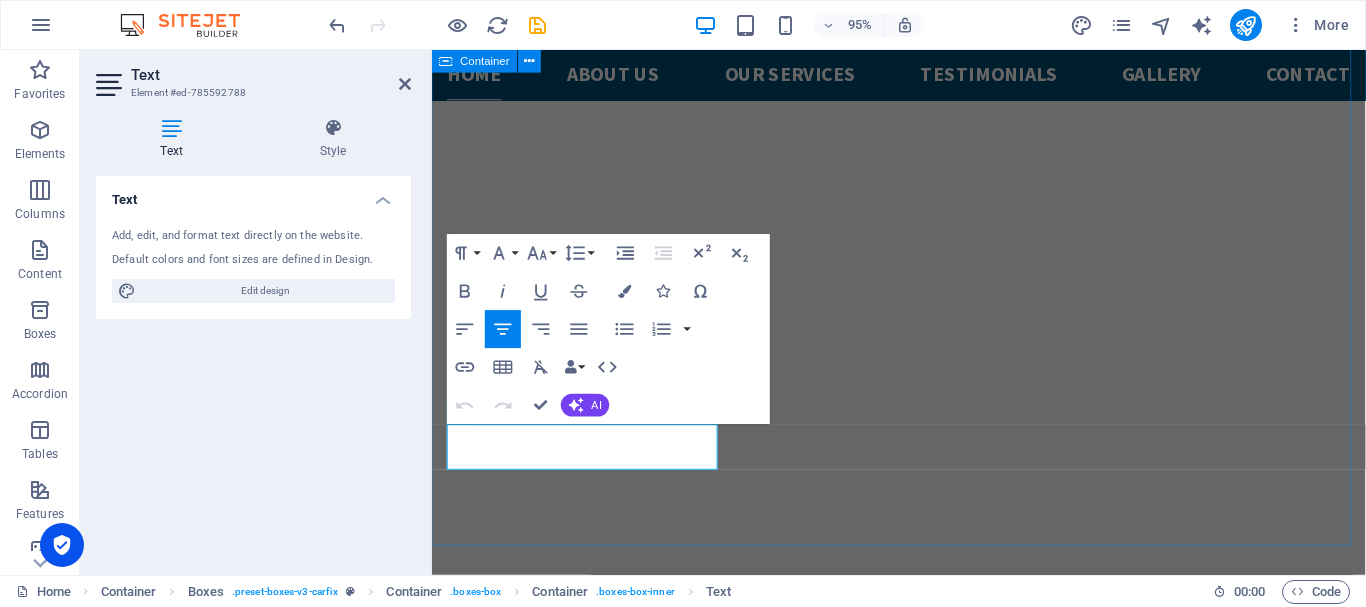 type 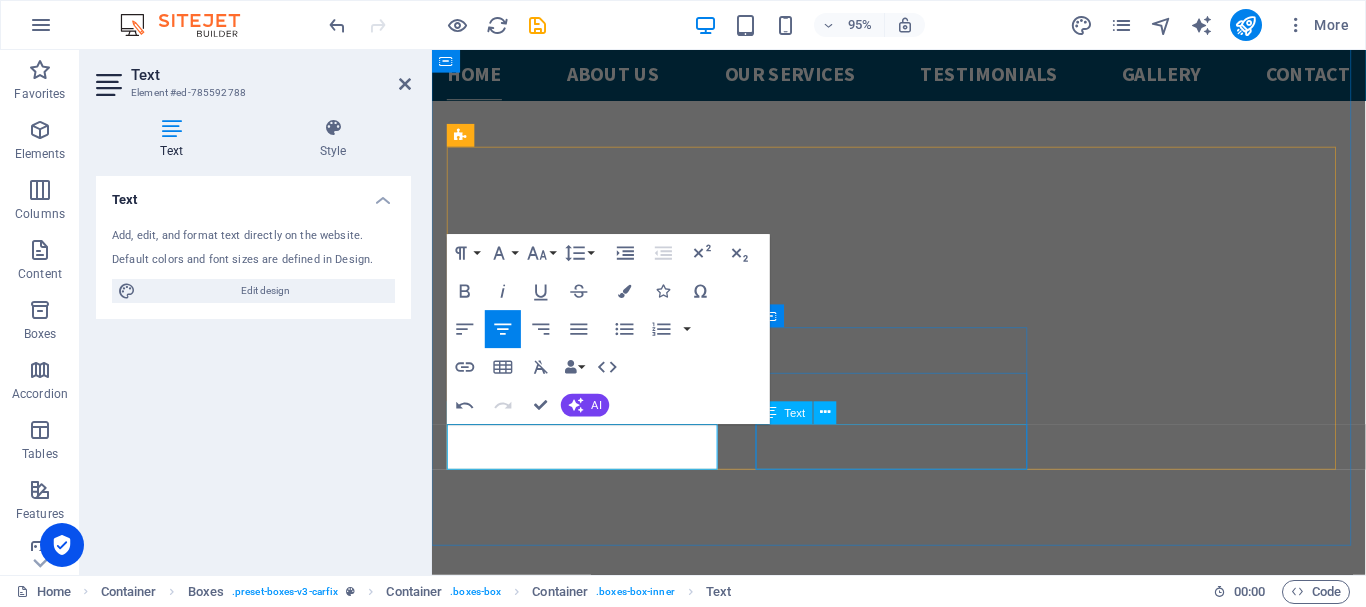 click on "Lorem ipsum dolor sit amet, consectetur adipisicing elit. Veritatis, dolorem!" at bounding box center (593, 1832) 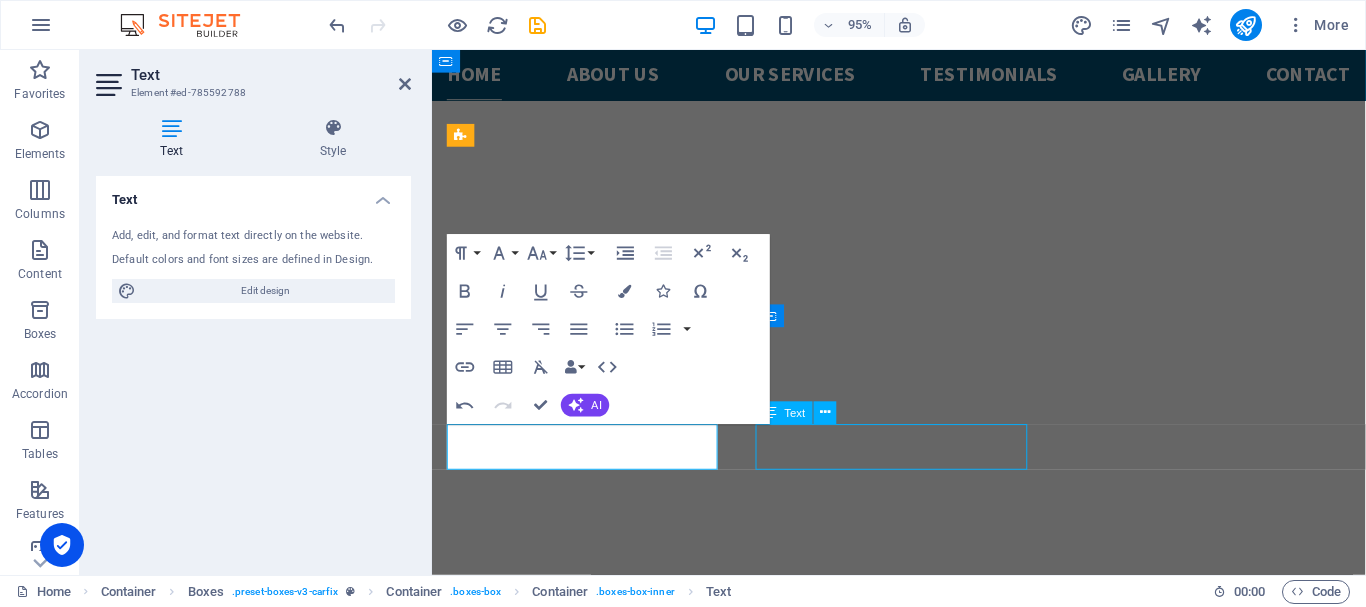 scroll, scrollTop: 813, scrollLeft: 0, axis: vertical 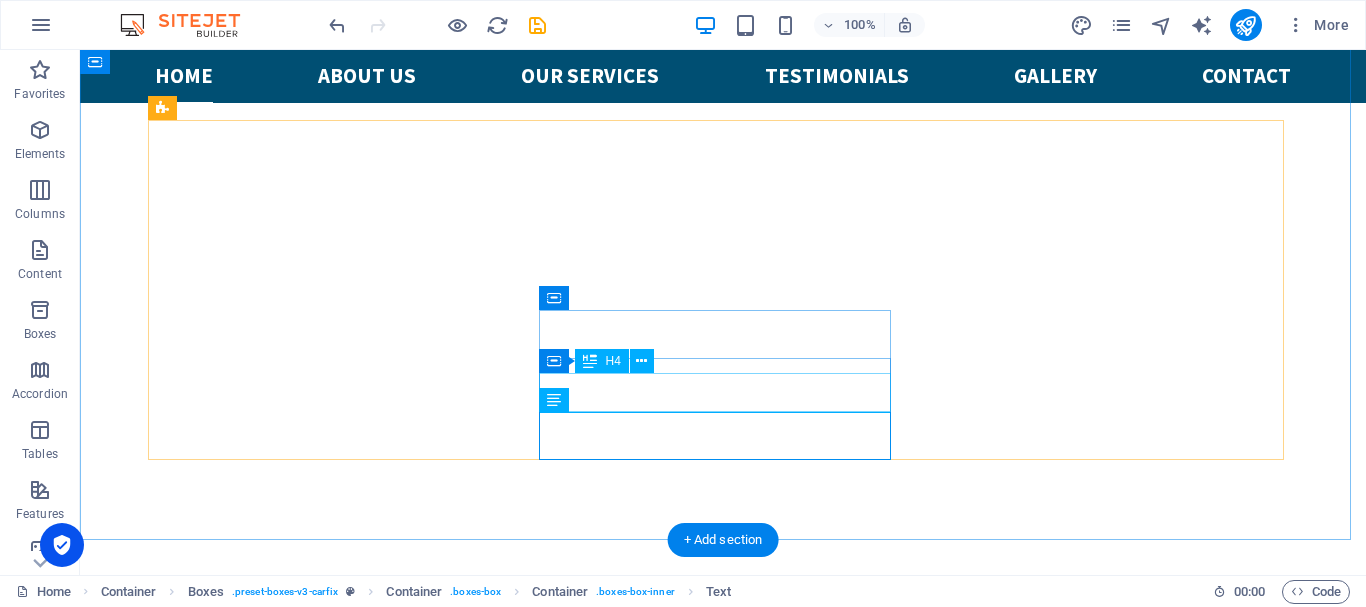 click on "Tire Repair" at bounding box center [331, 1743] 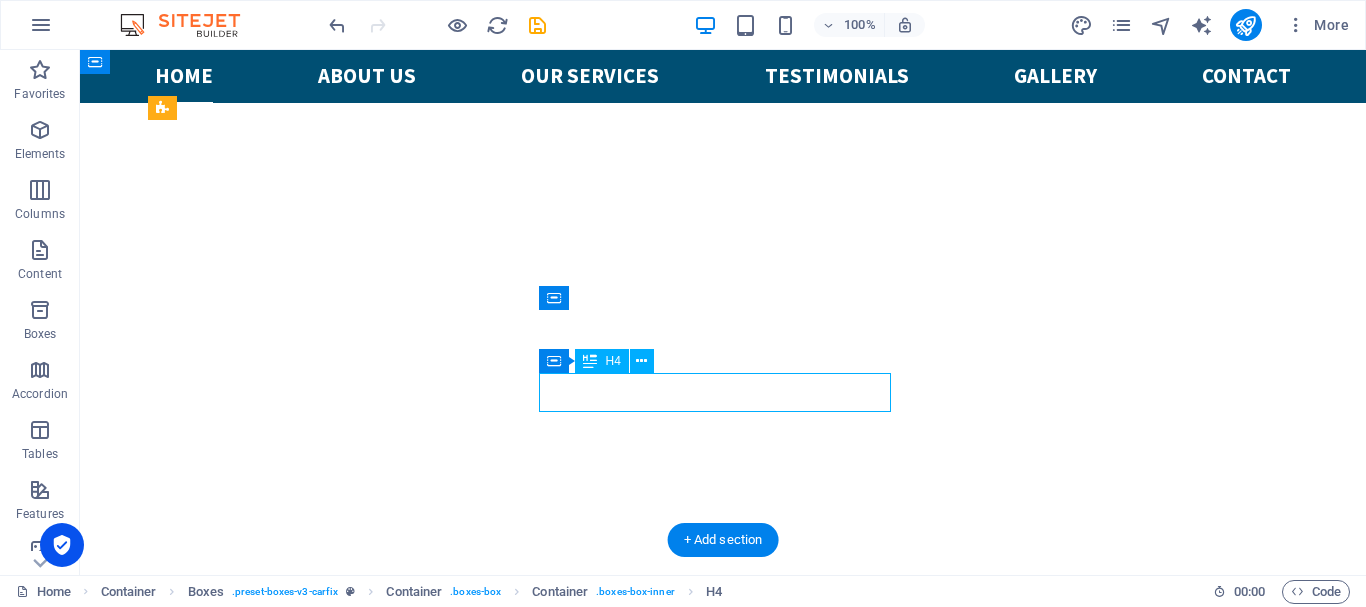 click on "Tire Repair" at bounding box center (331, 1743) 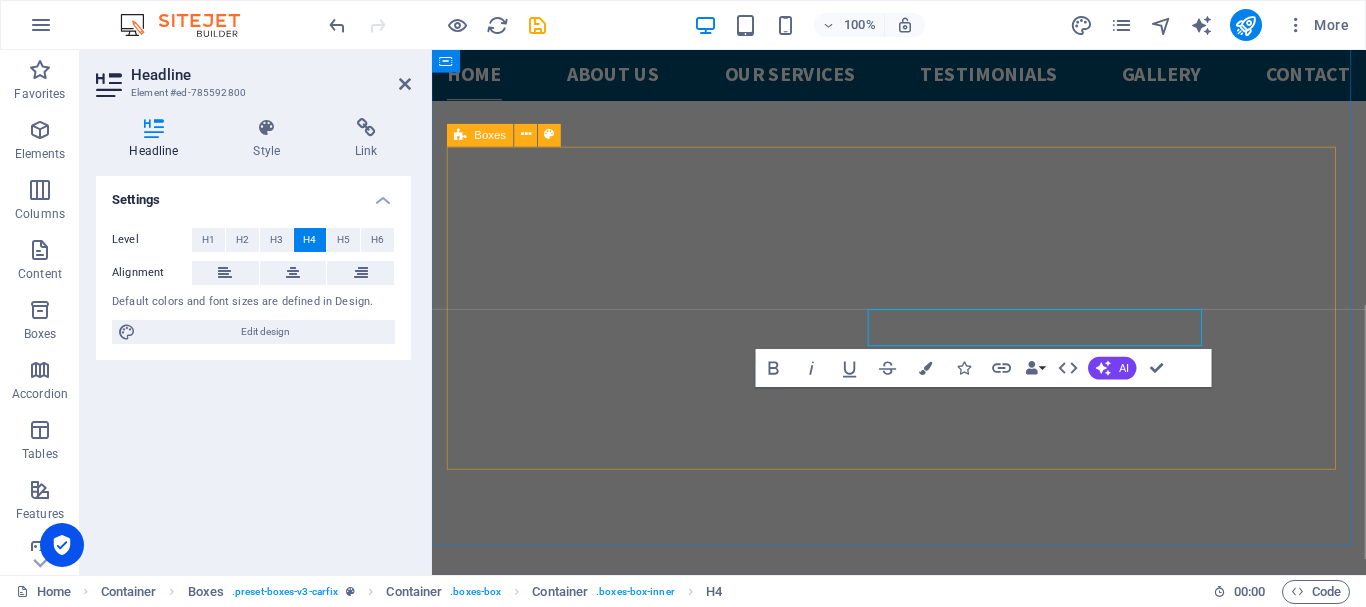 scroll, scrollTop: 863, scrollLeft: 0, axis: vertical 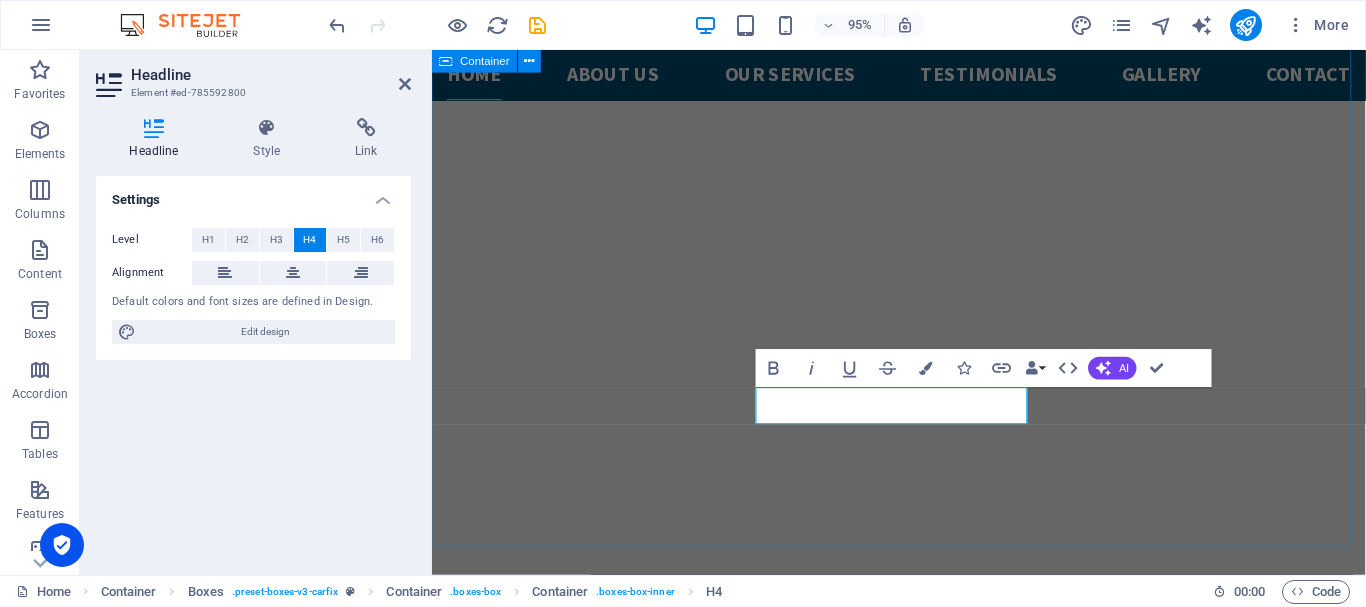 type 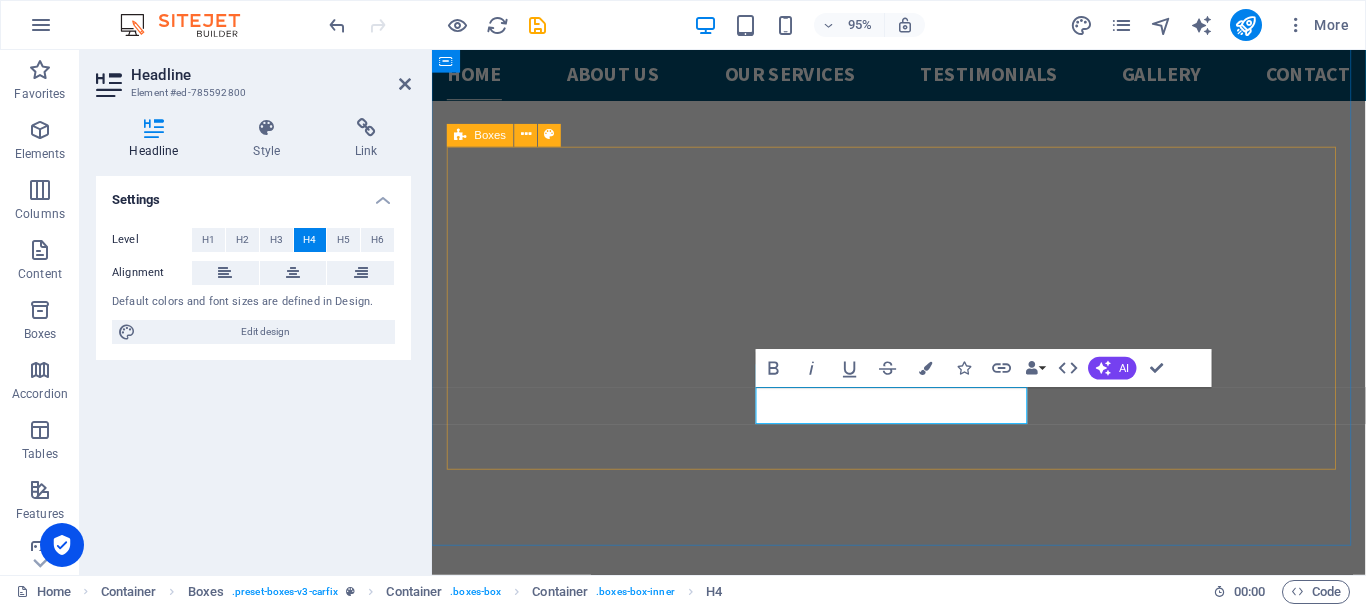 click on "supply 24/7 Service We can support 24 hours for your confident motor & drive  Repair Trouble shooting & repair for MOTOR, DRIVE & CONTROL SYSTEM Electrical System Design, Build & Fabrication for Electrical Panel DESIGN
Lorem ipsum dolor sit amet, consectetur adipisicing elit. Veritatis, dolorem! Engine Diagnostic
Lorem ipsum dolor sit amet, consectetur adipisicing elit. Veritatis, dolorem!" at bounding box center [923, 1549] 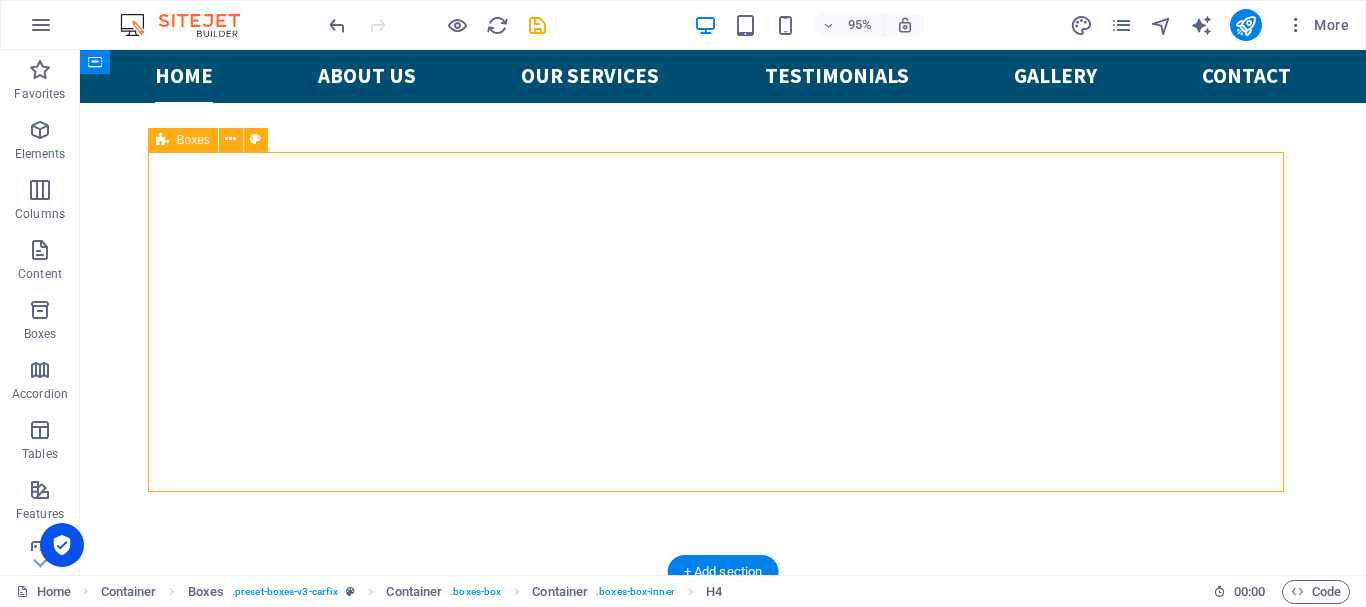 scroll, scrollTop: 781, scrollLeft: 0, axis: vertical 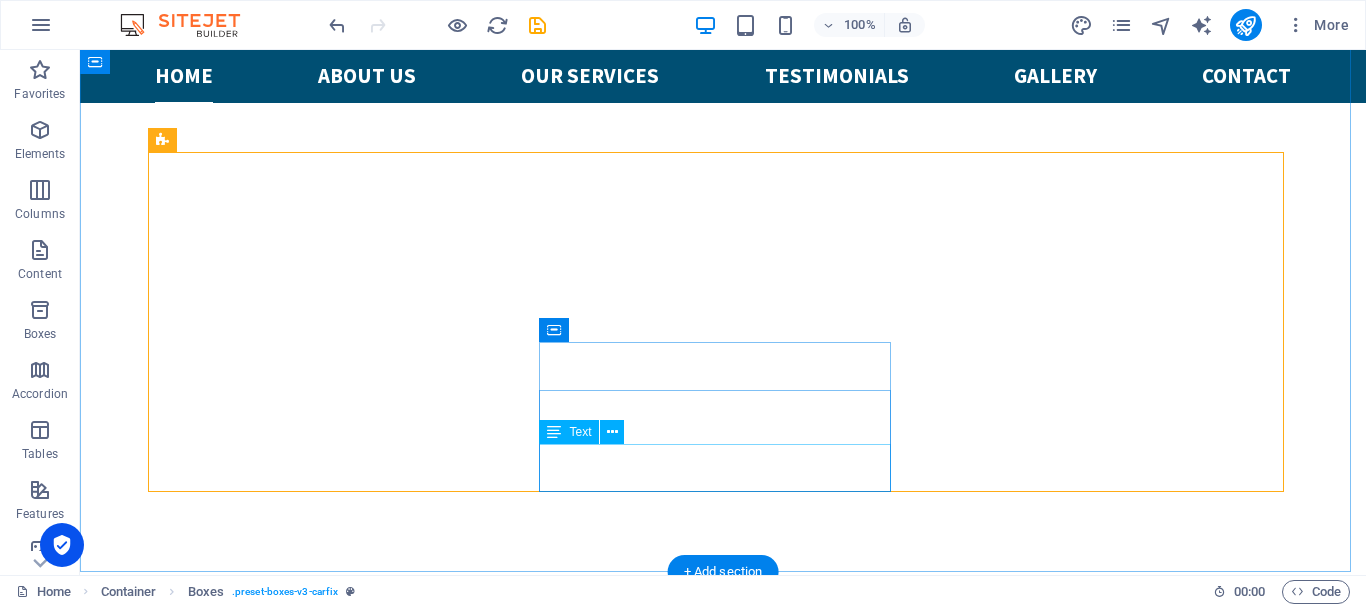 click on "Lorem ipsum dolor sit amet, consectetur adipisicing elit. Veritatis, dolorem!" at bounding box center [331, 1823] 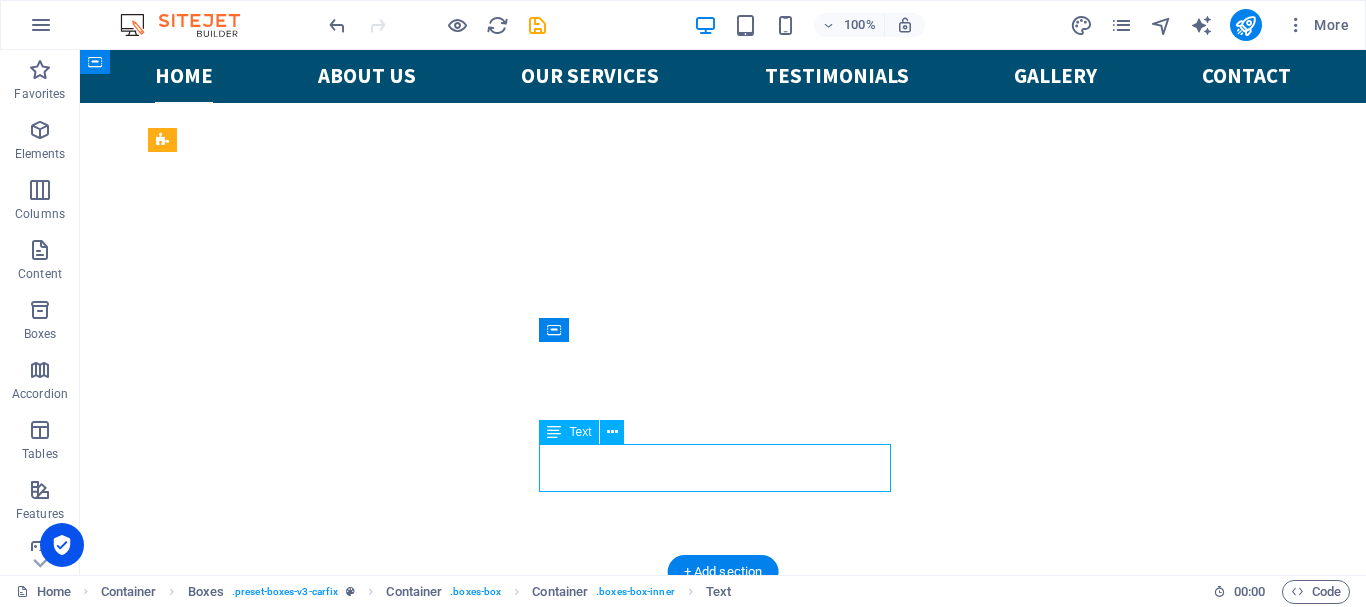 click on "Lorem ipsum dolor sit amet, consectetur adipisicing elit. Veritatis, dolorem!" at bounding box center [331, 1823] 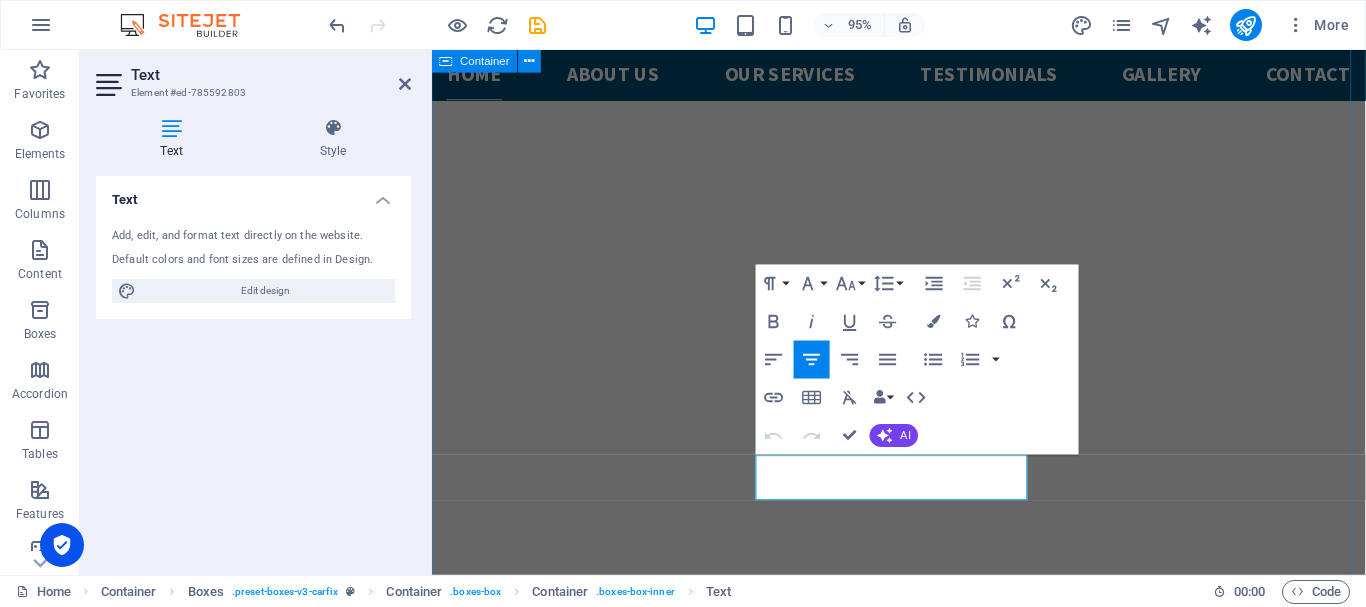 drag, startPoint x: 780, startPoint y: 485, endPoint x: 1090, endPoint y: 543, distance: 315.37915 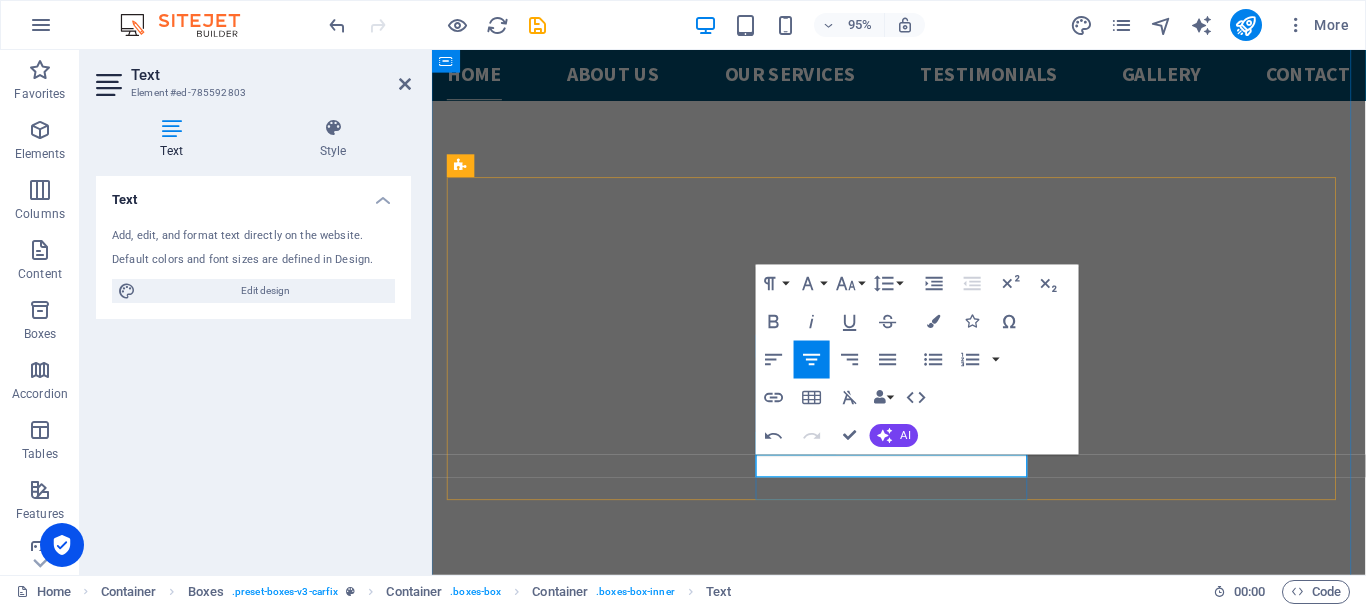 click on "Design for your all need for your process" at bounding box center (593, 1852) 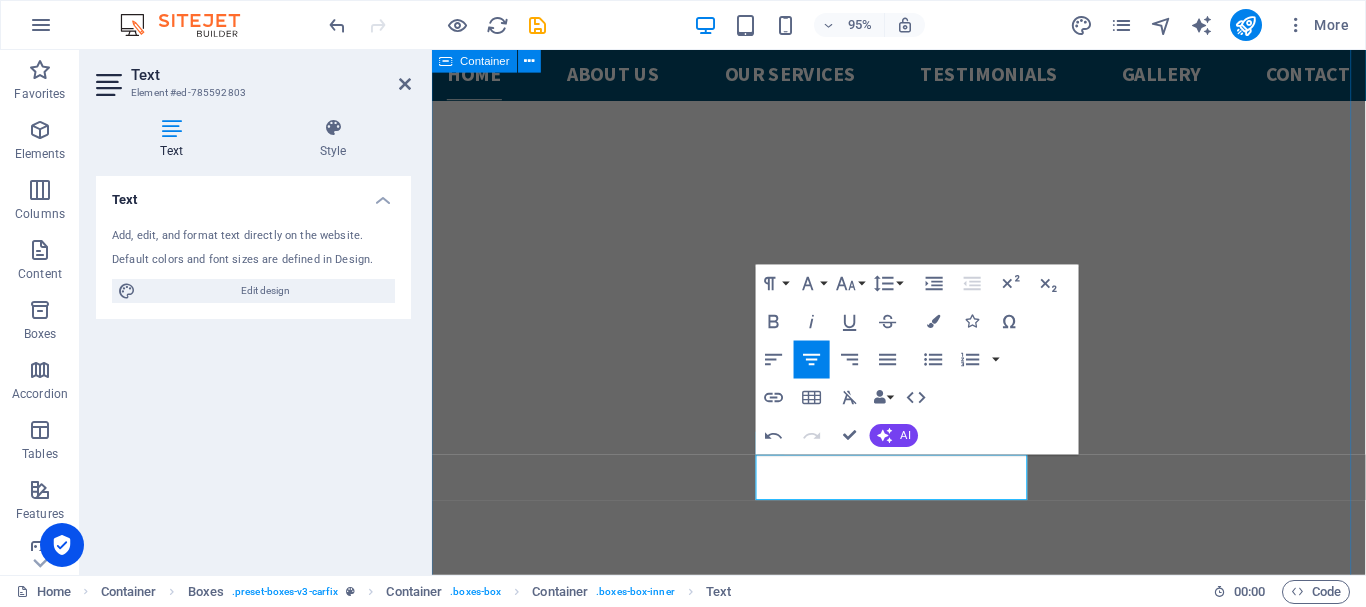 drag, startPoint x: 1095, startPoint y: 551, endPoint x: 1414, endPoint y: 525, distance: 320.0578 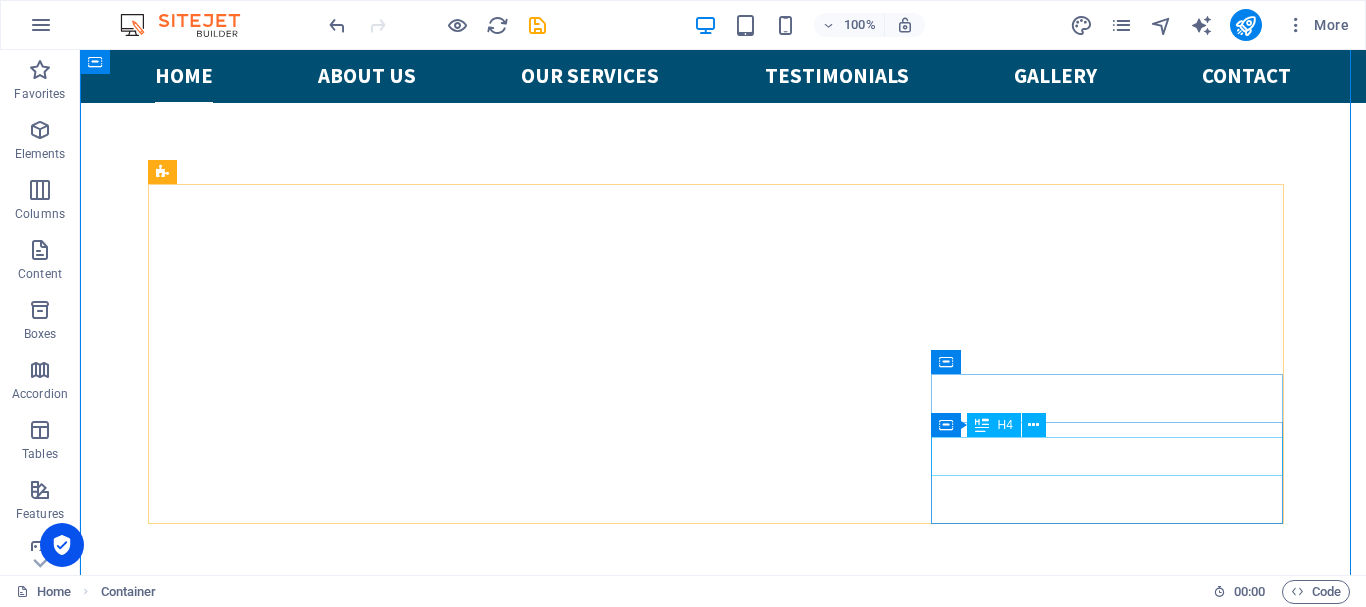 click on "Engine Diagnostic" at bounding box center [331, 1977] 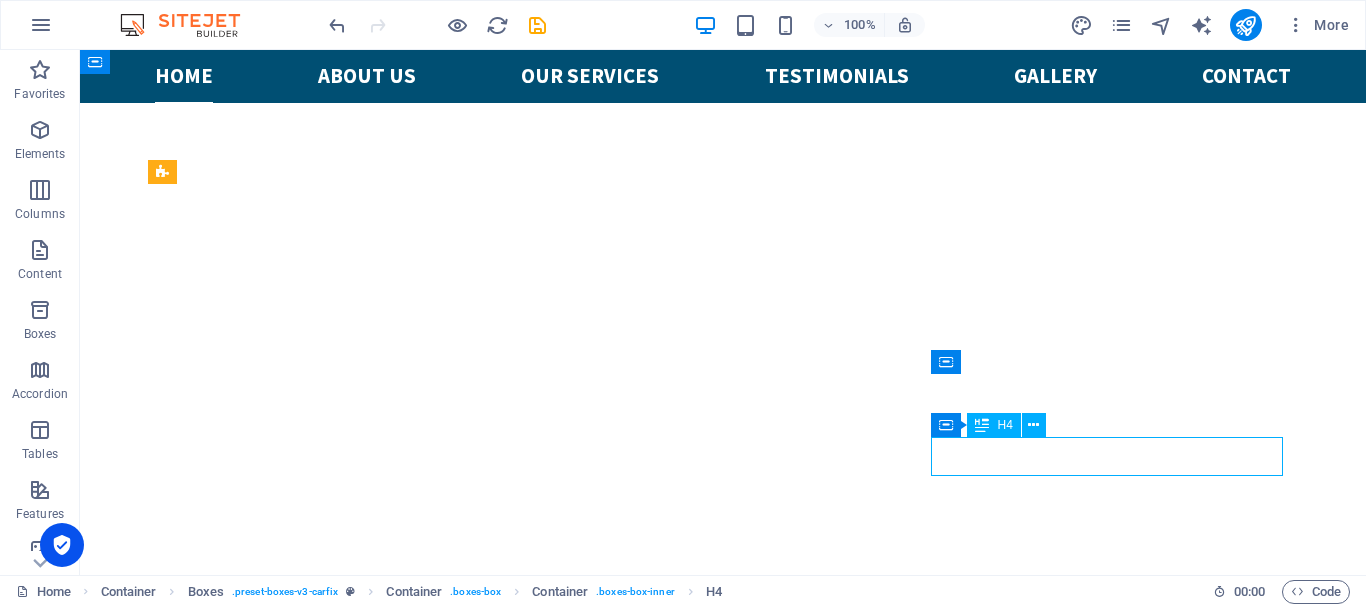 click on "Engine Diagnostic" at bounding box center [331, 1977] 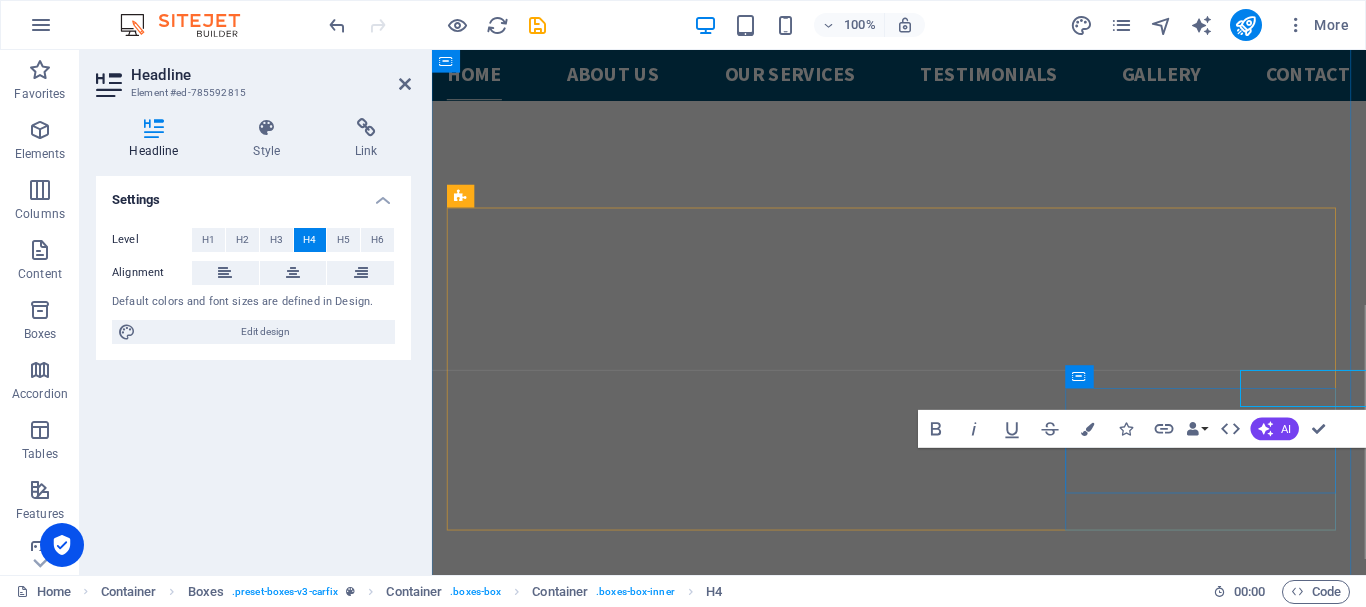 scroll, scrollTop: 799, scrollLeft: 0, axis: vertical 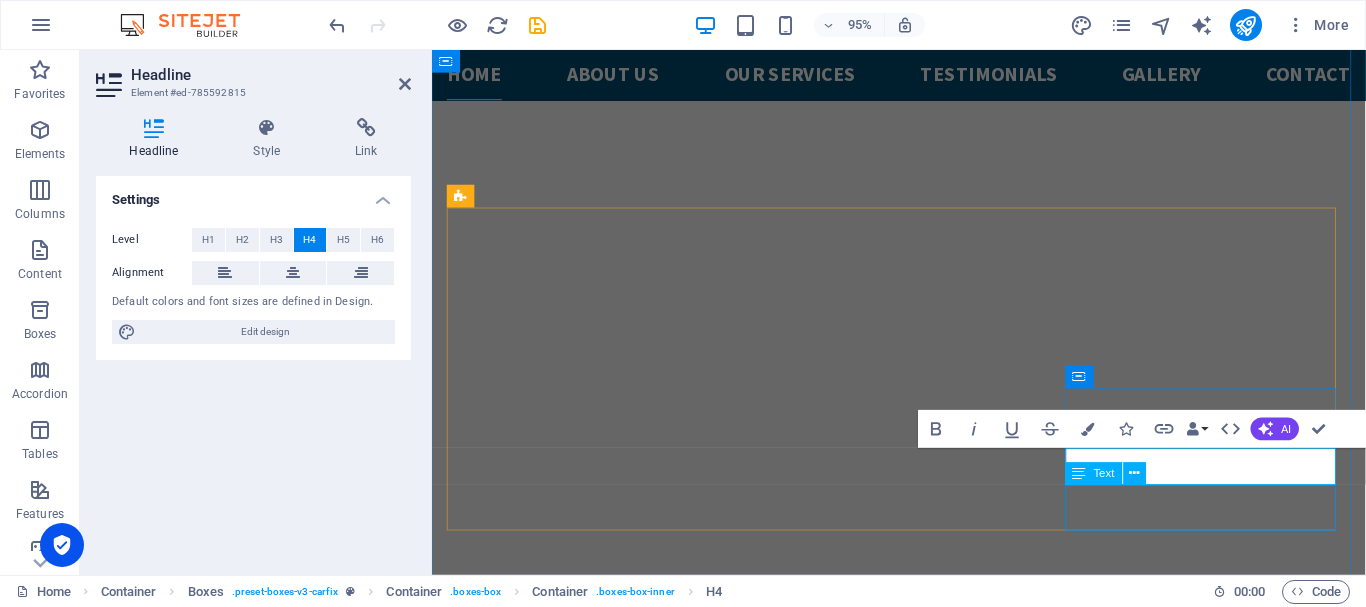 type 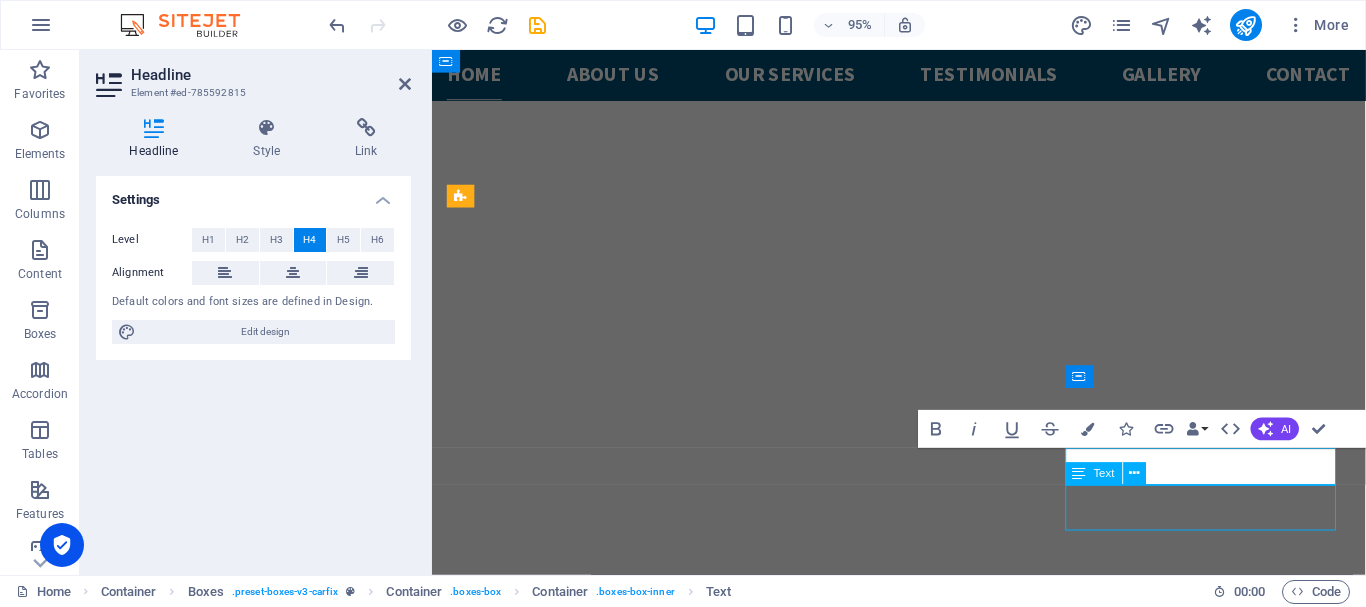 scroll, scrollTop: 749, scrollLeft: 0, axis: vertical 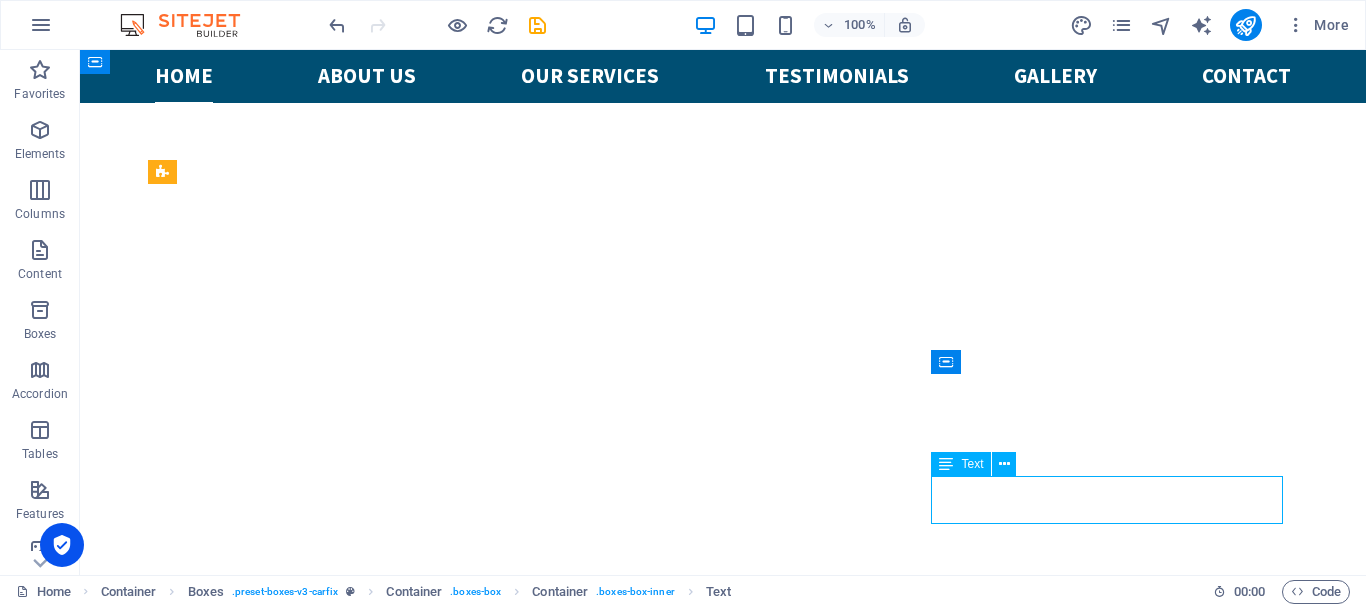 click on "Lorem ipsum dolor sit amet, consectetur adipisicing elit. Veritatis, dolorem!" at bounding box center (331, 2025) 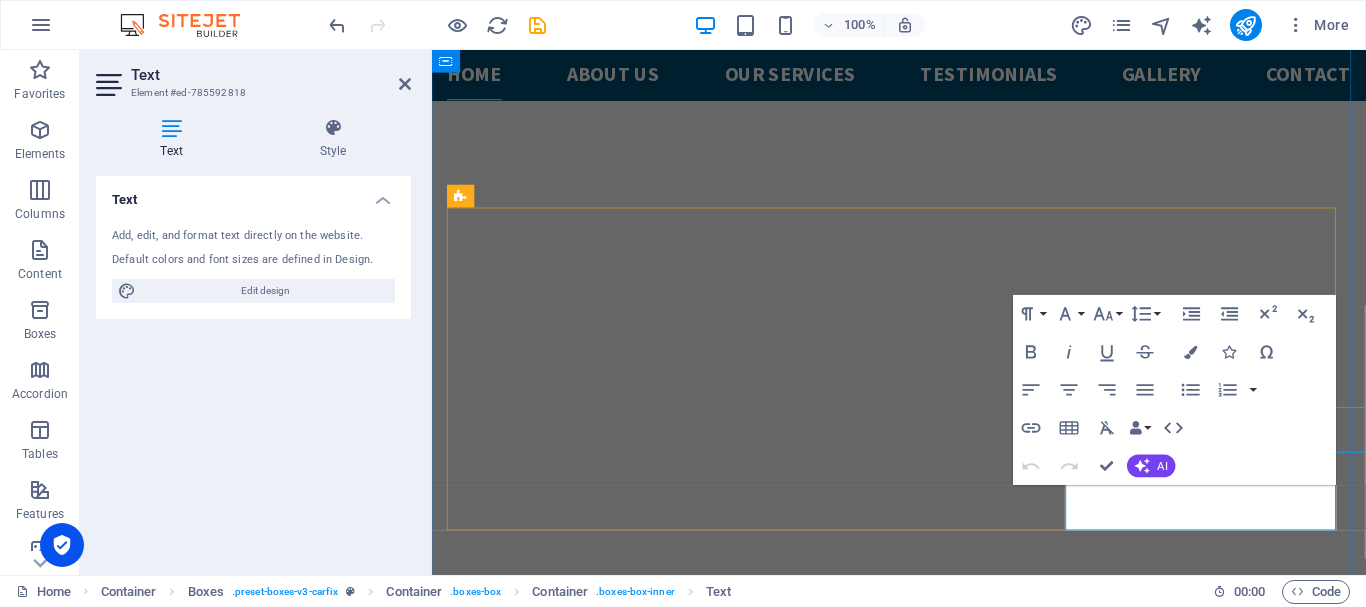 scroll, scrollTop: 799, scrollLeft: 0, axis: vertical 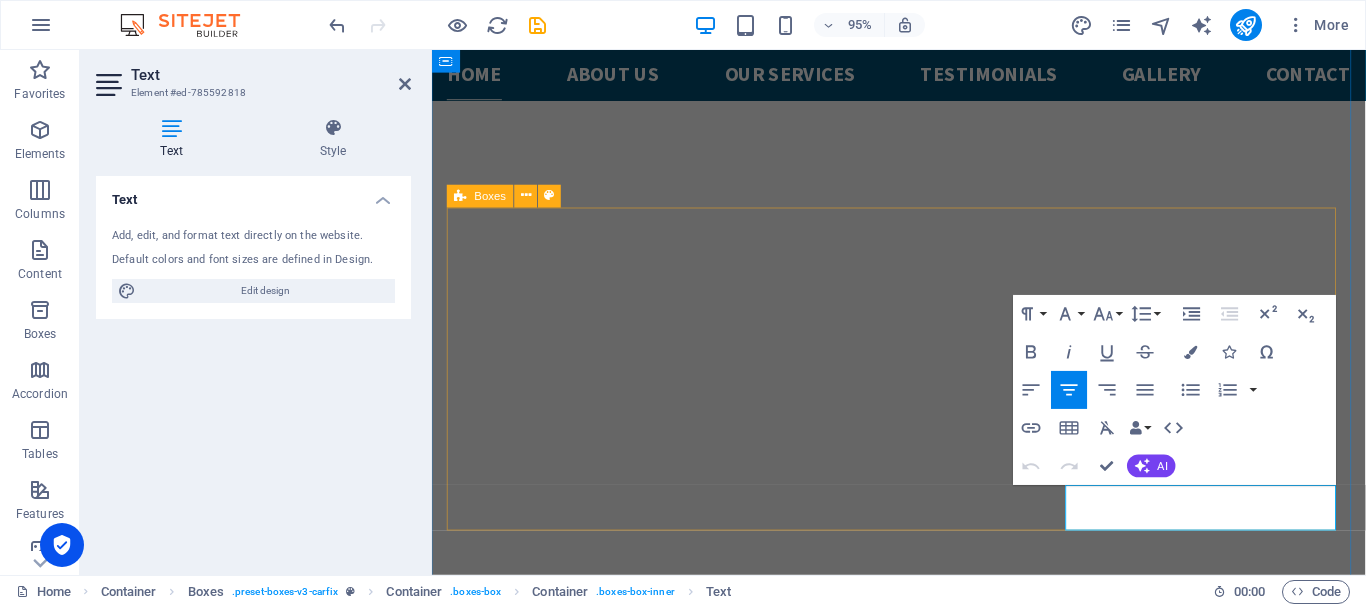 drag, startPoint x: 1359, startPoint y: 546, endPoint x: 1080, endPoint y: 514, distance: 280.82913 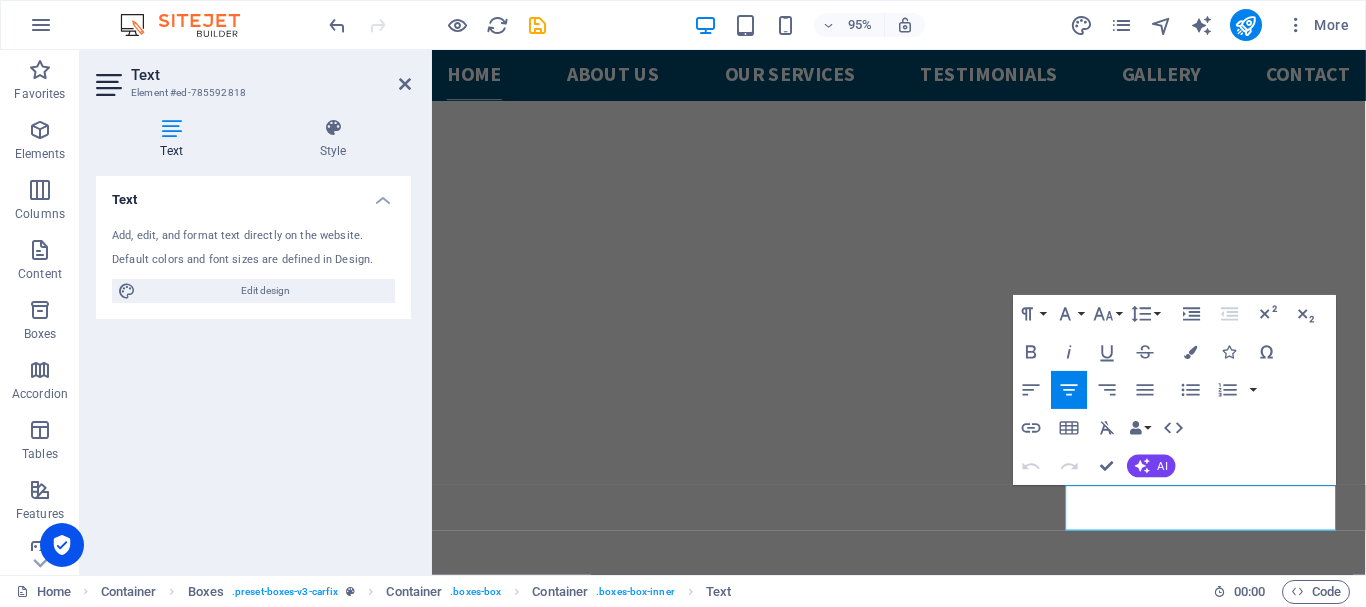 type 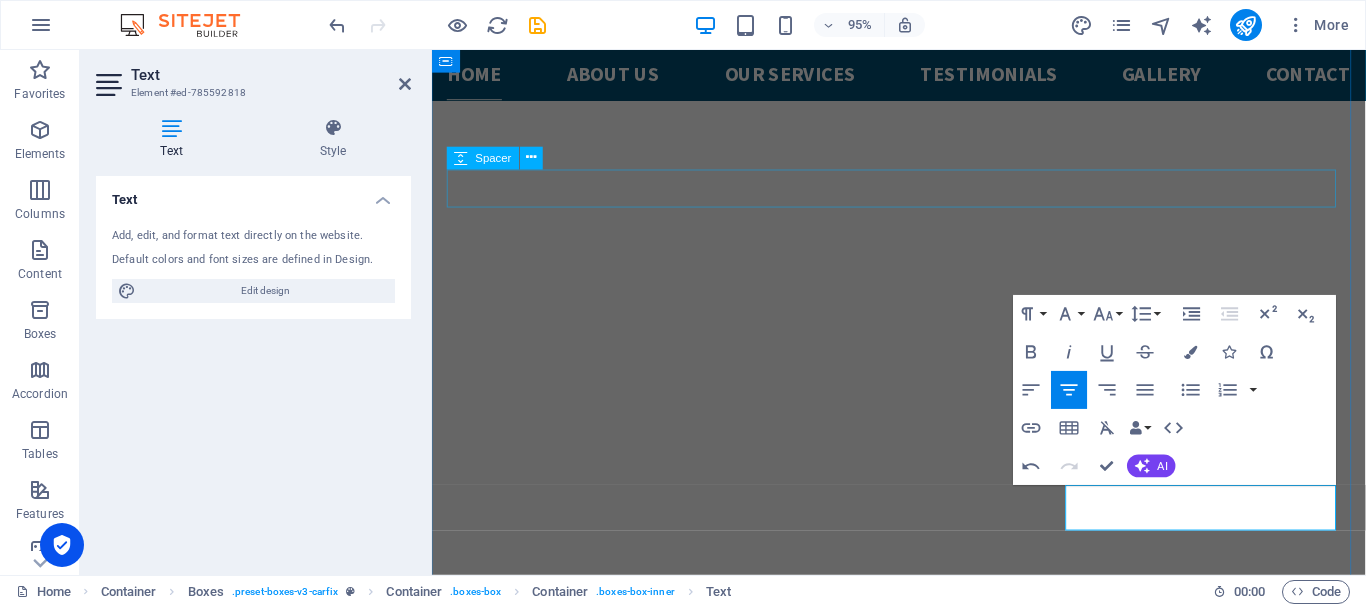 click at bounding box center [923, 1117] 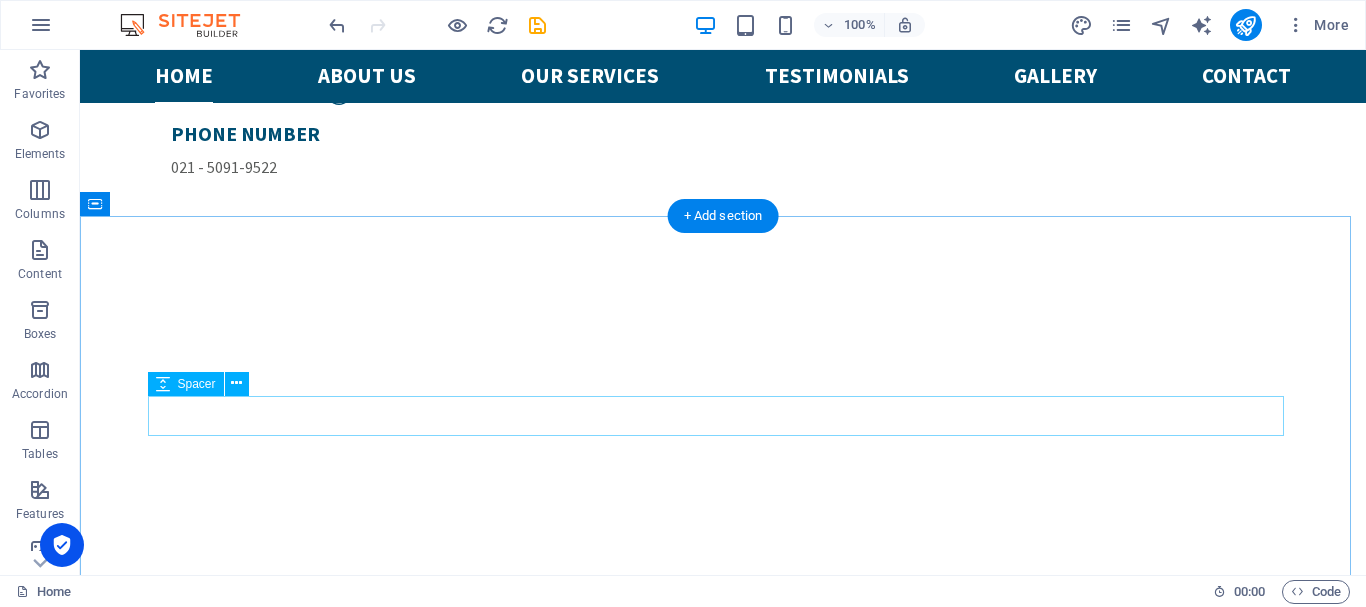 scroll, scrollTop: 449, scrollLeft: 0, axis: vertical 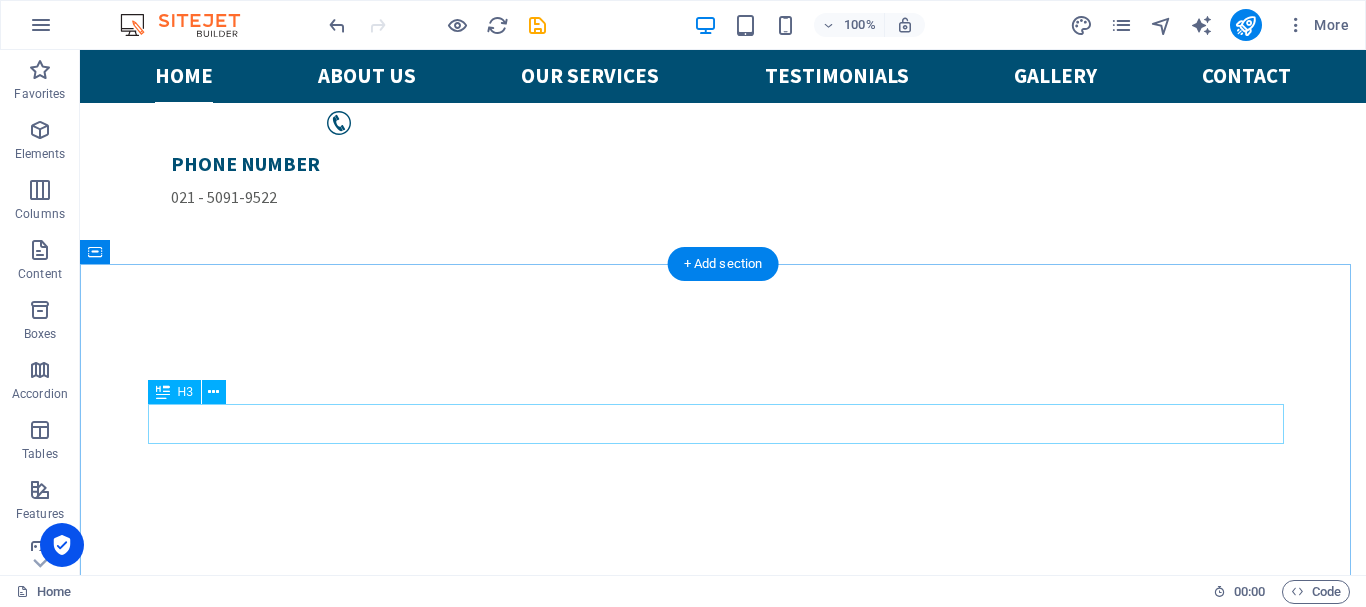 click on "offer best price and solutions for motor, drive, gearbox, bearing, control & mcc panel" at bounding box center [723, 1380] 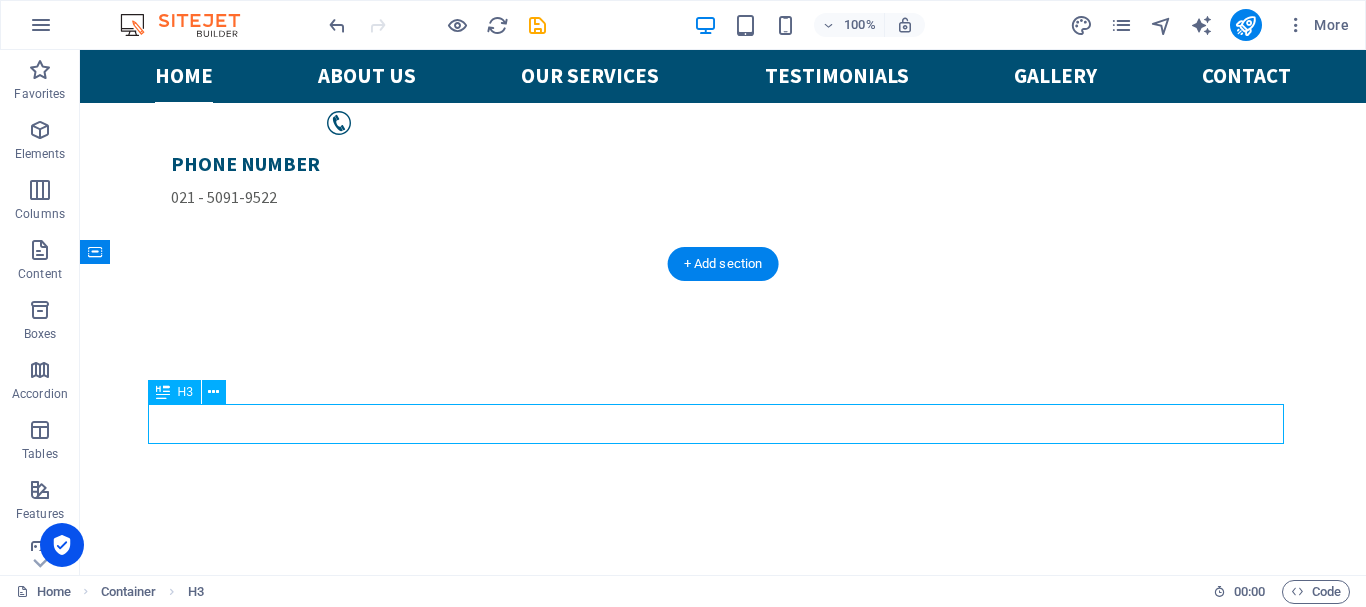 click on "offer best price and solutions for motor, drive, gearbox, bearing, control & mcc panel" at bounding box center [723, 1380] 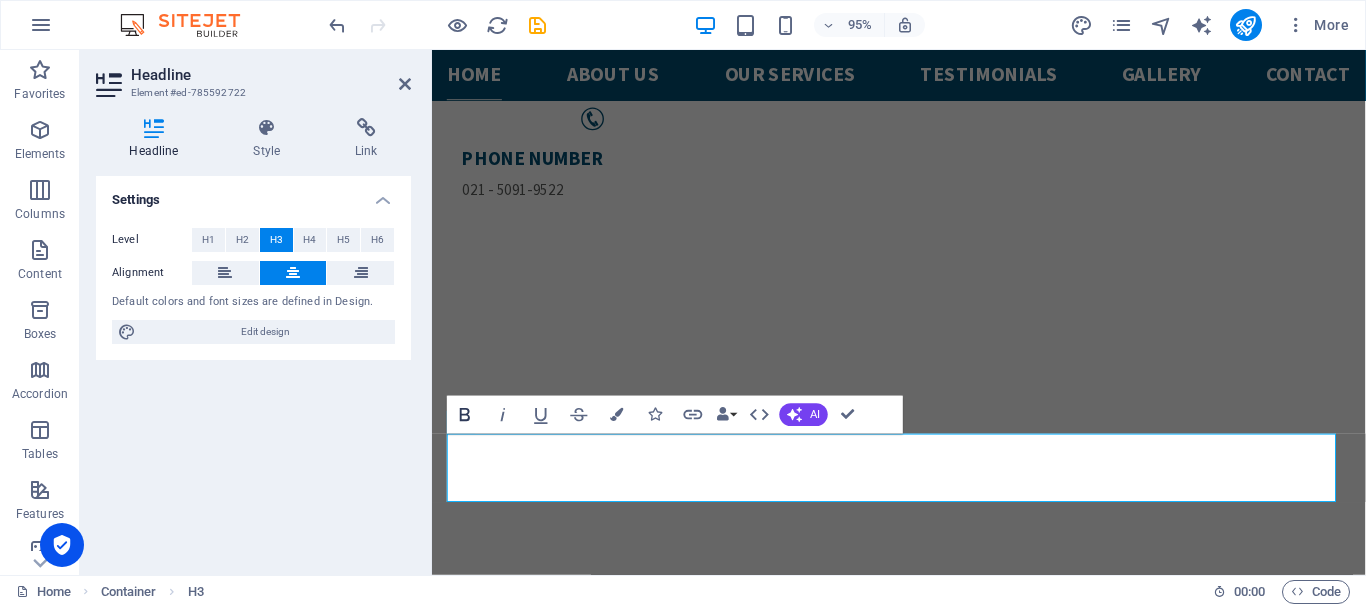 click 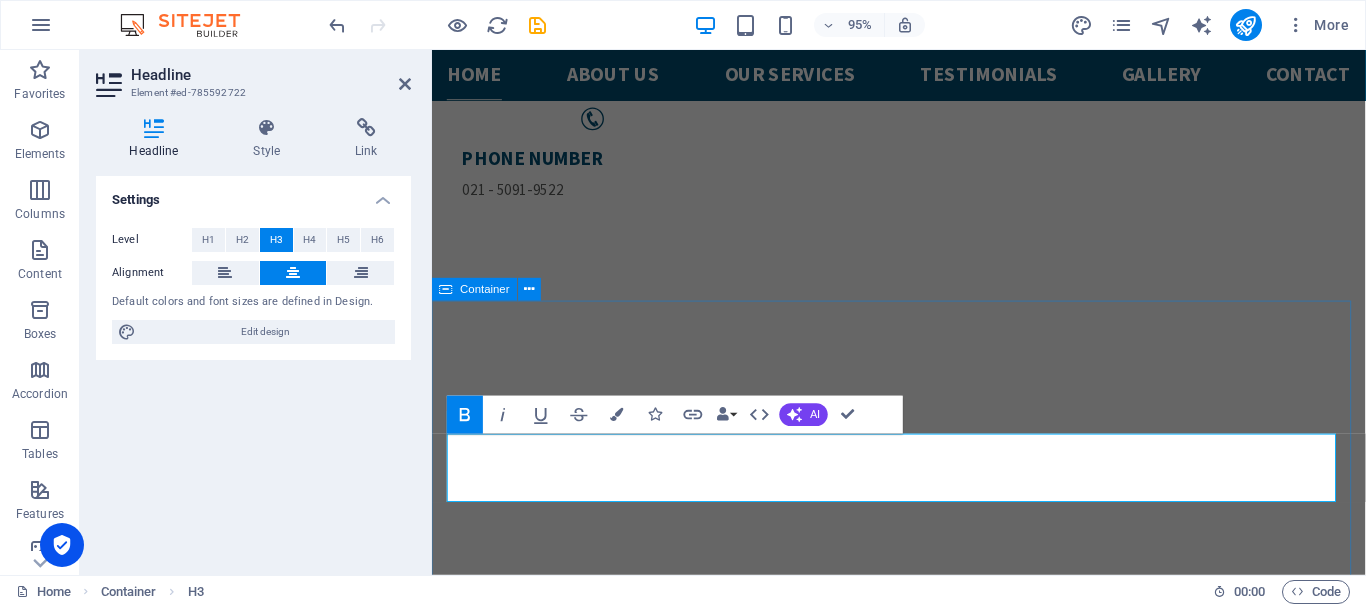 click on "pt.dwitech tri inovasi offer best price and solutions for motor, drive, gearbox, bearing, control & mcc panel supply 24/7 Service We can support 24 hours for your confident motor & drive  Repair Trouble shooting & repair for MOTOR, DRIVE & CONTROL SYSTEM Electrical System Design, Build & Fabrication for Electrical Panel DESIGN Design for your Motor, Drive & MCC Panel  for your process CONTROL SYSTEM We can give your total solution with fully CONTROL & SCADA System" at bounding box center (923, 1877) 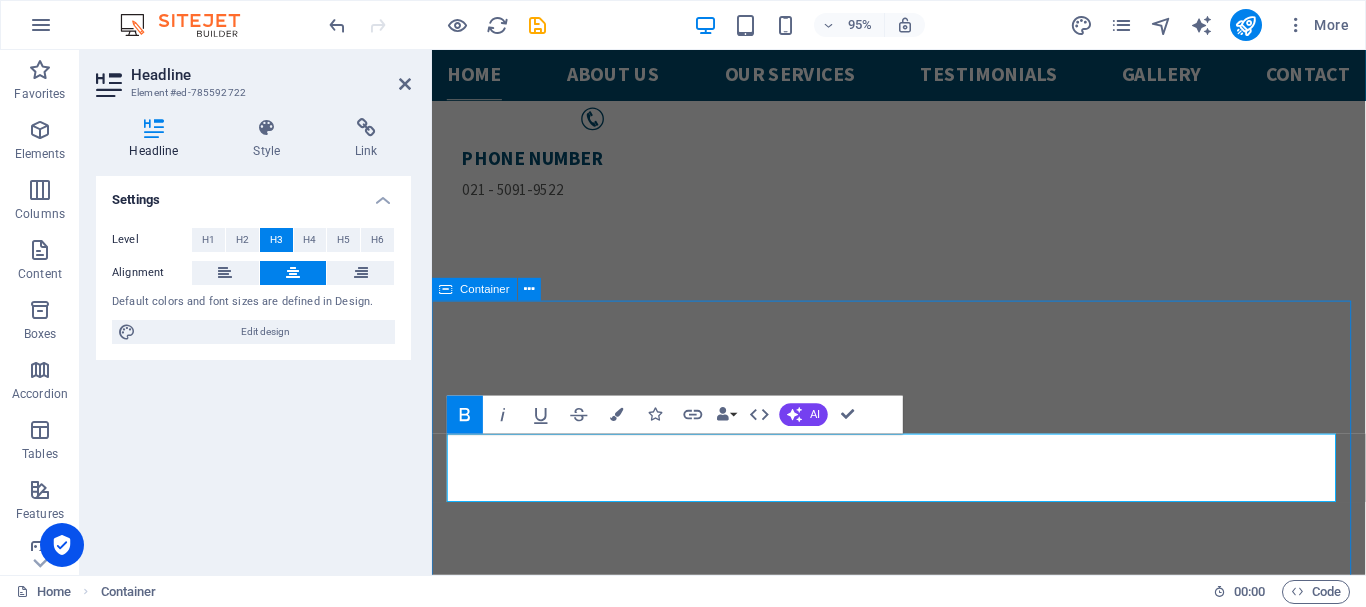scroll, scrollTop: 399, scrollLeft: 0, axis: vertical 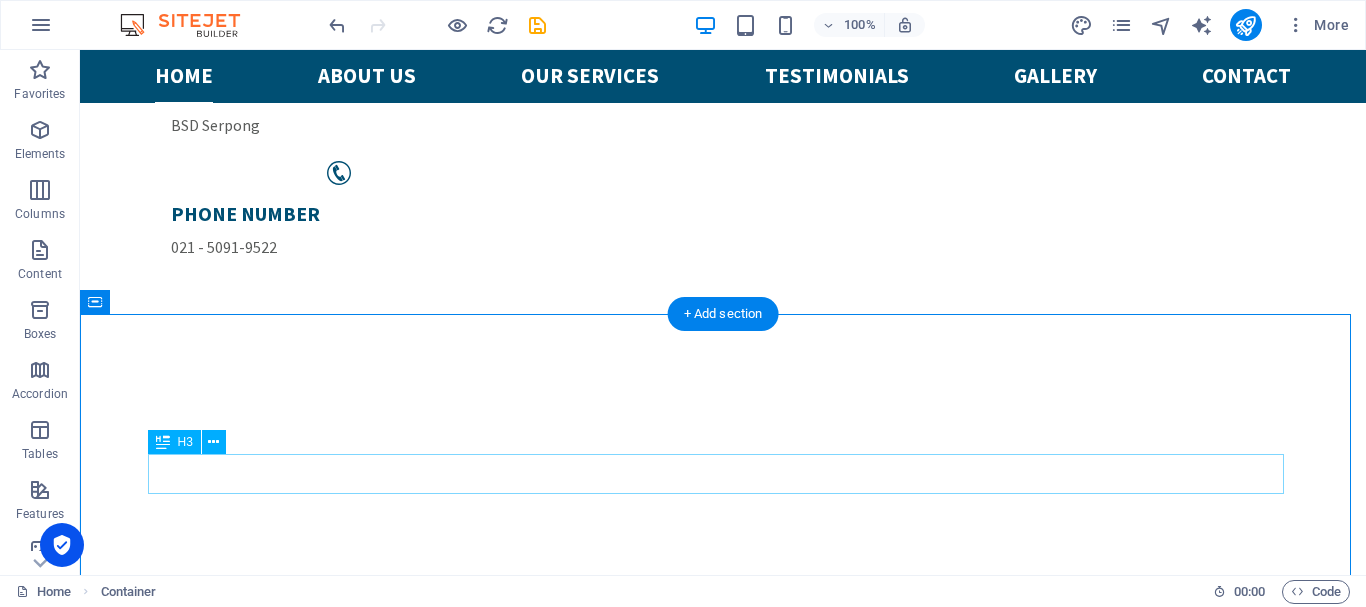 click on "offer best price and solutions for motor, drive, gearbox, bearing, control & mcc panel" at bounding box center (723, 1430) 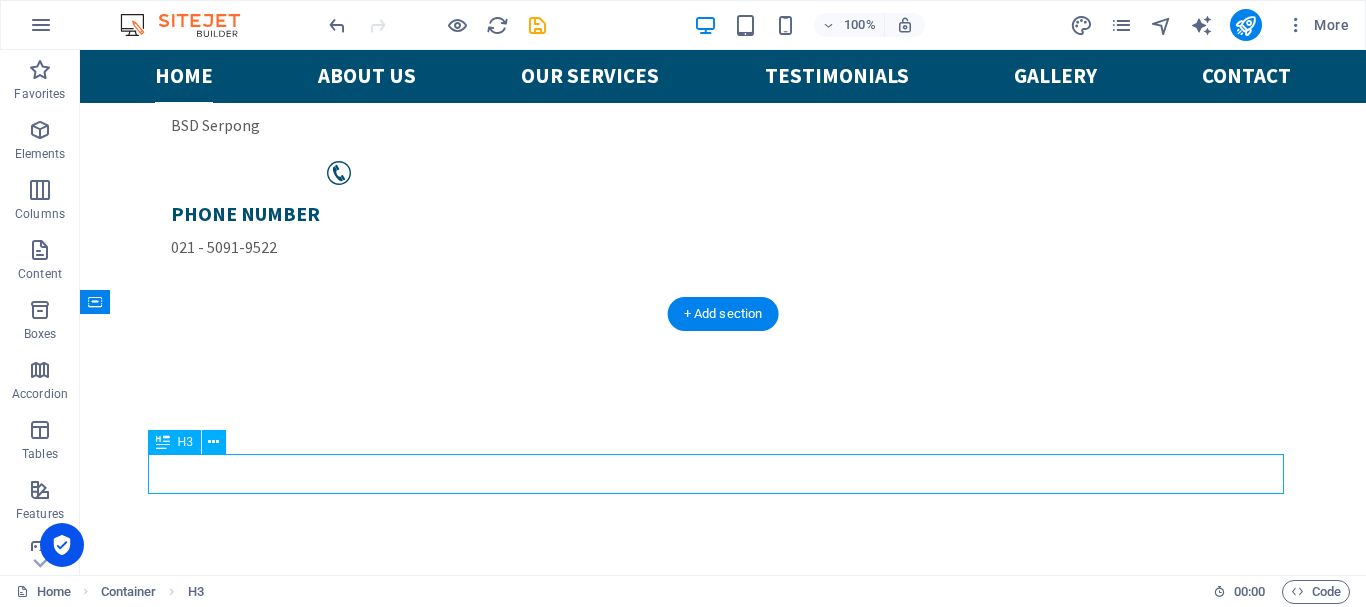 click on "offer best price and solutions for motor, drive, gearbox, bearing, control & mcc panel" at bounding box center [723, 1430] 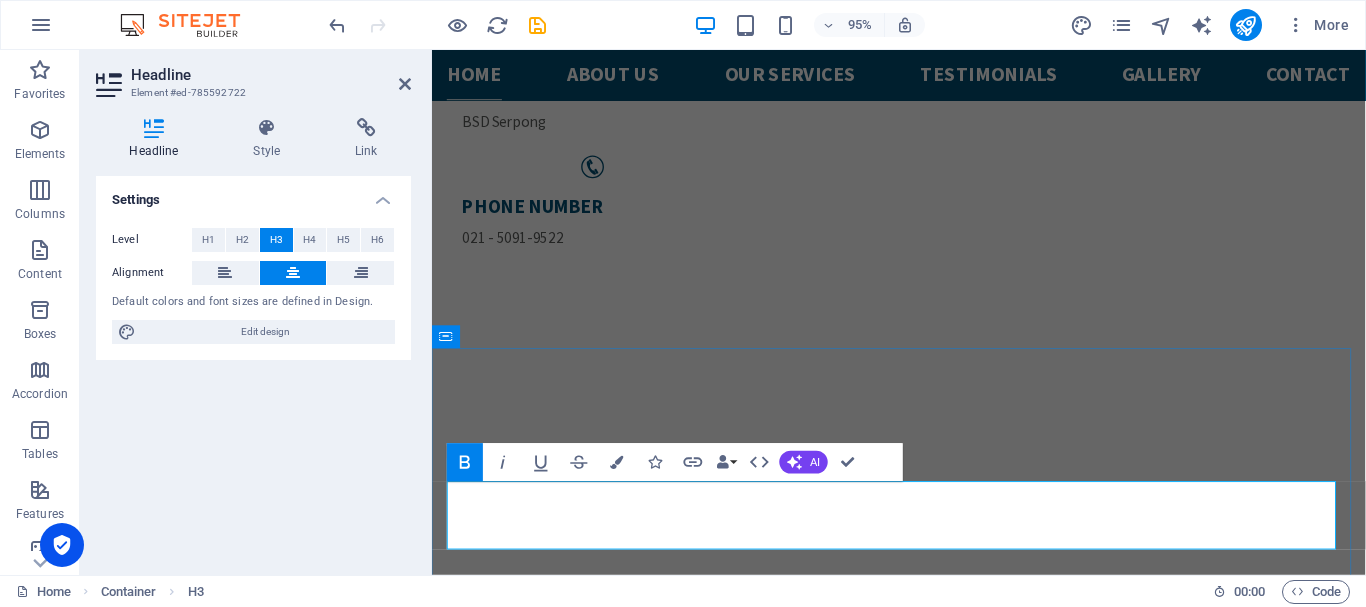 click on "offer best price and solutions for motor, drive, gearbox, bearing, control & mcc panel" at bounding box center [924, 1446] 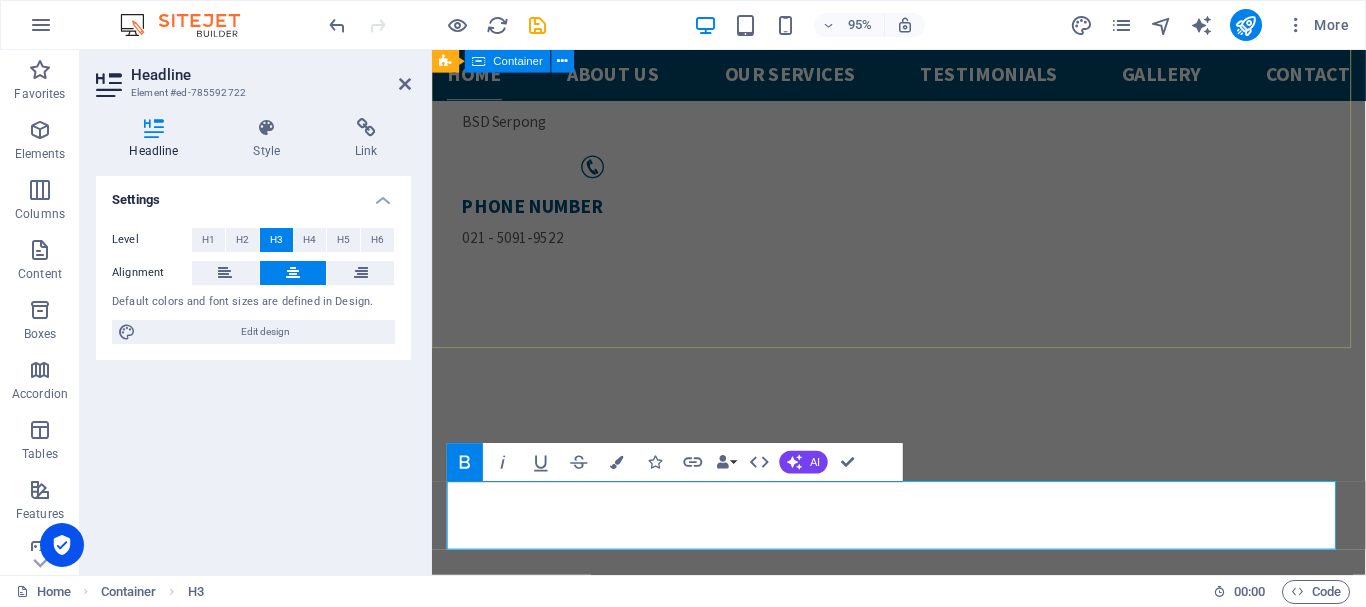 click on "Welcome to DWITECH solutions for moving parts & drive Learn more  " at bounding box center [923, 1070] 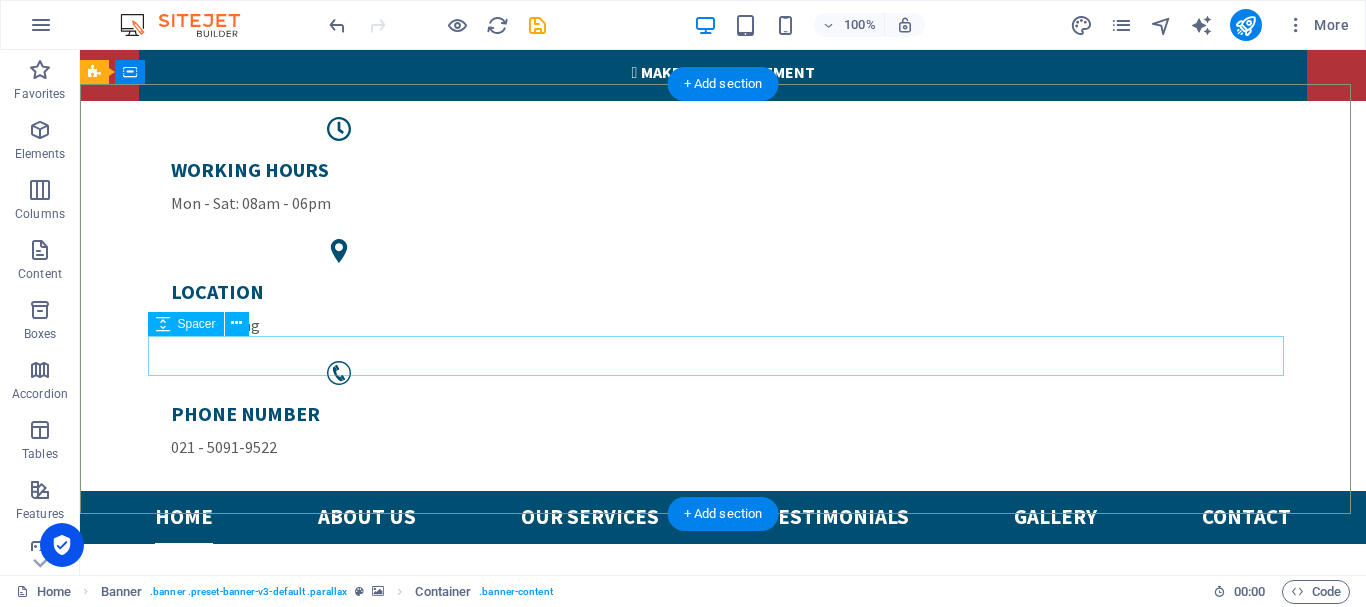 scroll, scrollTop: 0, scrollLeft: 0, axis: both 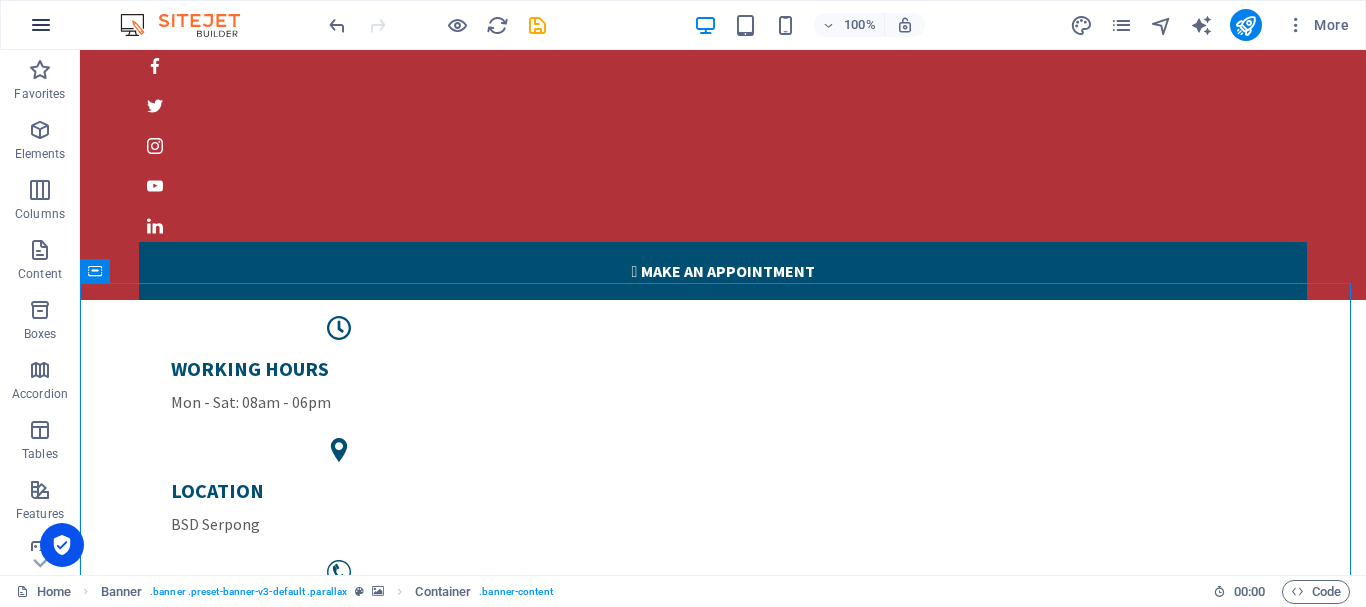 click at bounding box center (41, 25) 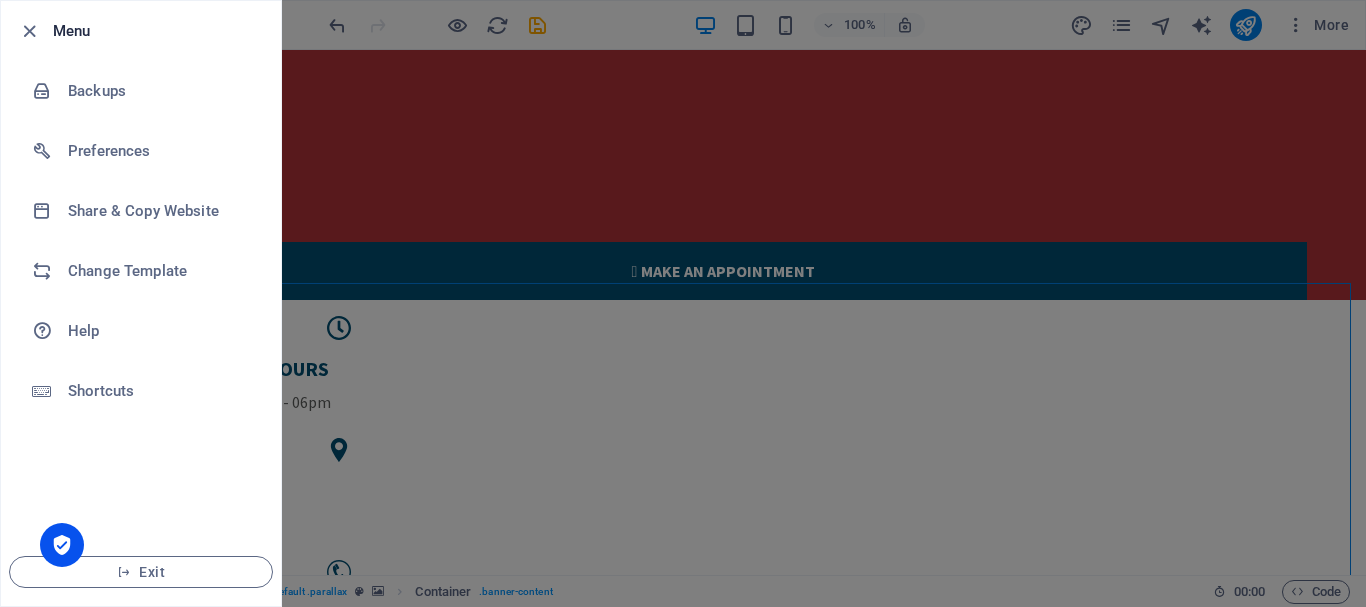 click at bounding box center [683, 303] 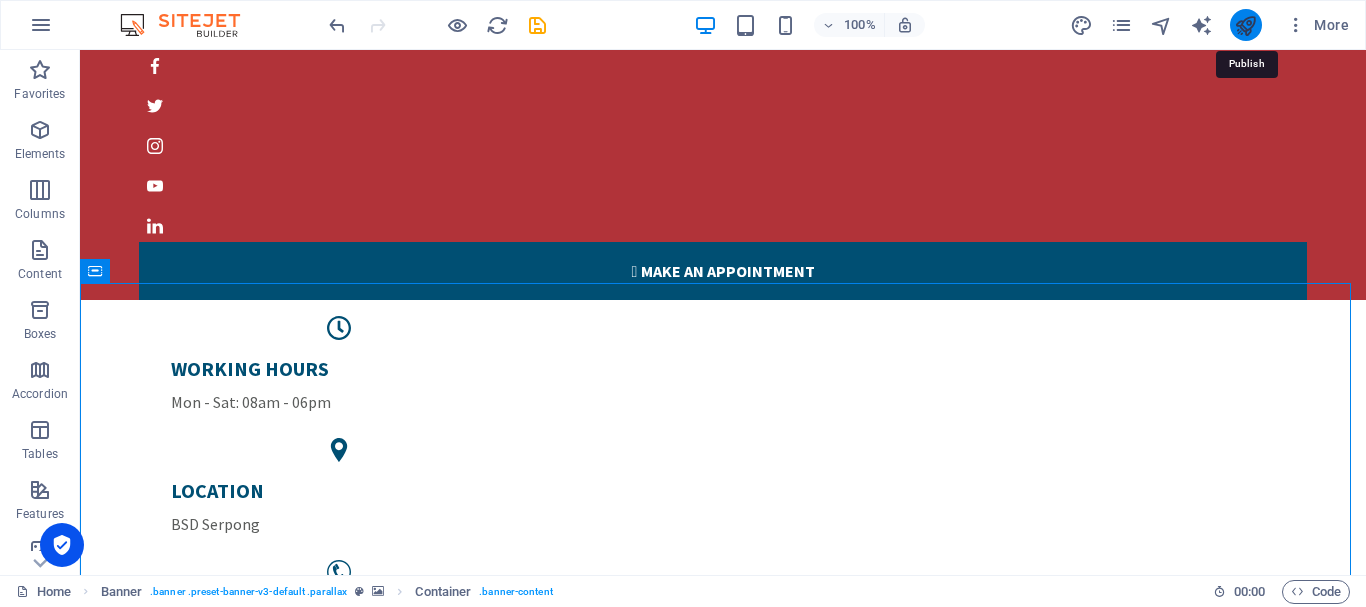 click at bounding box center (1245, 25) 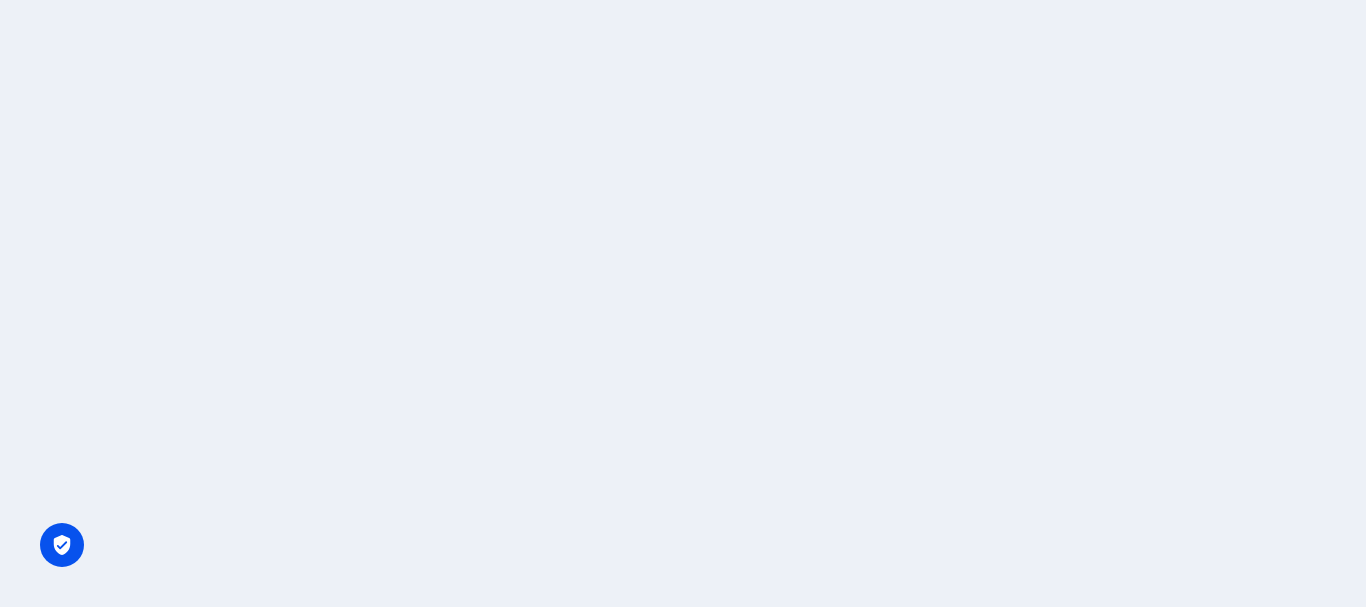 scroll, scrollTop: 0, scrollLeft: 0, axis: both 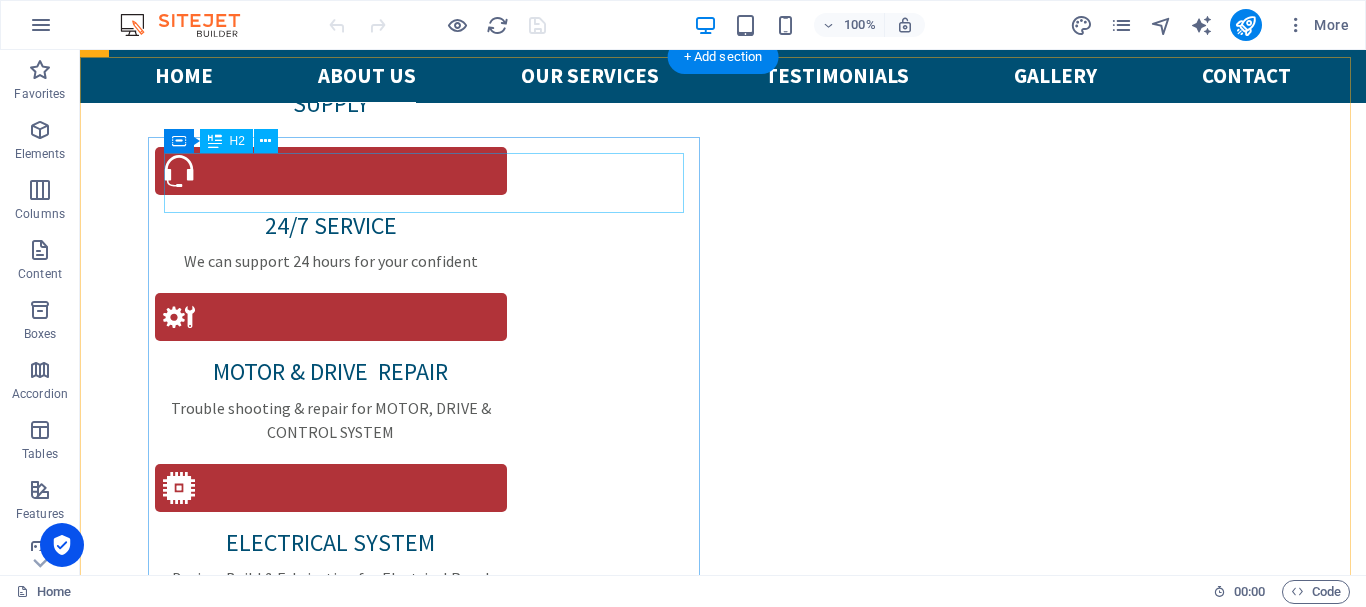 click on "About CarFix" at bounding box center (664, 2273) 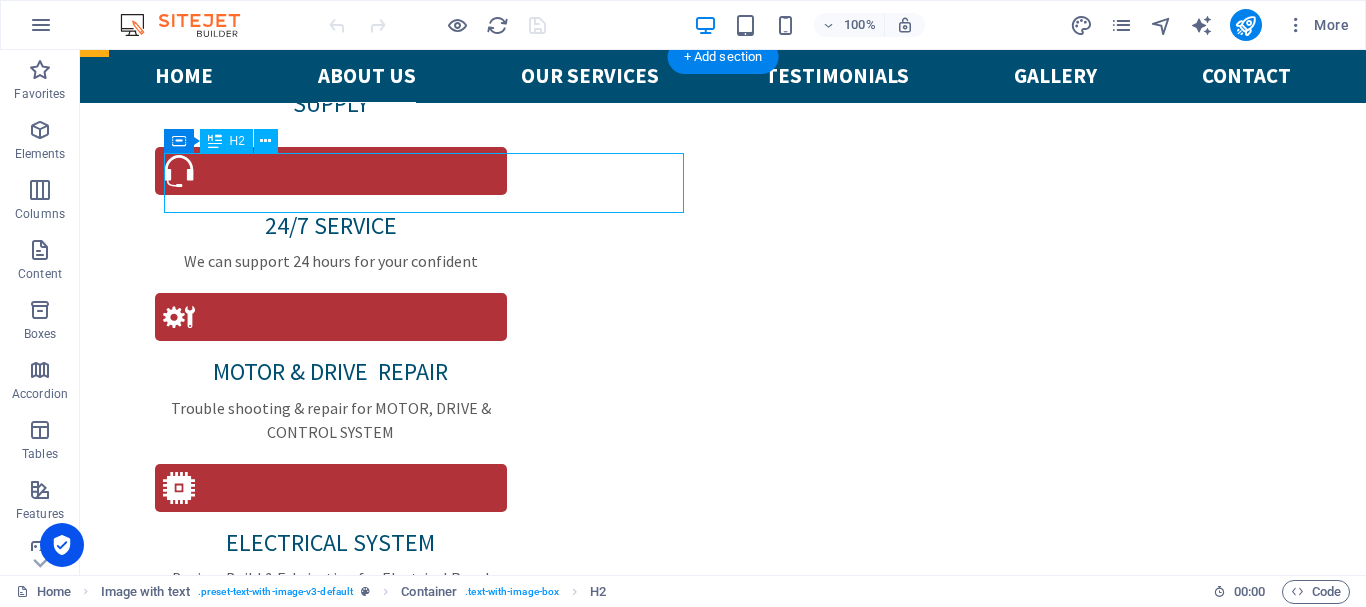 click on "About CarFix" at bounding box center (664, 2273) 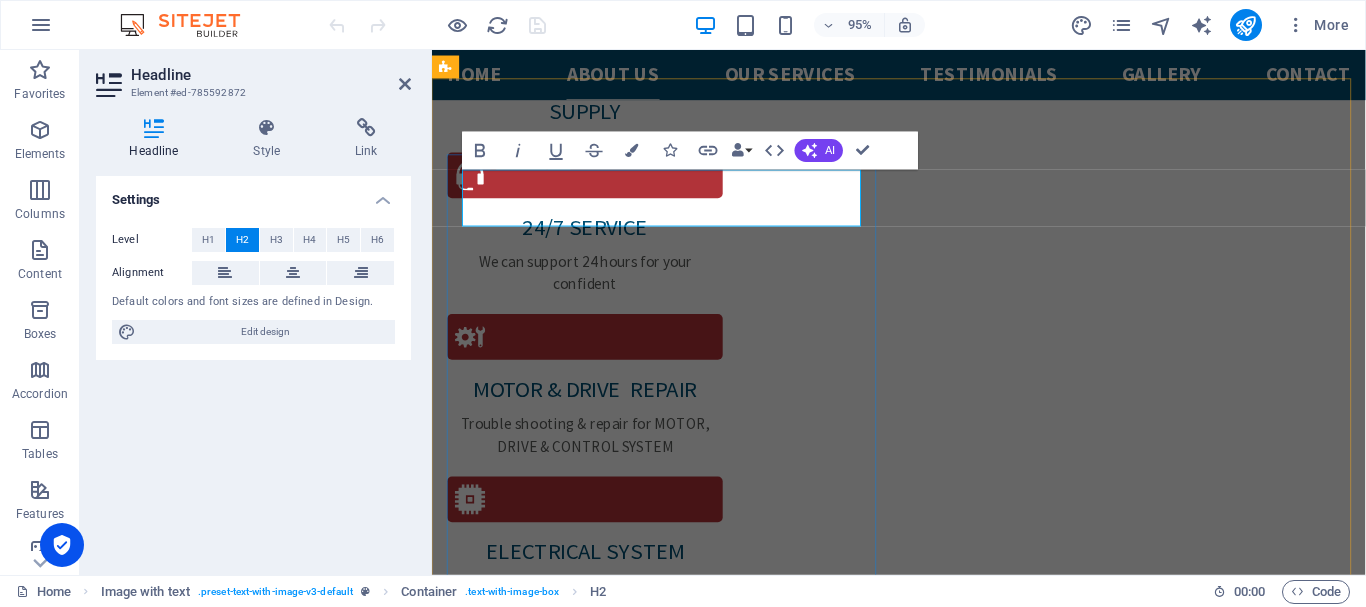 scroll, scrollTop: 1950, scrollLeft: 0, axis: vertical 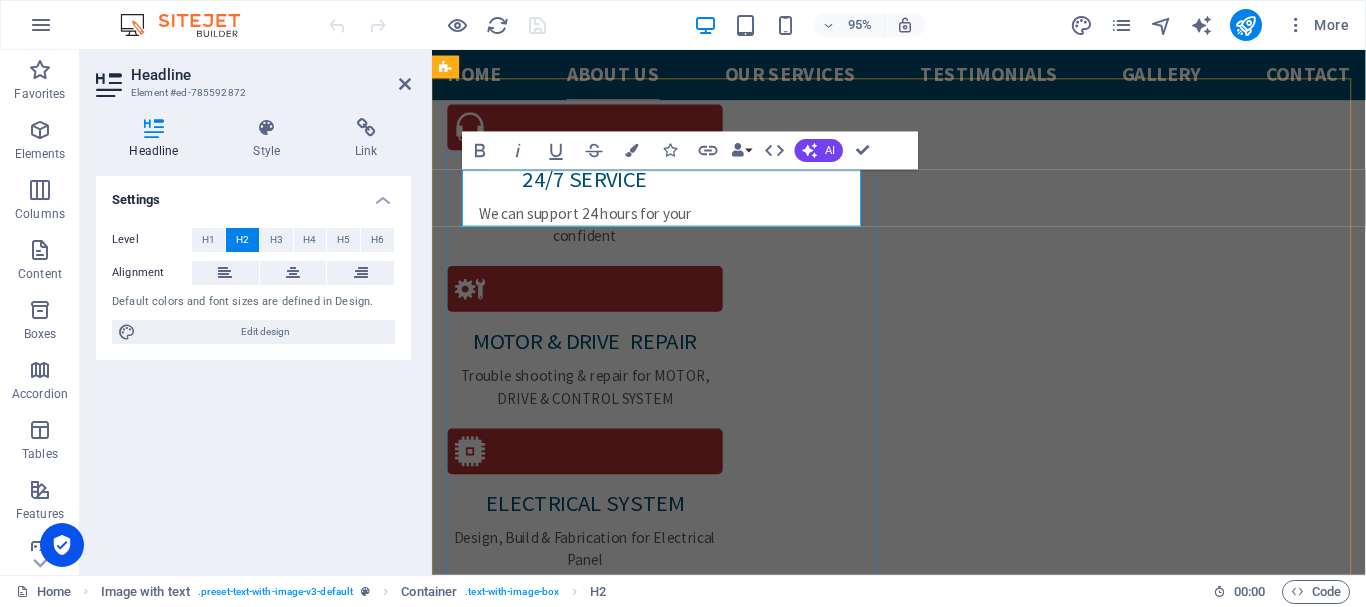 click on "About CarFix" at bounding box center (923, 2306) 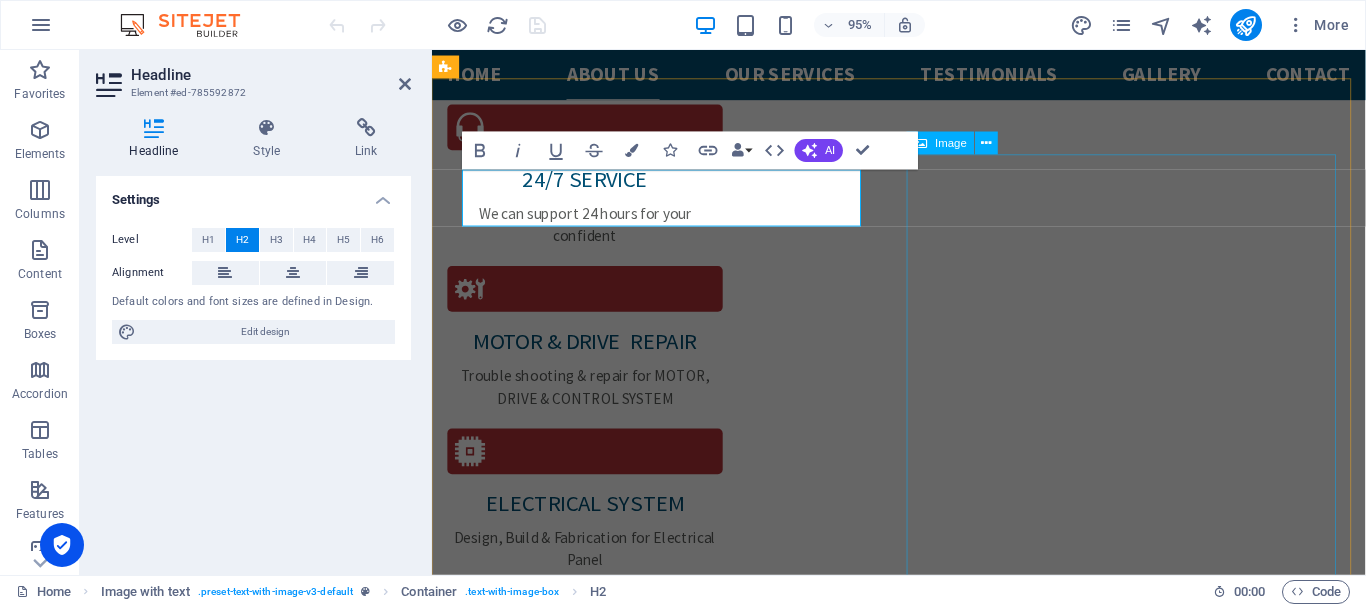 click at bounding box center (923, 2888) 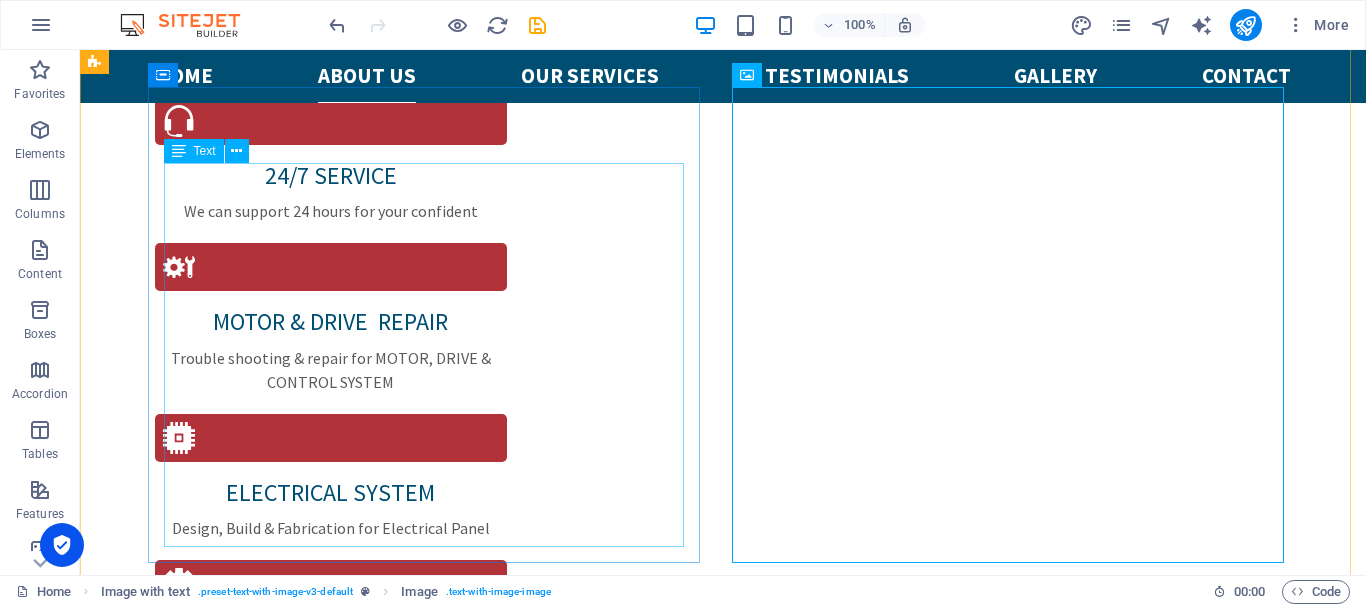 click on "Duis autem vel eum iriure dolor in hendrerit in vulputate velit esse molestie consequat, vel illum dolore eu feugiat nulla facilisis at vero eros et accumsan et iusto odio dignissim qui blandit praesent luptatum zzril delenit augue duis dolore te feugait nulla facilisi. Lorem ipsum dolor sit amet, consectetuer adipiscing elit, sed diam nonummy nibh euismod tincidunt ut laoreet dolore magna aliquam erat volutpat.   Ut wisi enim ad minim veniam, quis nostrud exerci tation ullamcorper suscipit lobortis nisl ut aliquip ex ea commodo consequat. Duis autem vel eum iriure dolor in hendrerit in vulputate velit esse molestie consequat, vel illum dolore eu feugiat nulla facilisis at vero eros et accumsan et iusto odio dignissim qui blandit praesent luptatum zzril delenit augue duis dolore te feugait nulla facilisi.   Nam liber tempor cum soluta nobis eleifend option congue nihil imperdiet doming id quod mazim placerat facer" at bounding box center [664, 2365] 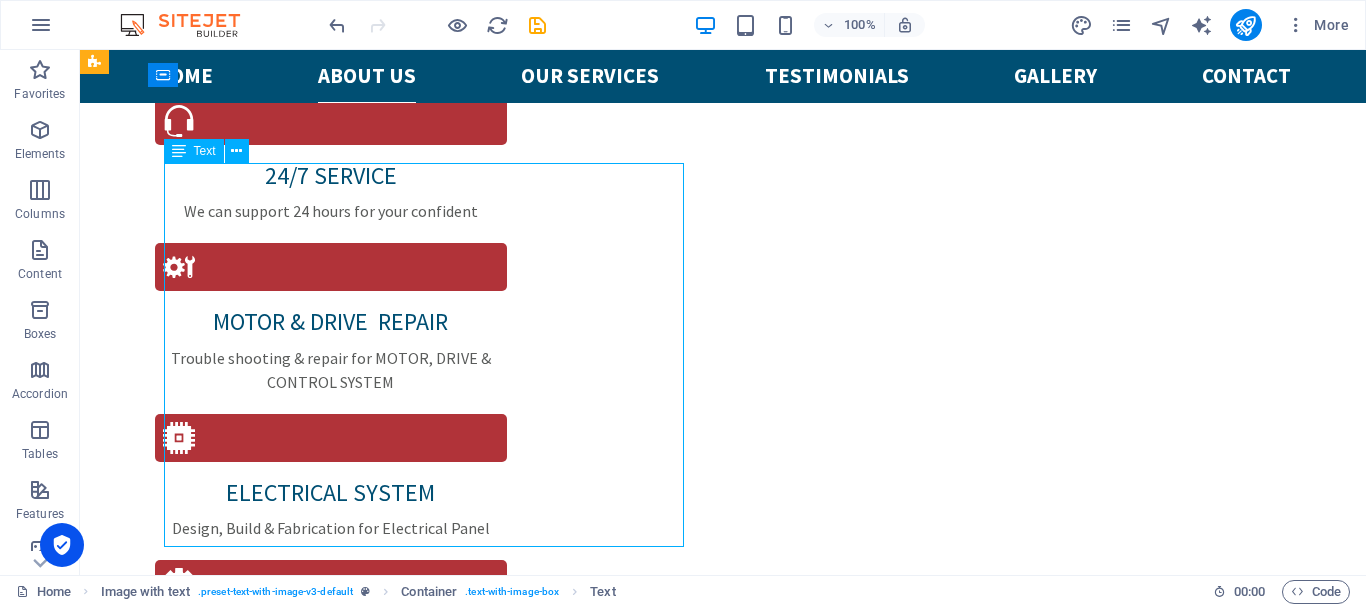 click on "Duis autem vel eum iriure dolor in hendrerit in vulputate velit esse molestie consequat, vel illum dolore eu feugiat nulla facilisis at vero eros et accumsan et iusto odio dignissim qui blandit praesent luptatum zzril delenit augue duis dolore te feugait nulla facilisi. Lorem ipsum dolor sit amet, consectetuer adipiscing elit, sed diam nonummy nibh euismod tincidunt ut laoreet dolore magna aliquam erat volutpat.   Ut wisi enim ad minim veniam, quis nostrud exerci tation ullamcorper suscipit lobortis nisl ut aliquip ex ea commodo consequat. Duis autem vel eum iriure dolor in hendrerit in vulputate velit esse molestie consequat, vel illum dolore eu feugiat nulla facilisis at vero eros et accumsan et iusto odio dignissim qui blandit praesent luptatum zzril delenit augue duis dolore te feugait nulla facilisi.   Nam liber tempor cum soluta nobis eleifend option congue nihil imperdiet doming id quod mazim placerat facer" at bounding box center [664, 2365] 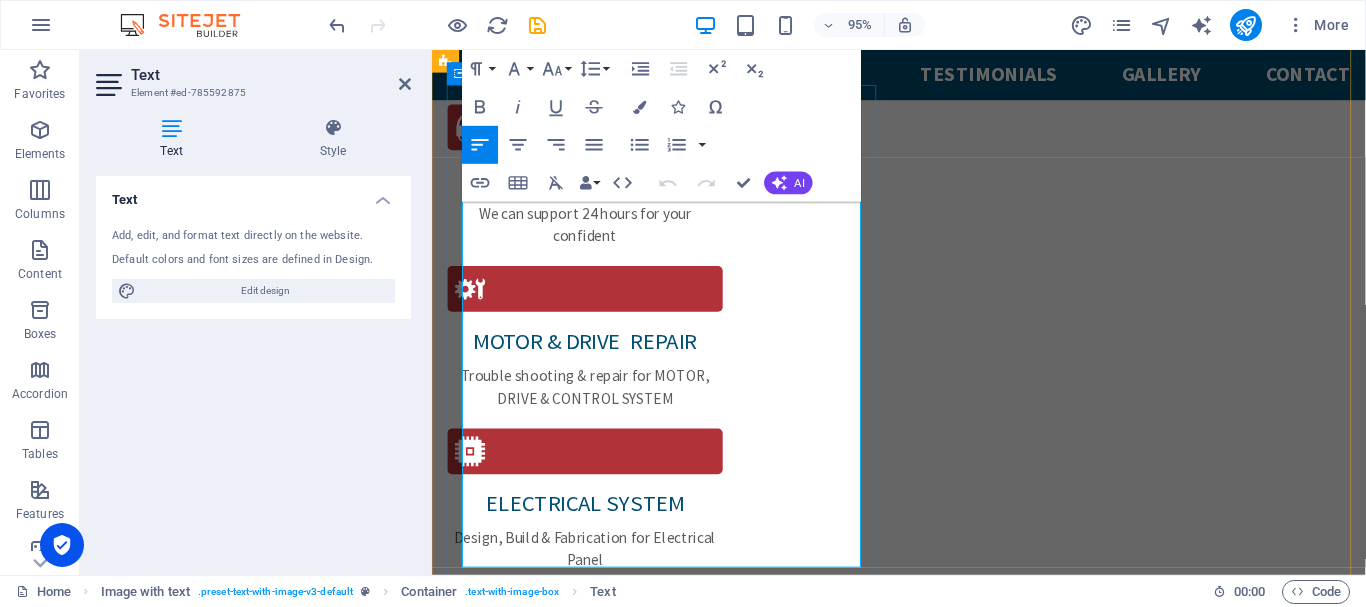 scroll, scrollTop: 2023, scrollLeft: 0, axis: vertical 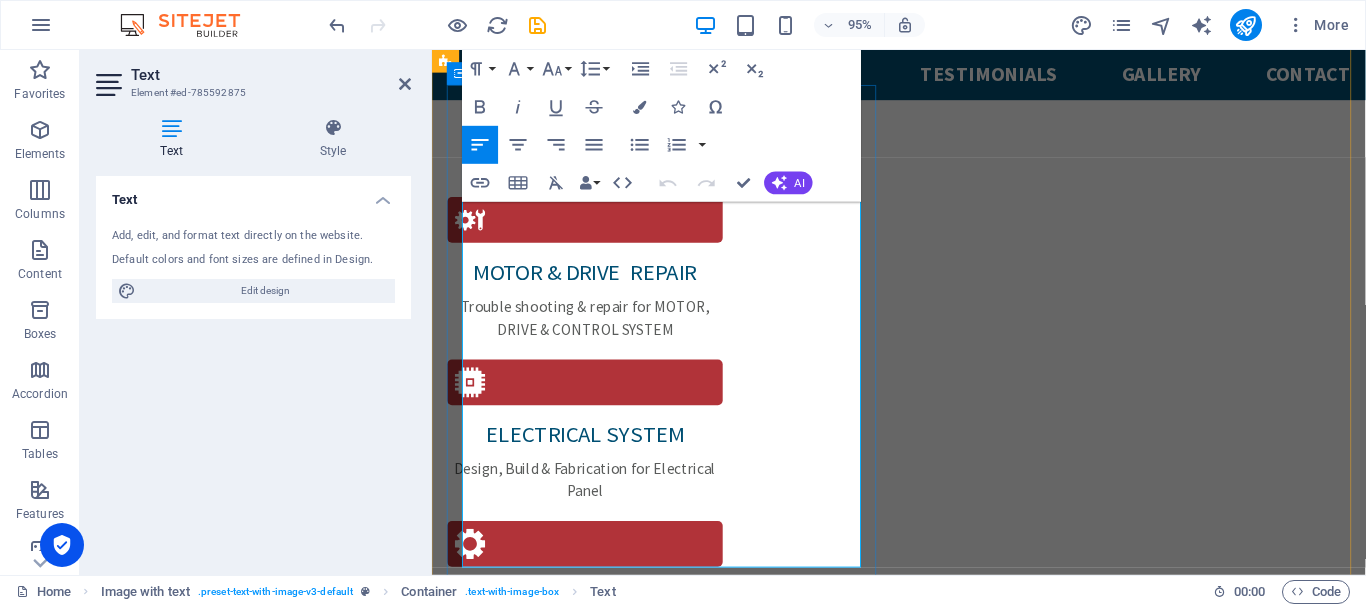 drag, startPoint x: 825, startPoint y: 589, endPoint x: 918, endPoint y: 245, distance: 356.34955 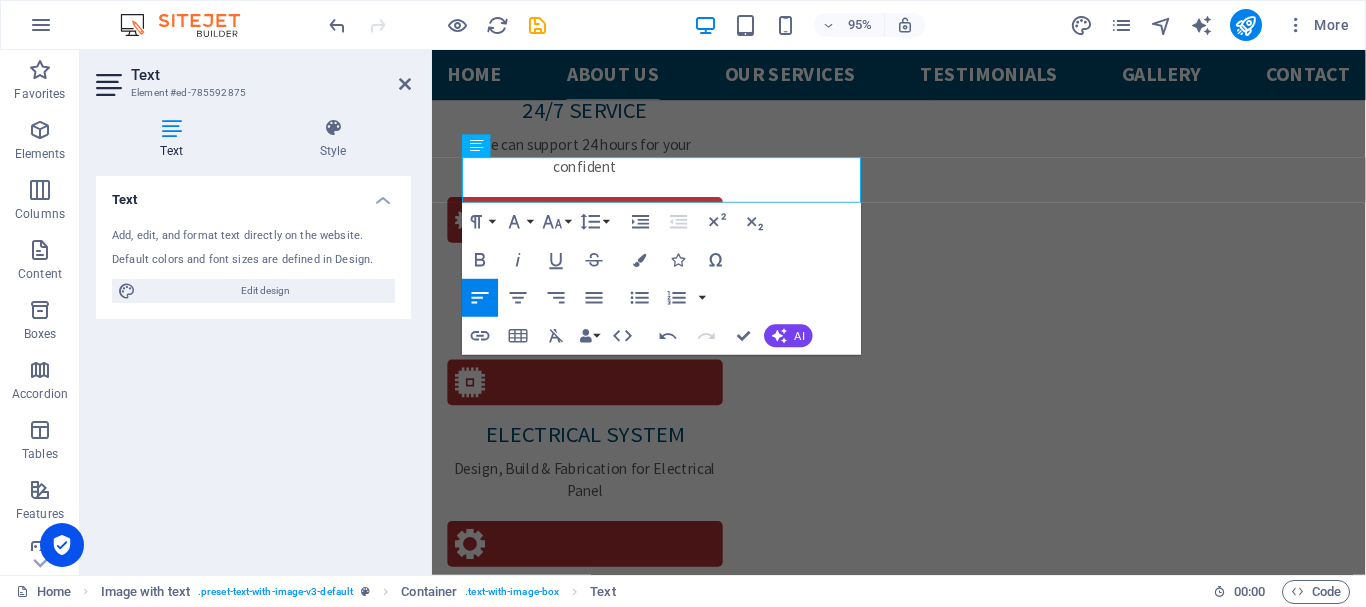 drag, startPoint x: 869, startPoint y: 176, endPoint x: 418, endPoint y: 164, distance: 451.1596 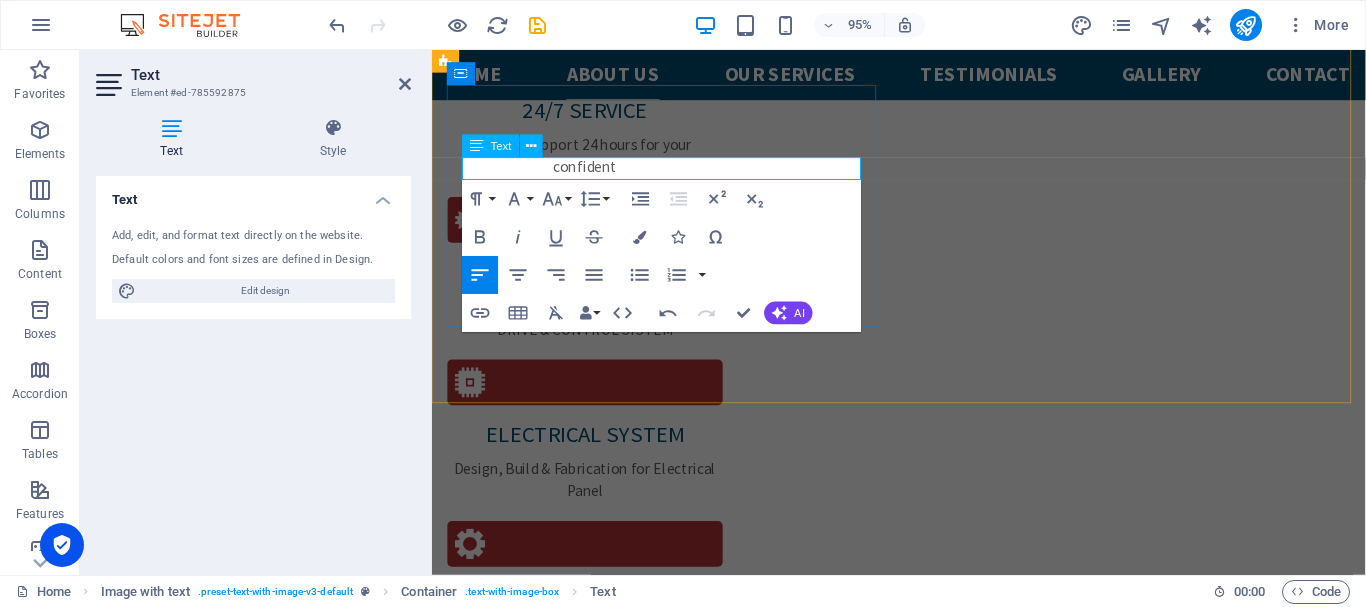 click on "PT. DWITECH TRI INOVASI" at bounding box center (923, 2279) 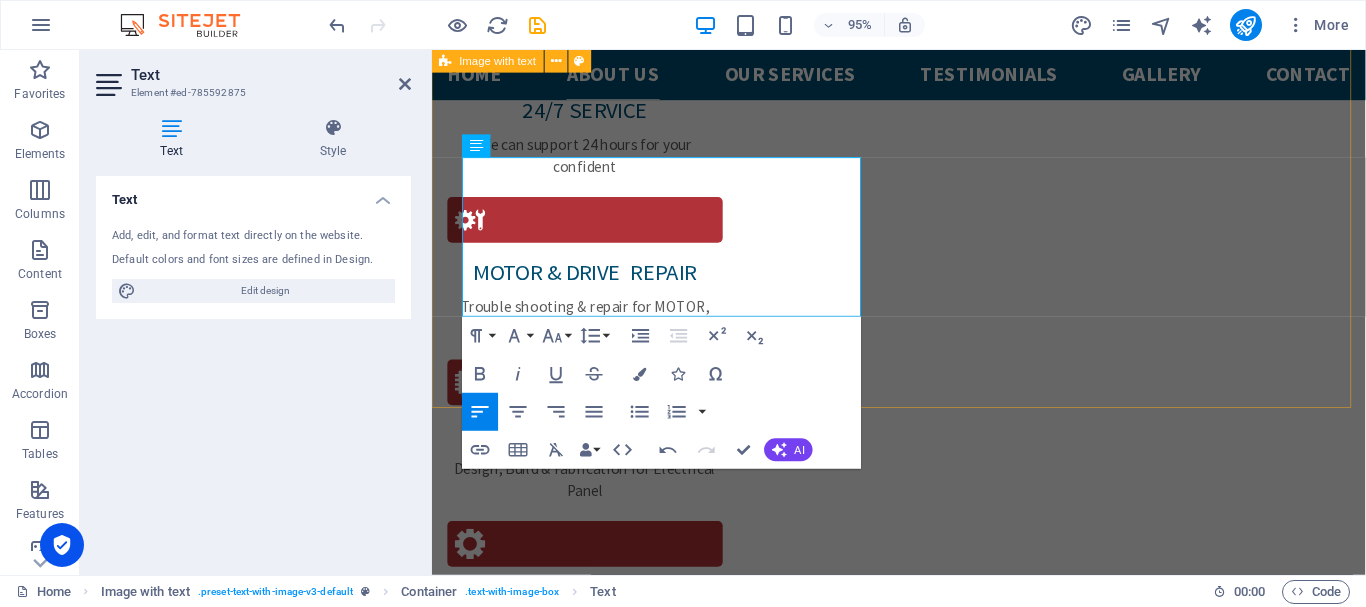 click on "About DWITECH PT. DWITECH TRI INOVASI  is local company that have main business company for Moving Parts like AC Motor, DC Motor, Gearbox, Bearing and Drive. We also provide solutions for Electrical Panel, MCC Panel , Control Panel and Control Scada Systems" at bounding box center [923, 2569] 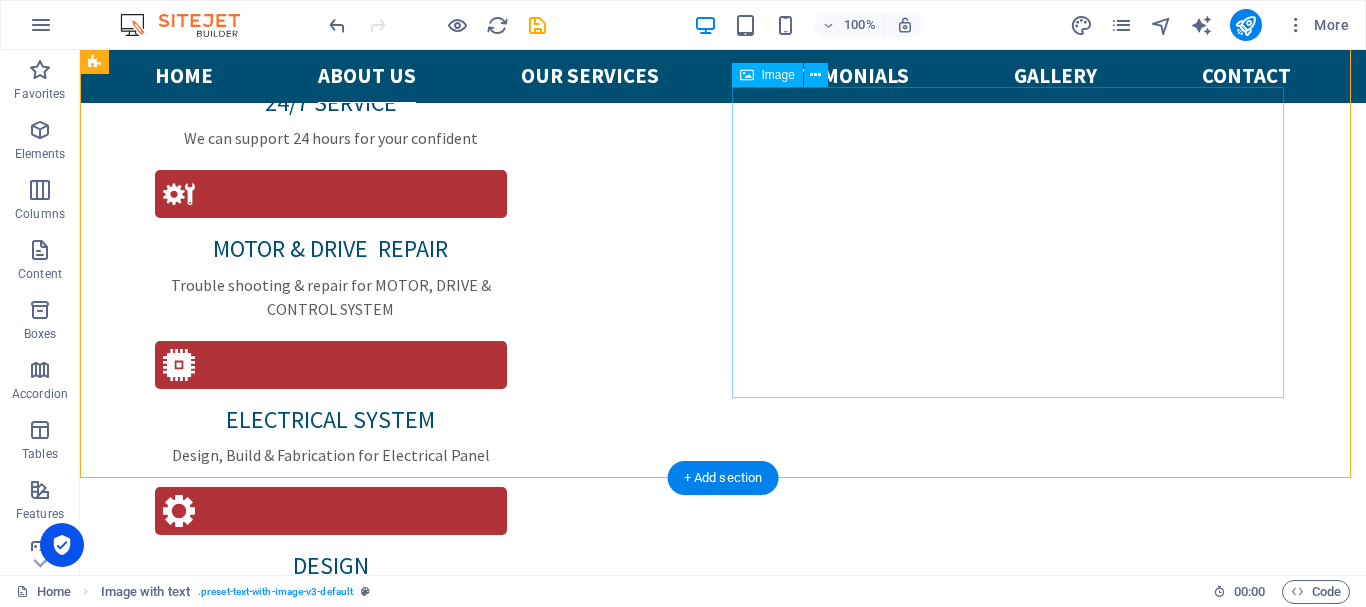 scroll, scrollTop: 1950, scrollLeft: 0, axis: vertical 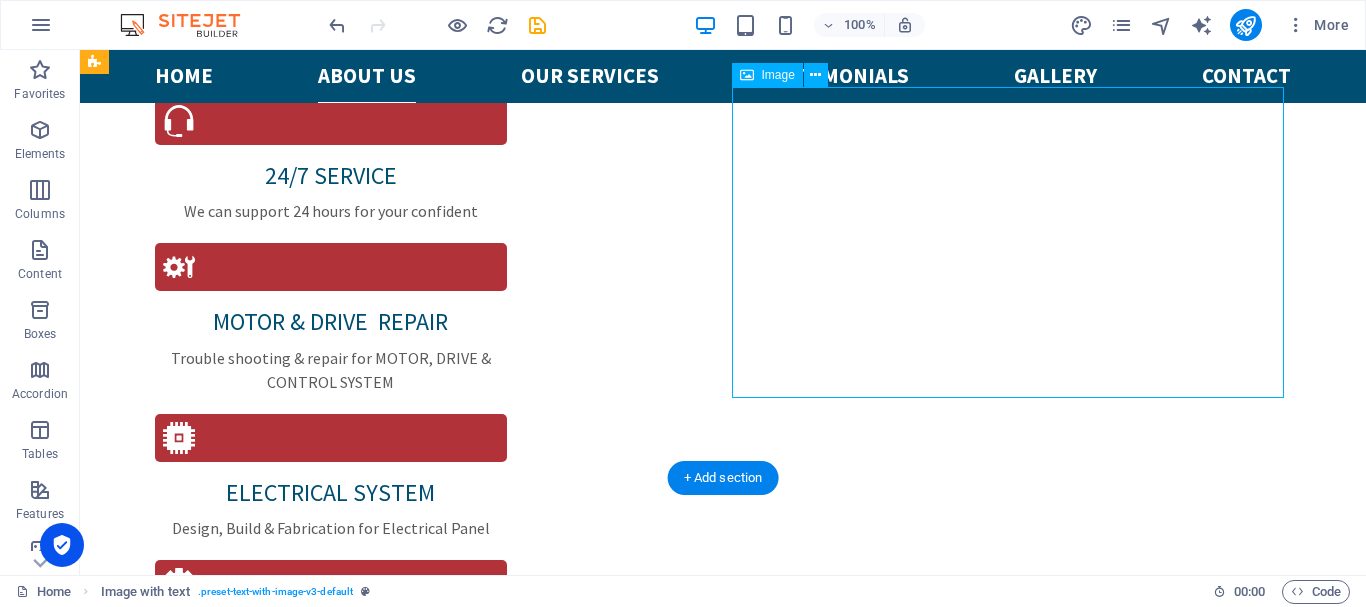 click at bounding box center (664, 2746) 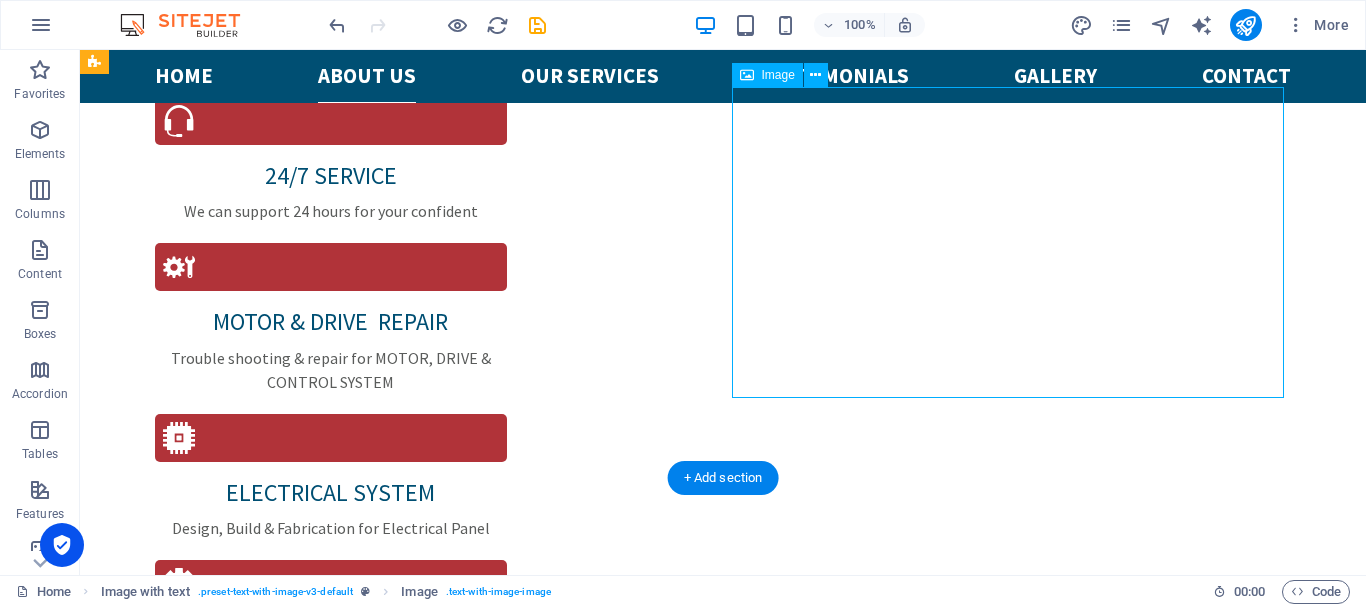 click at bounding box center (664, 2746) 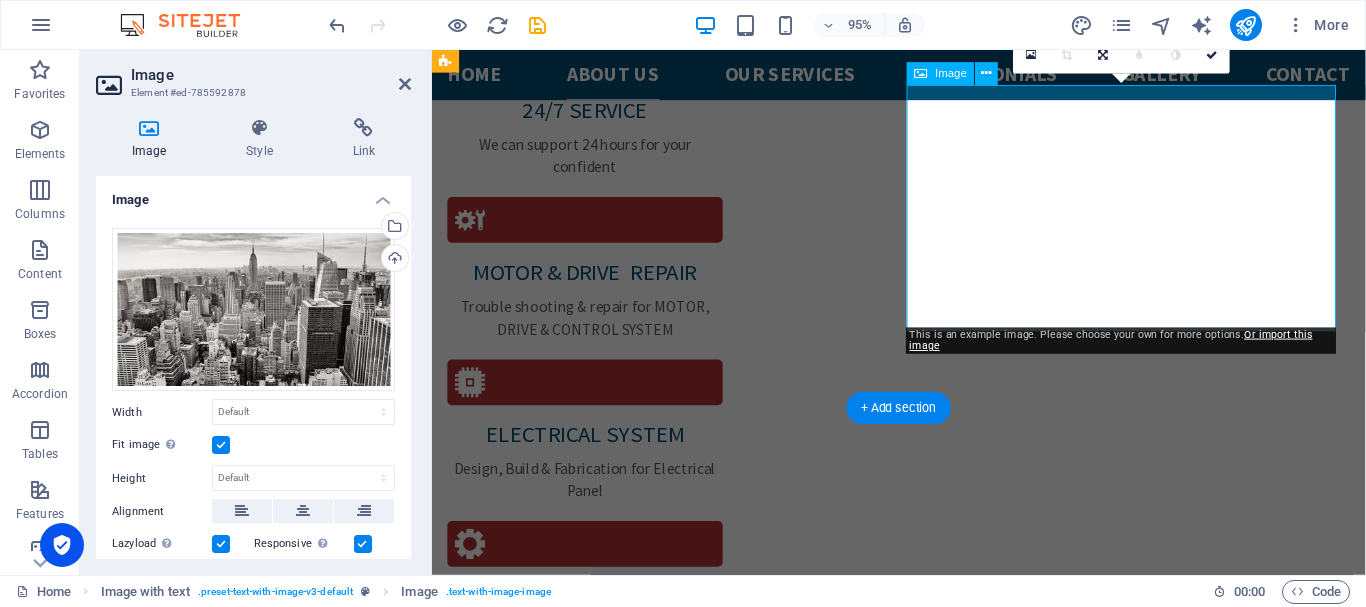 click at bounding box center (923, 2665) 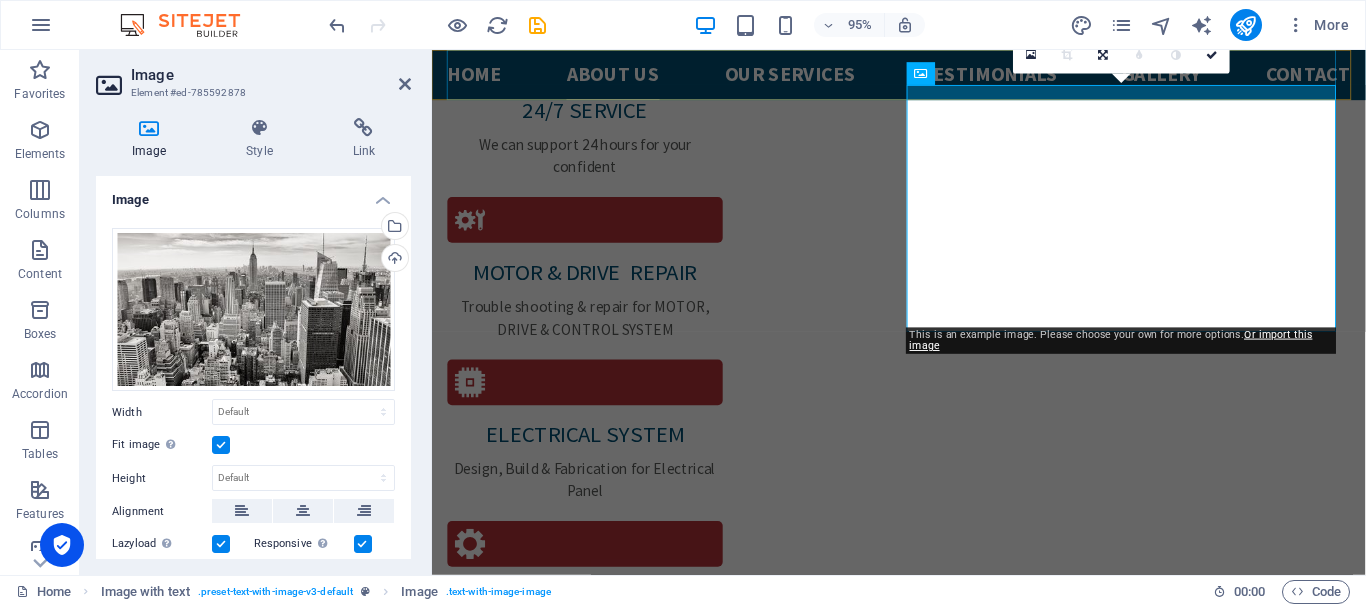 click on "Home About us Our services Testimonials Gallery Contact" at bounding box center (923, 76) 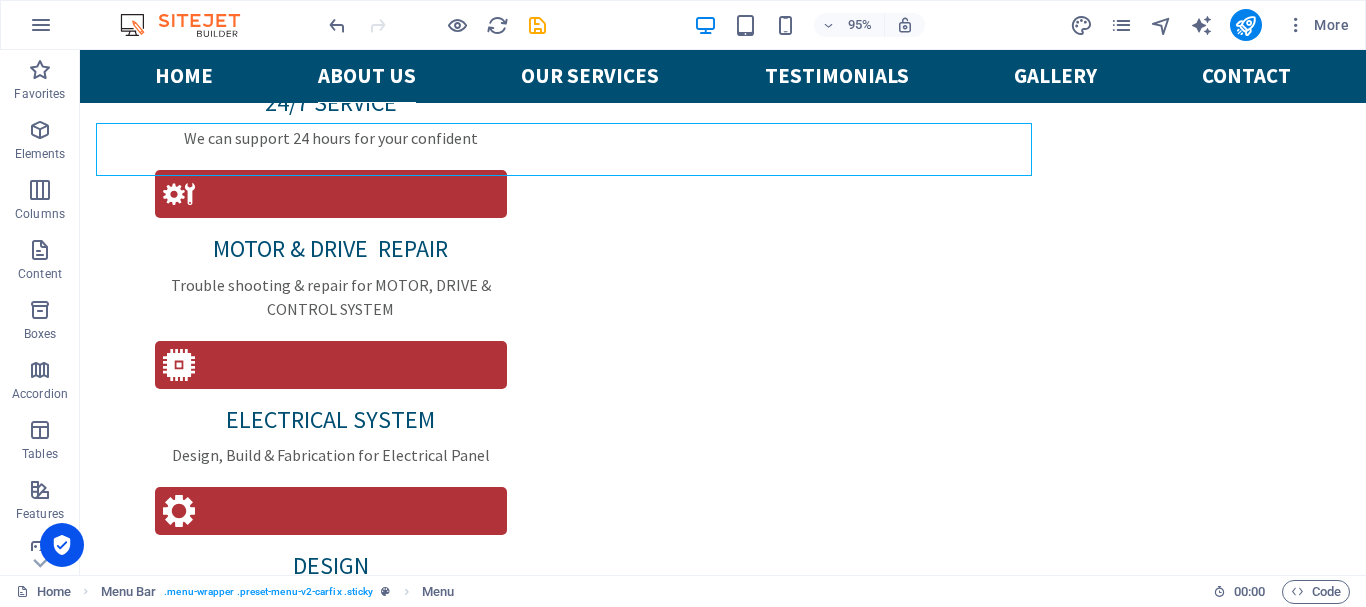 scroll, scrollTop: 1950, scrollLeft: 0, axis: vertical 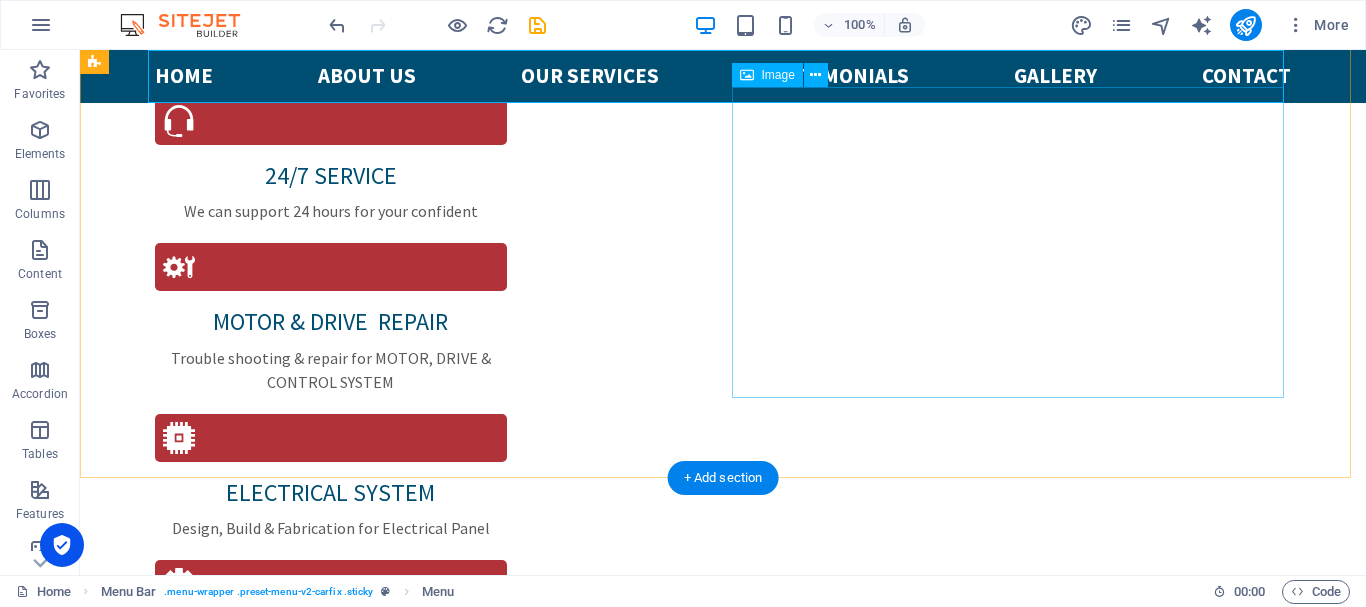 click at bounding box center [664, 2655] 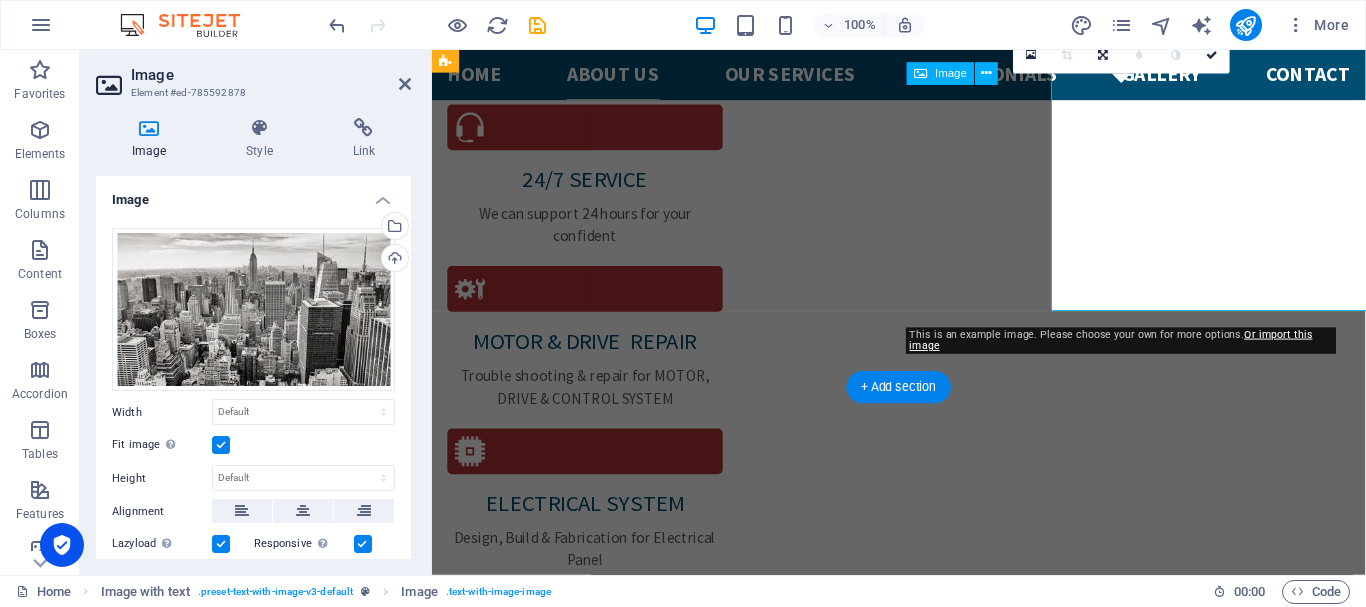 scroll, scrollTop: 2023, scrollLeft: 0, axis: vertical 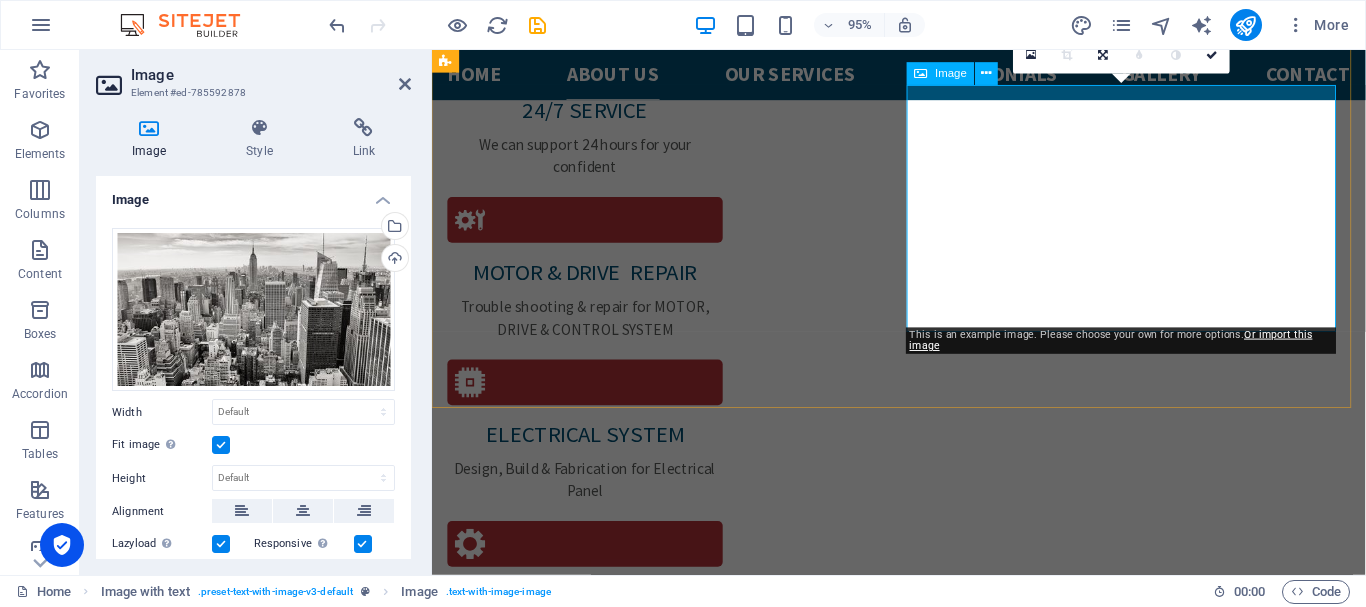click on "Image" at bounding box center [952, 73] 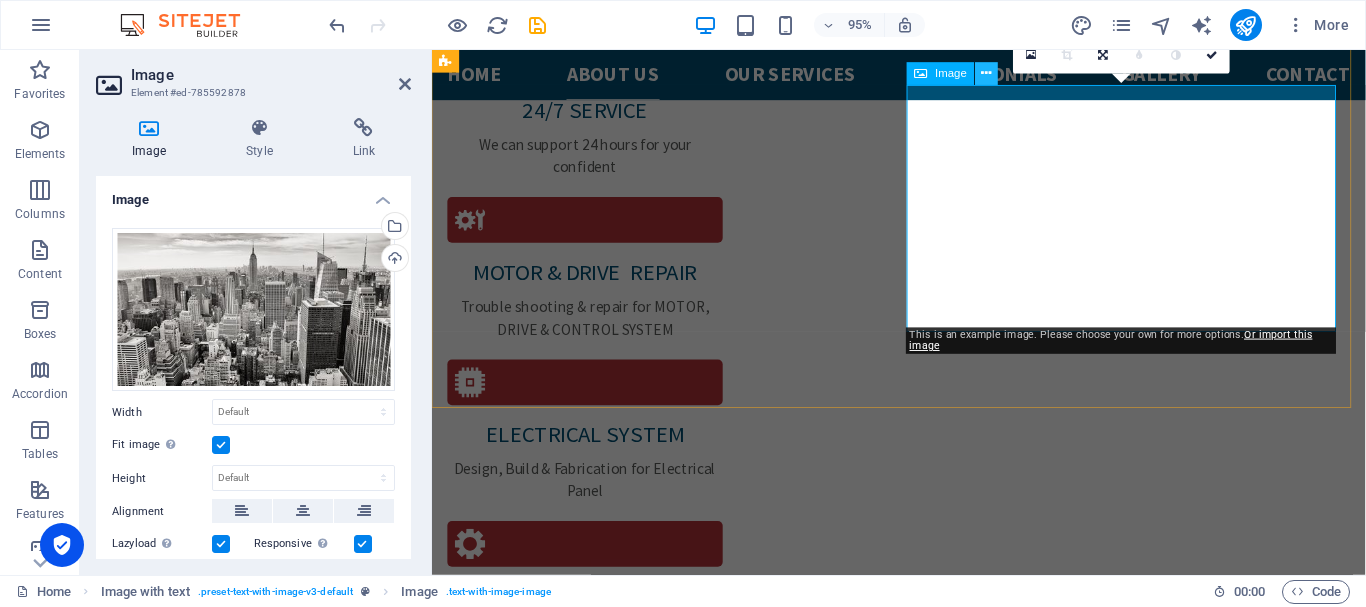 click at bounding box center [987, 74] 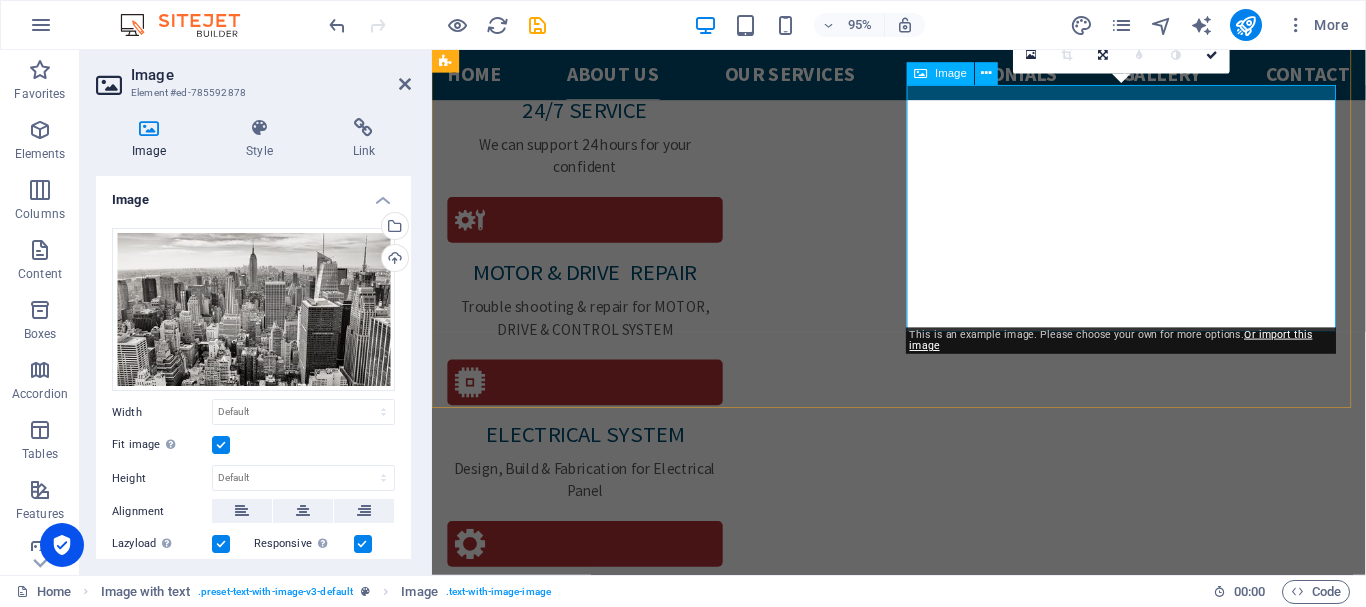 click at bounding box center (921, 74) 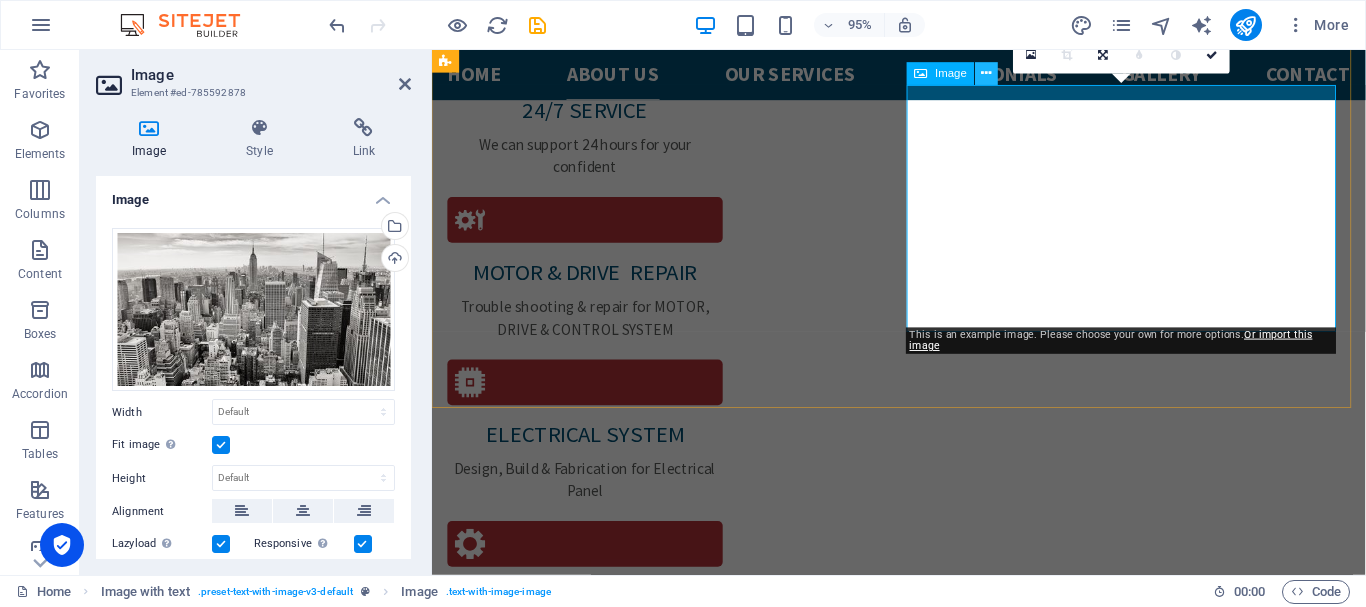 click at bounding box center [987, 74] 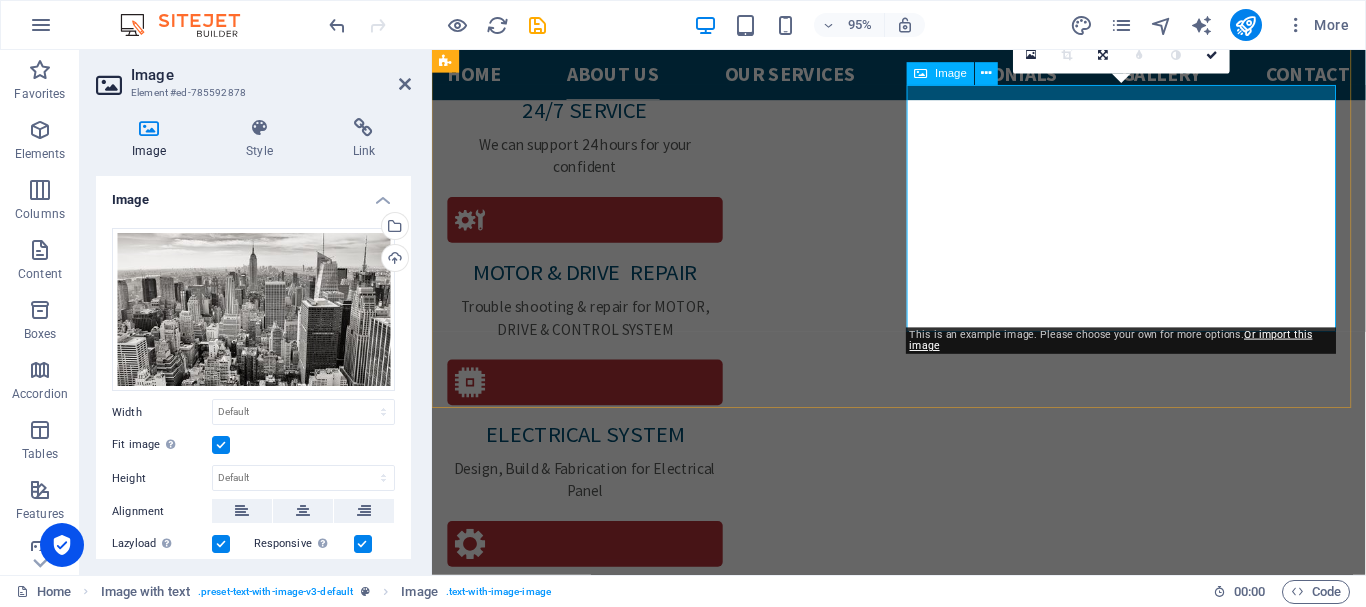 click at bounding box center [921, 74] 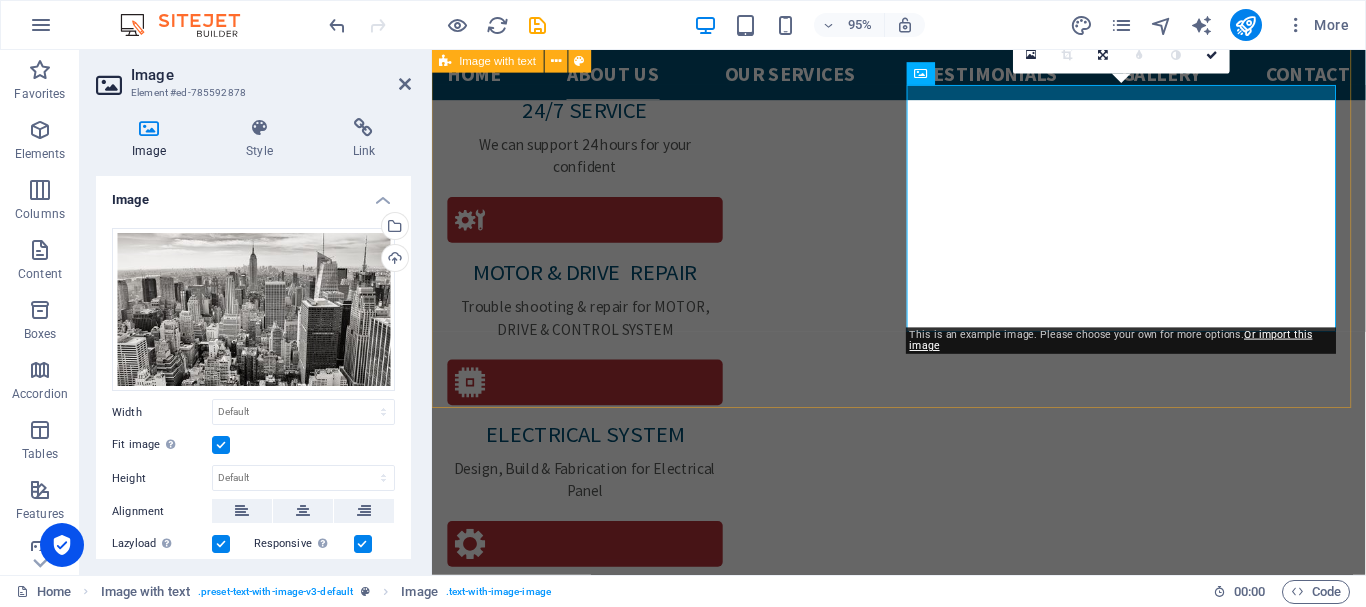 click on "About DWITECH PT. DWITECH TRI INOVASI  is local company that have main business company for Moving Parts like AC Motor, DC Motor, Gearbox, Bearing and Drive. We also provide solutions for Electrical Panel, MCC Panel , Control Panel and Control Scada Systems" at bounding box center (923, 2563) 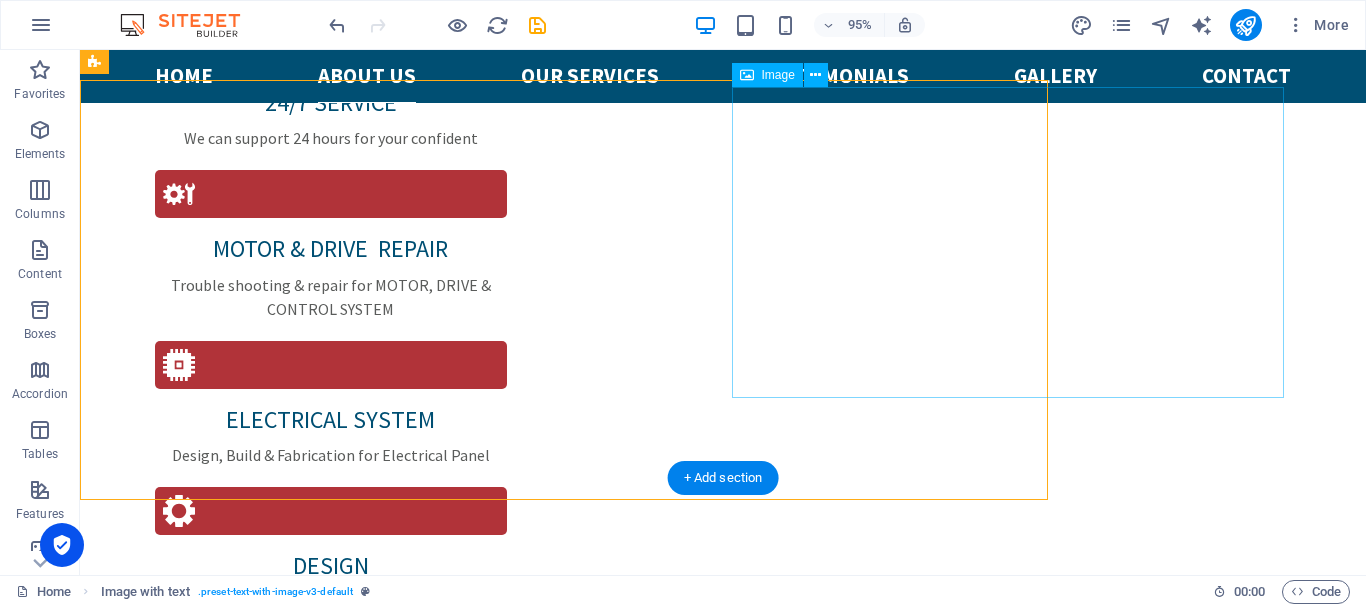 scroll, scrollTop: 1950, scrollLeft: 0, axis: vertical 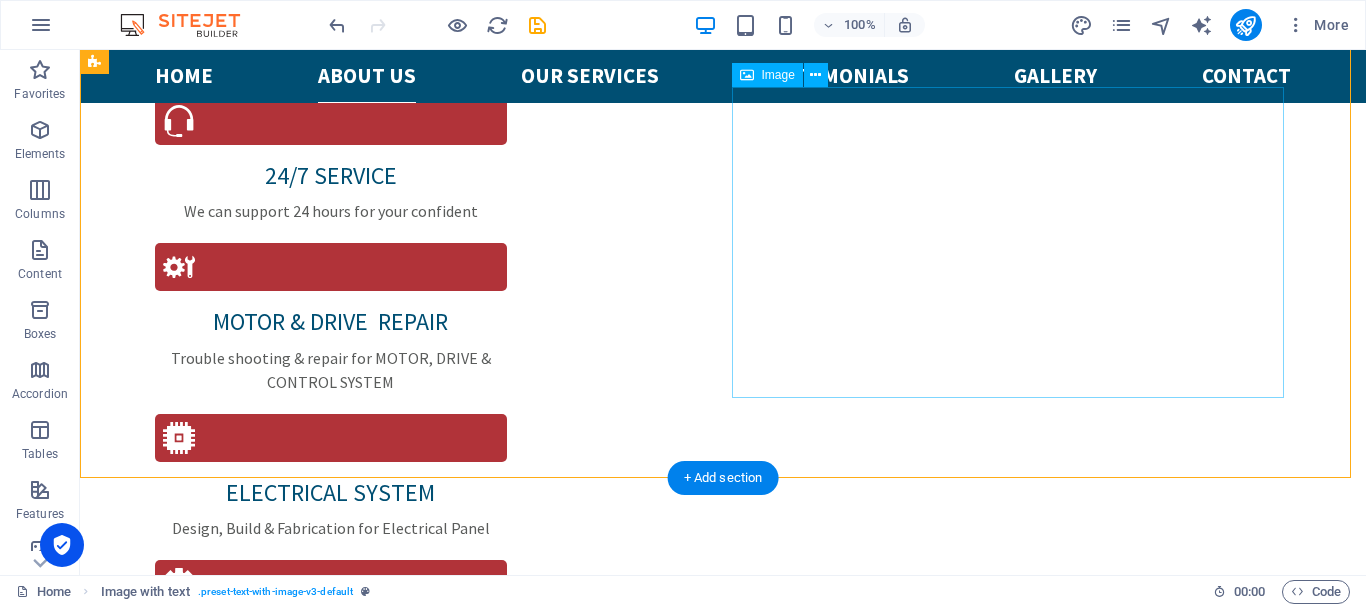 click at bounding box center (664, 2655) 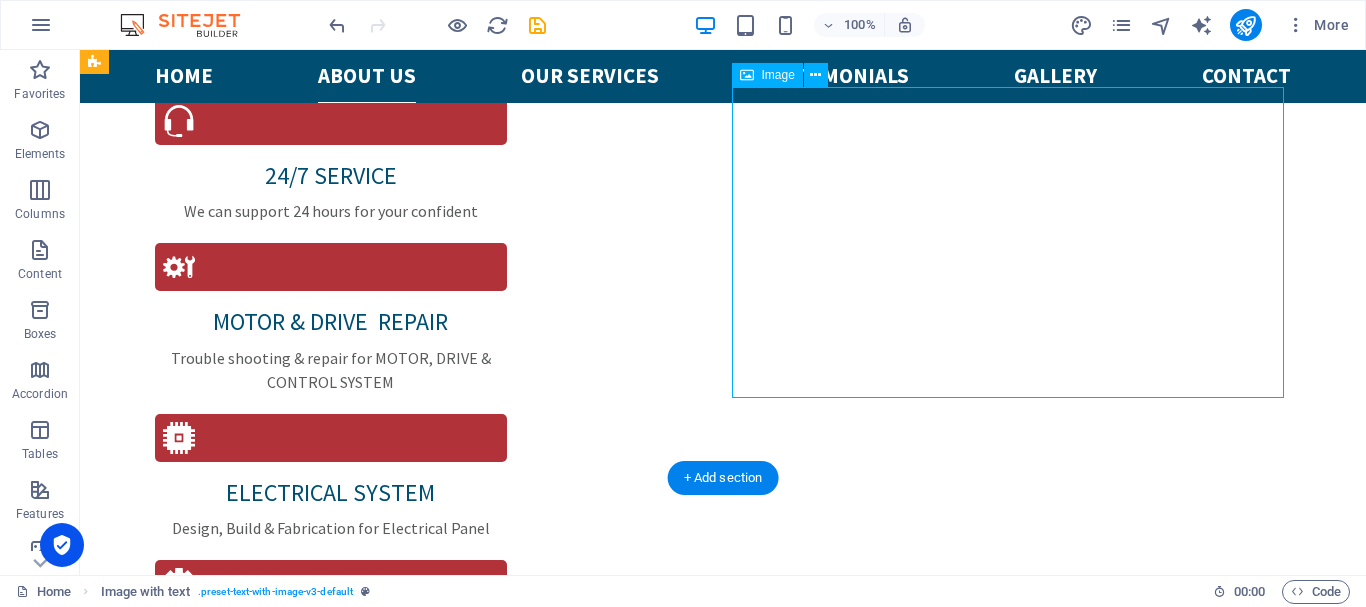 click at bounding box center [664, 2655] 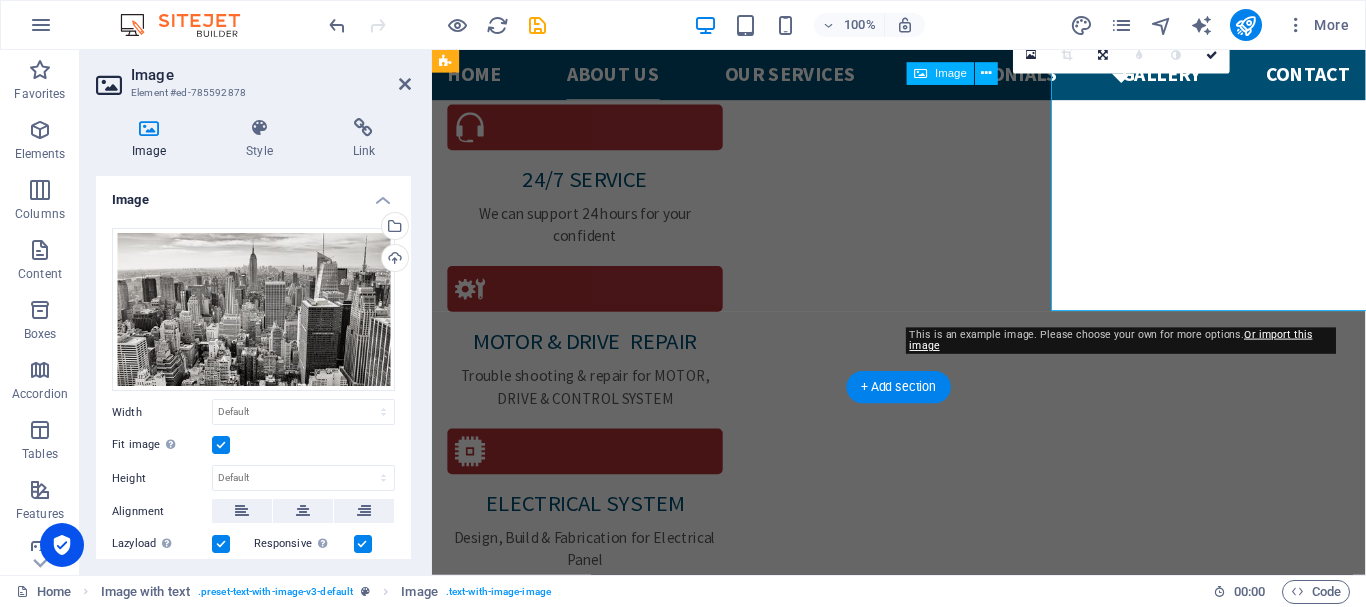 scroll, scrollTop: 2023, scrollLeft: 0, axis: vertical 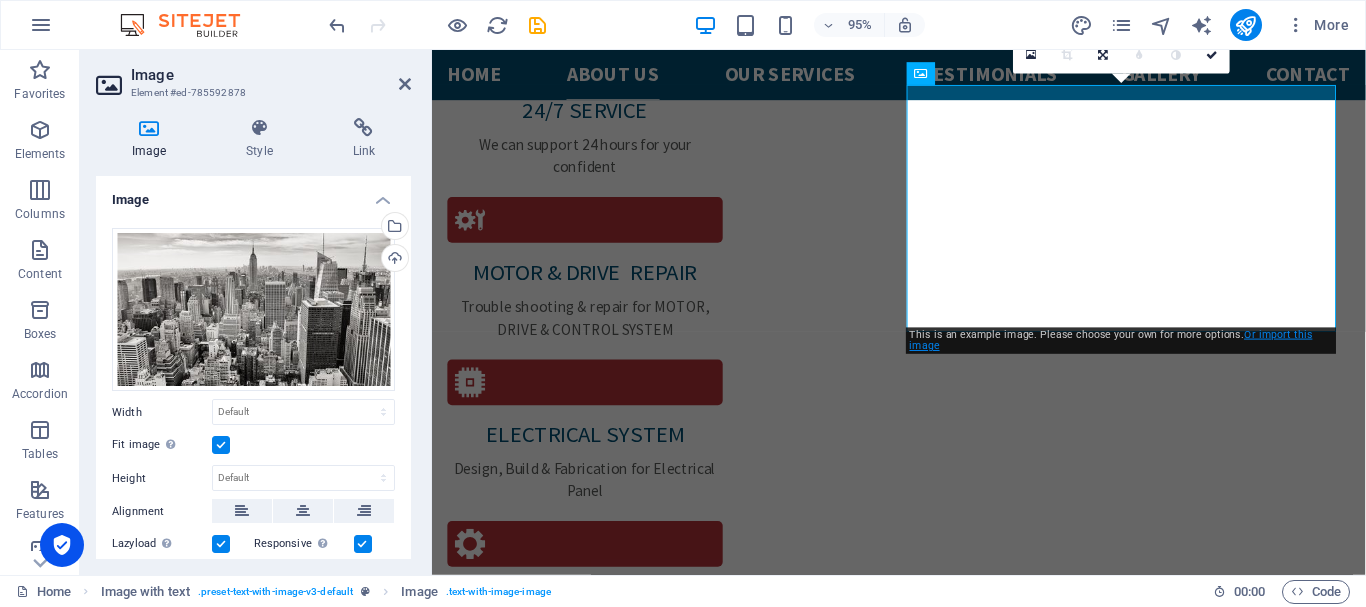 click on "Or import this image" at bounding box center (1111, 341) 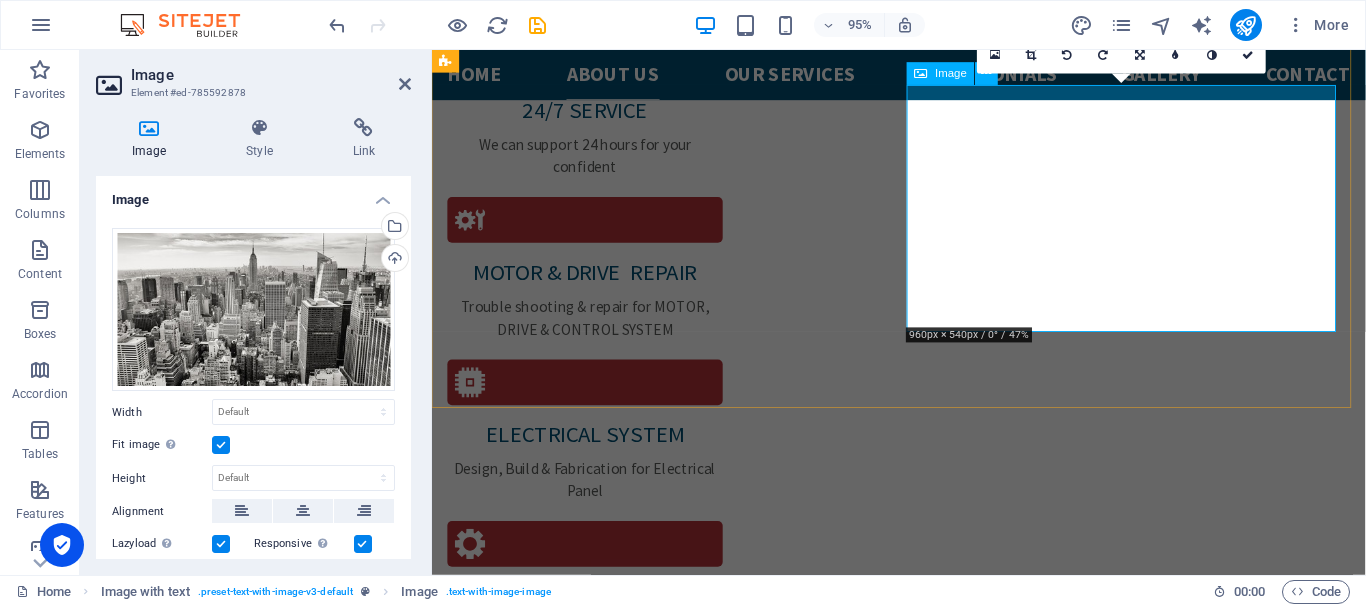 click at bounding box center [923, 2671] 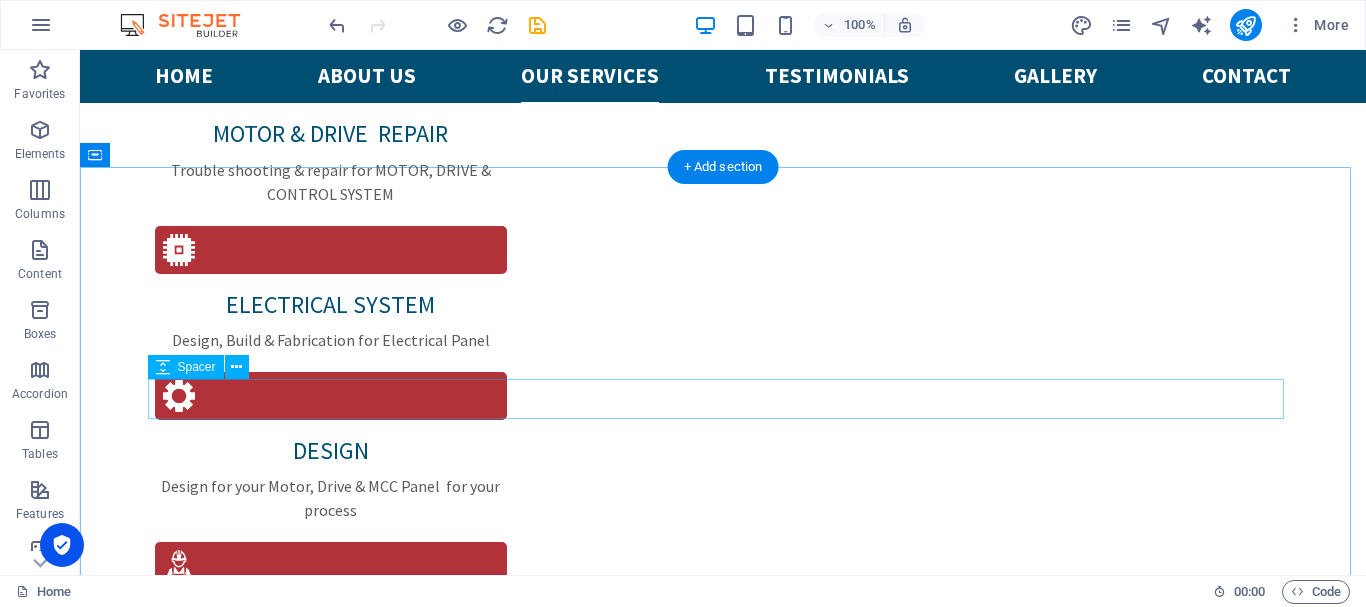 scroll, scrollTop: 2150, scrollLeft: 0, axis: vertical 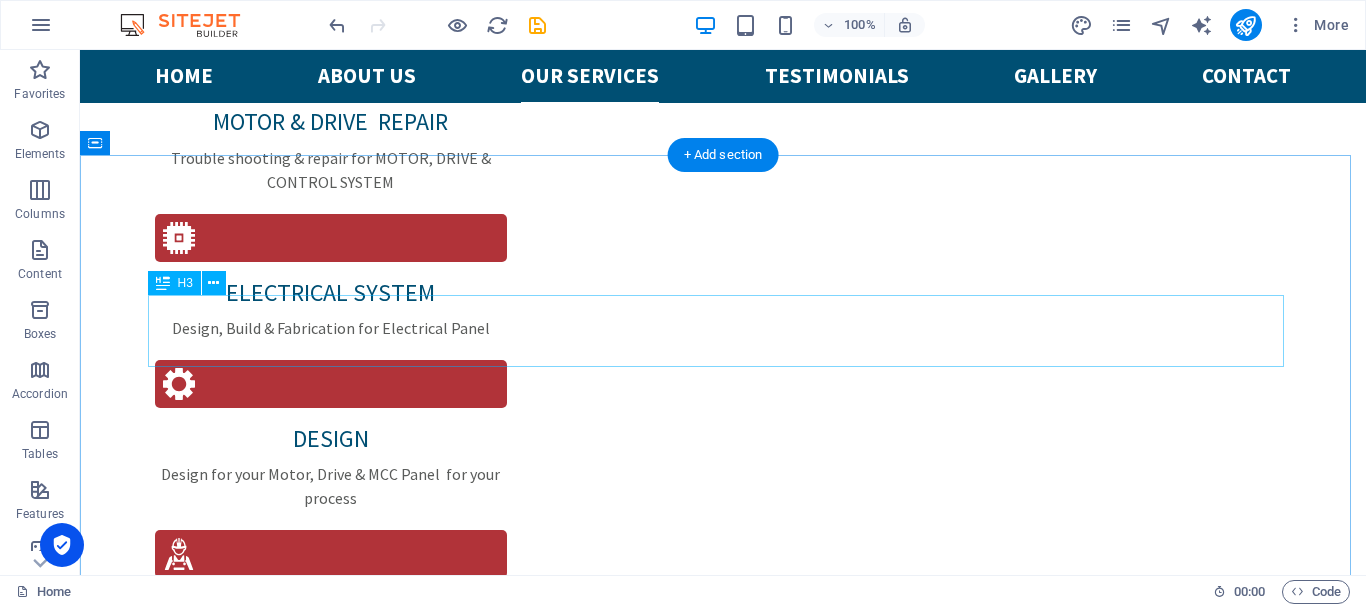 click on "Lorem ipsum dolor sit amet, consetetur sadipscing elitr, sed diam nonumy eirmod tempor invidunt ut labore" at bounding box center [723, 2421] 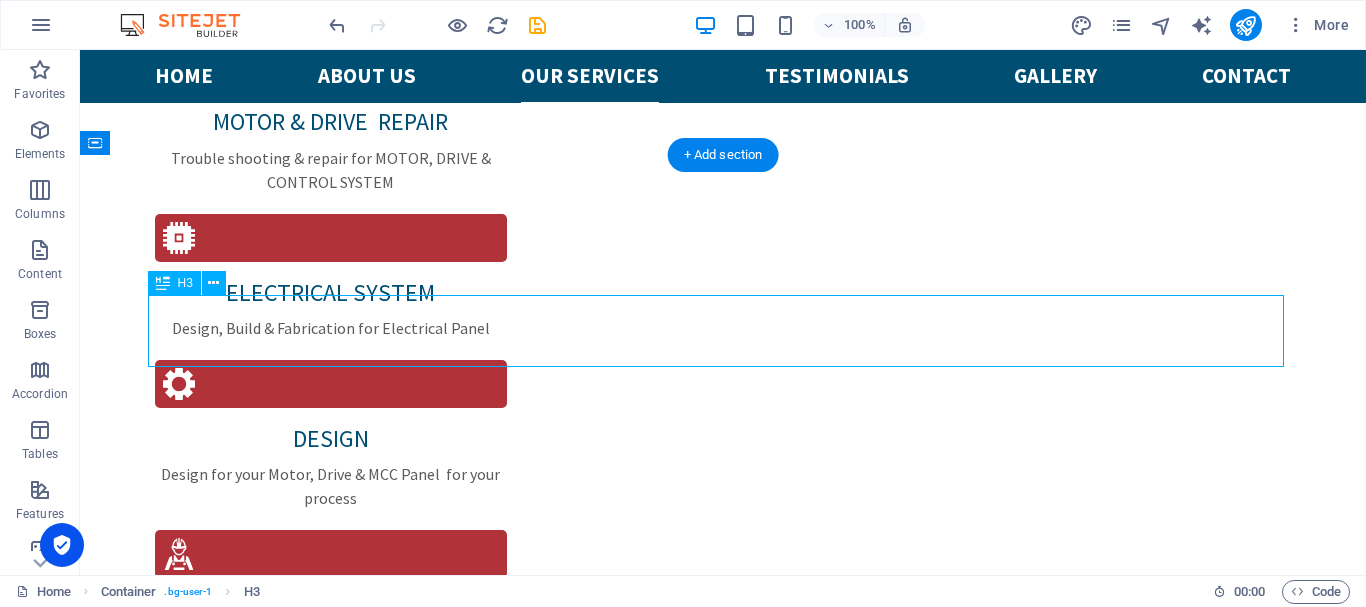 click on "Lorem ipsum dolor sit amet, consetetur sadipscing elitr, sed diam nonumy eirmod tempor invidunt ut labore" at bounding box center [723, 2421] 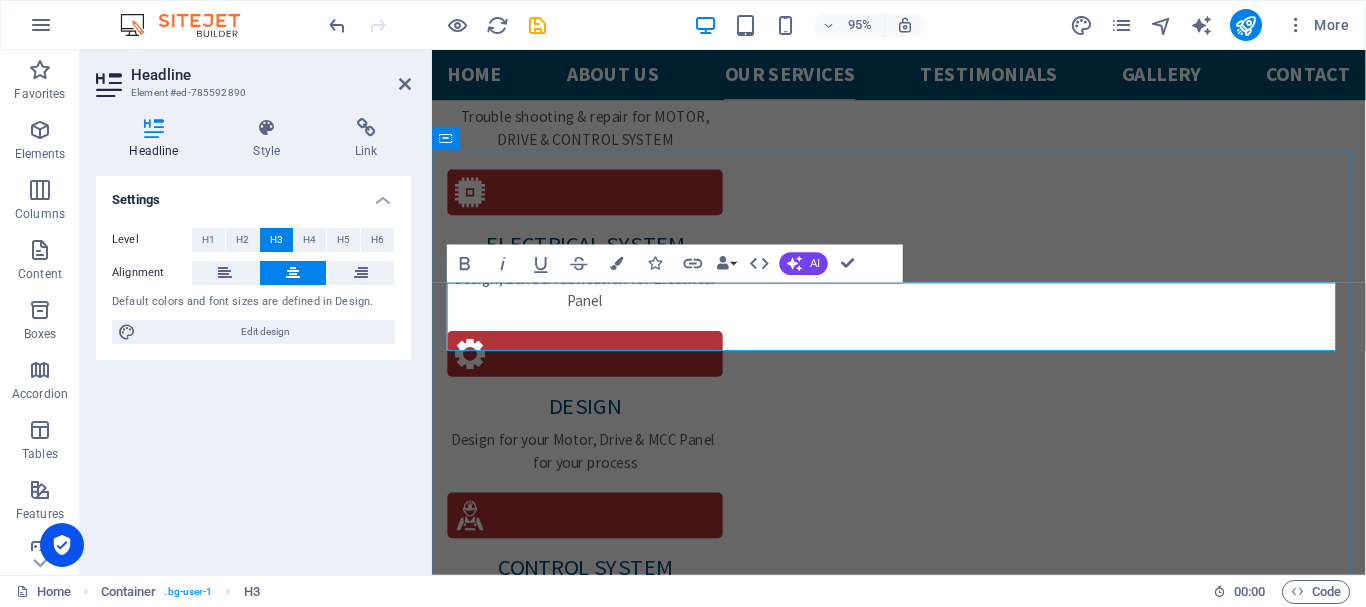 type 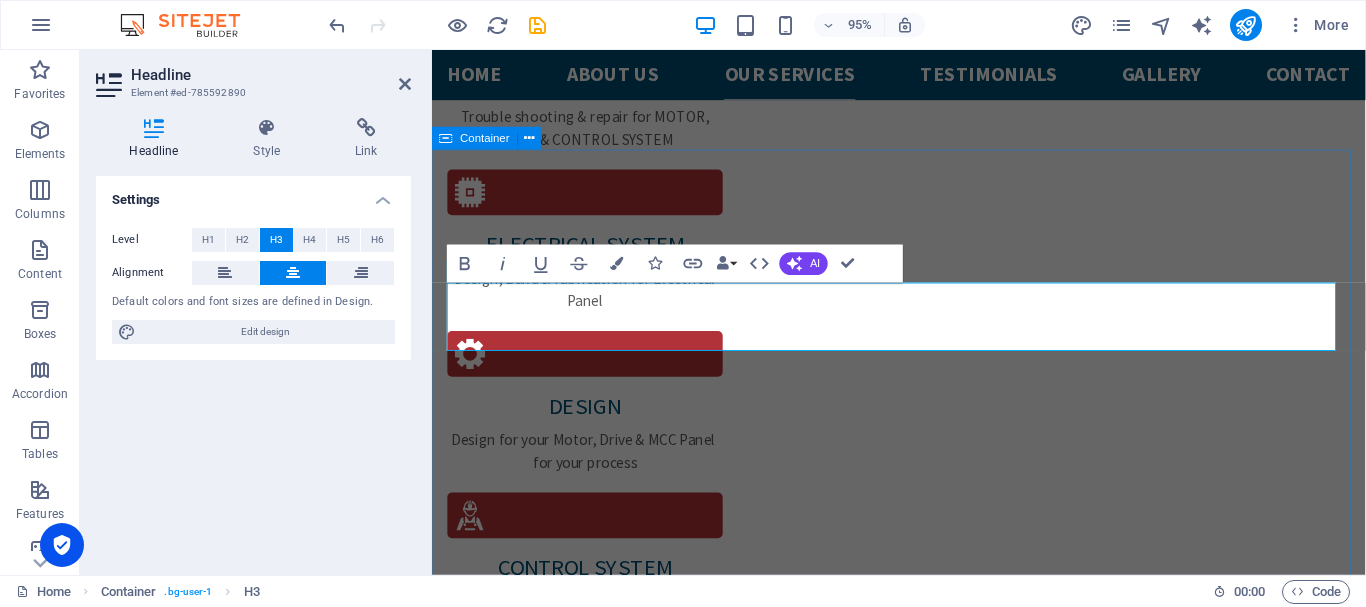 click on "Our Services Design, supply and installations for all your motor, drive, electrical & control system Auto Repair Lorem ipsum dolor sit amet, consectetur adipisicing elit. Veritatis, dolorem! Tire Repair Lorem ipsum dolor sit amet, consectetur adipisicing elit. Veritatis, dolorem! Engine Diagnostic Lorem ipsum dolor sit amet, consectetur adipisicing elit. Veritatis, dolorem! Electrical System Lorem ipsum dolor sit amet, consectetur adipisicing elit. Veritatis, dolorem! CAR WASH Lorem ipsum dolor sit amet, consectetur adipisicing elit. Veritatis, dolorem! BRAKE REPAIR Lorem ipsum dolor sit amet, consectetur adipisicing elit. Veritatis, dolorem!" at bounding box center [923, 3509] 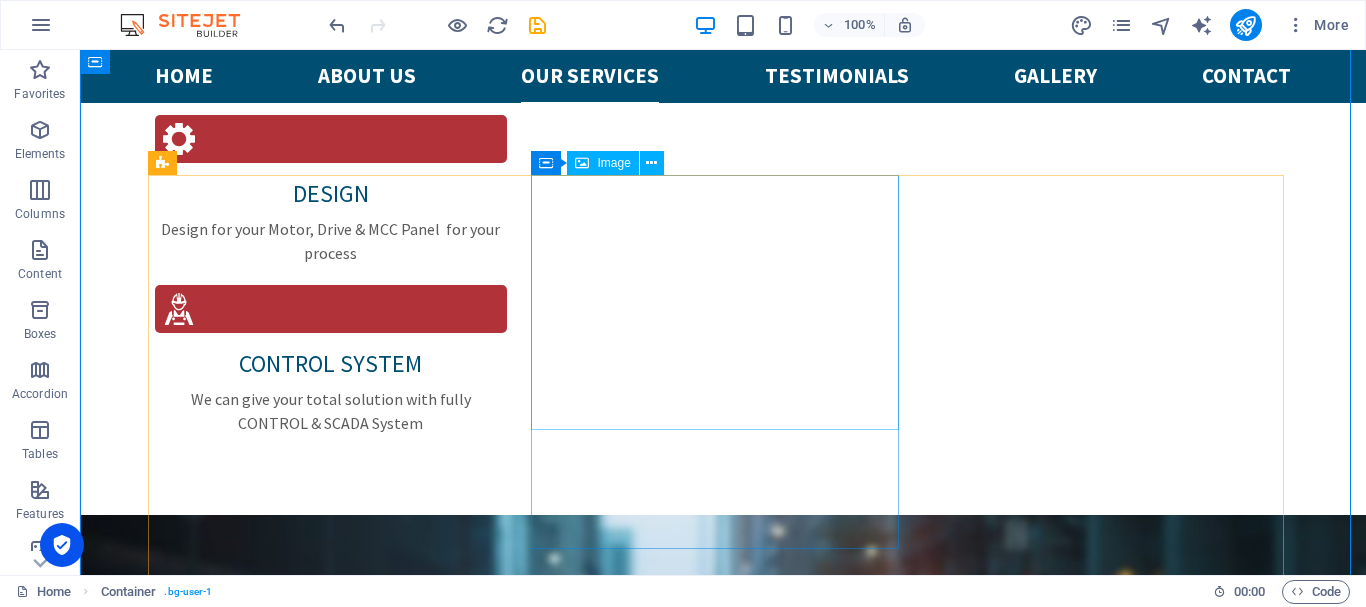 scroll, scrollTop: 2350, scrollLeft: 0, axis: vertical 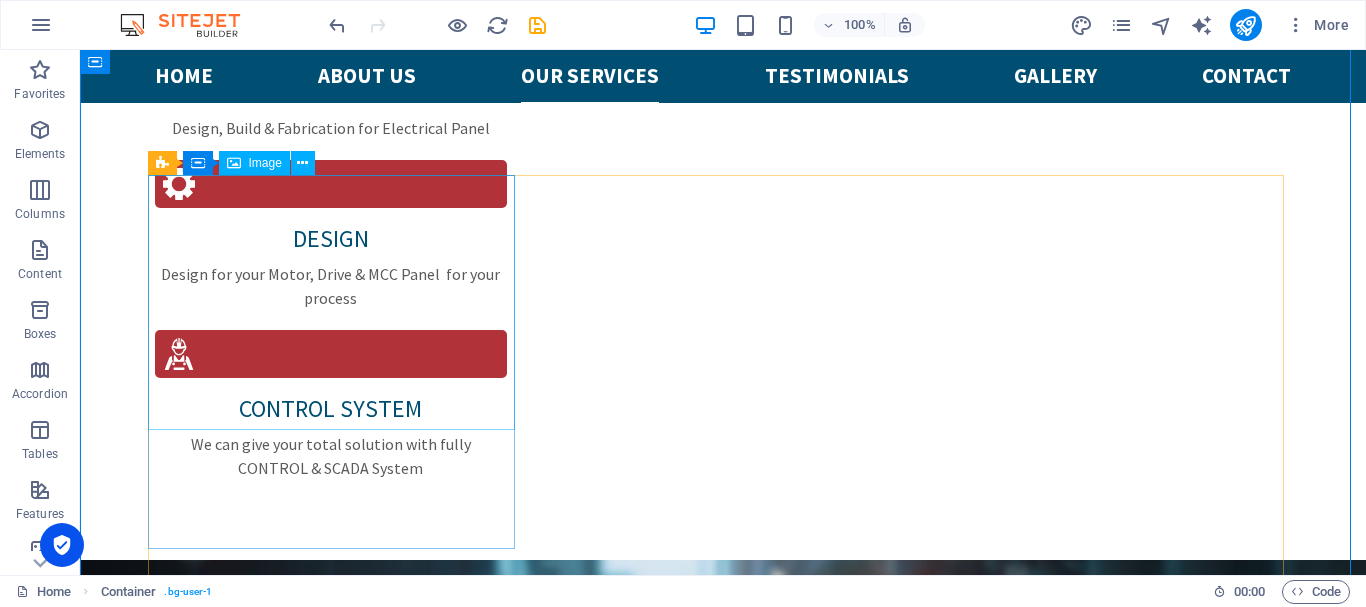 click at bounding box center [339, 2396] 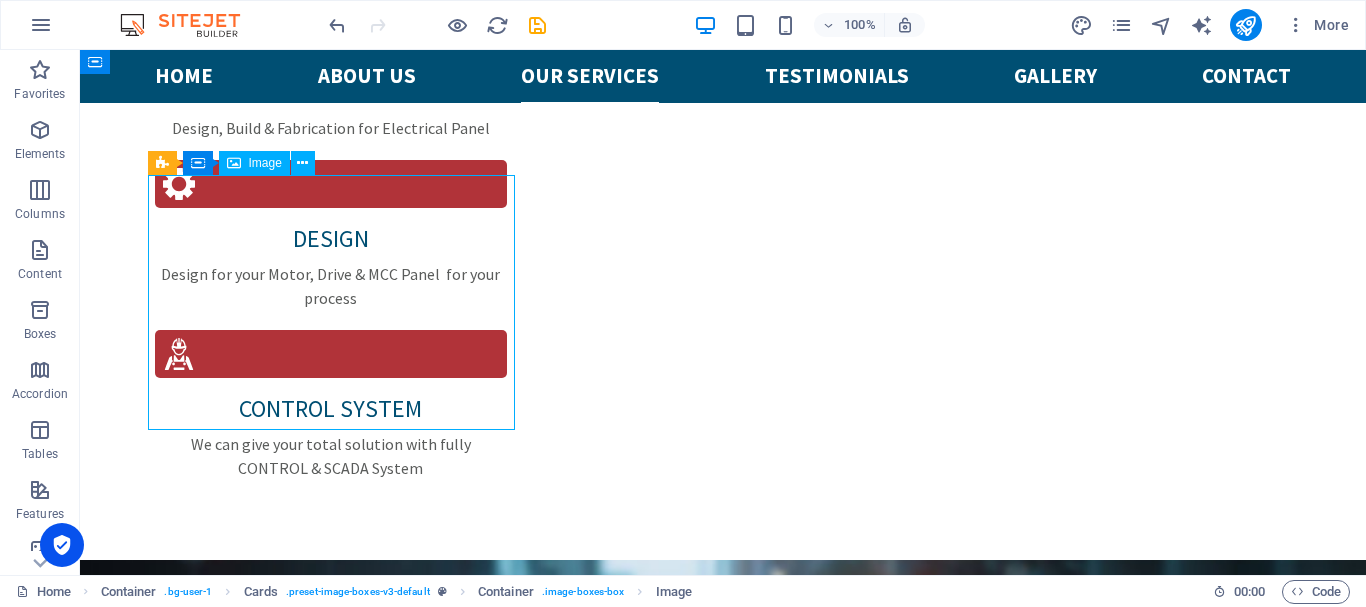 click at bounding box center (339, 2396) 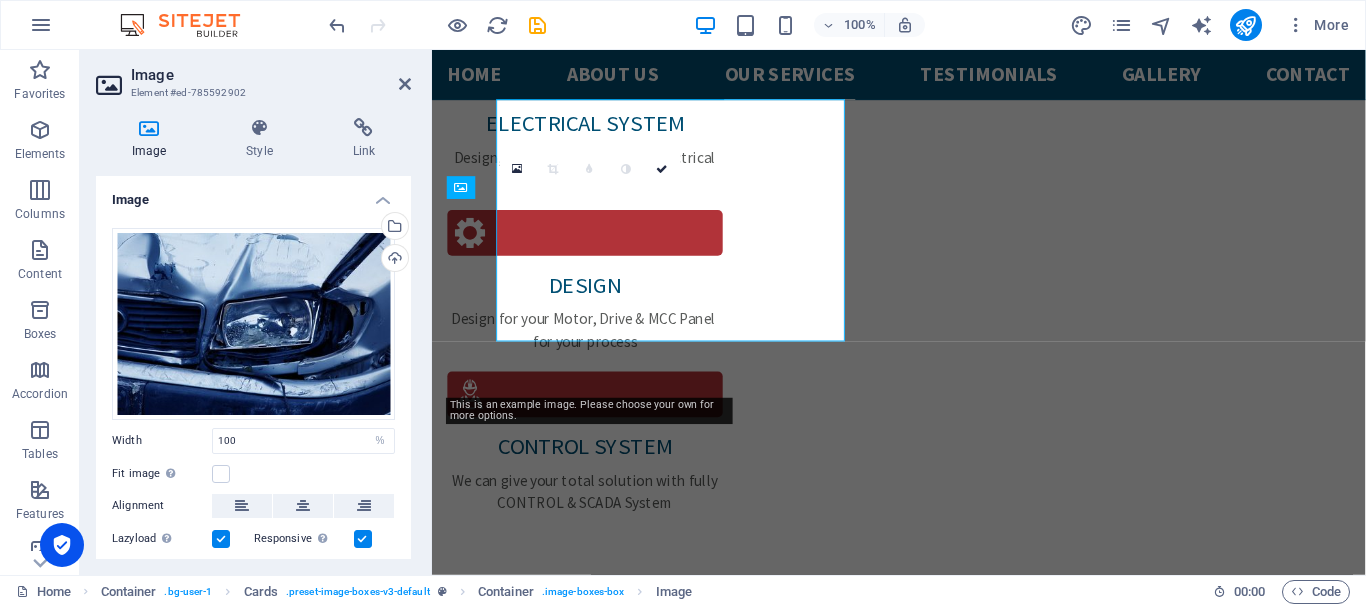 scroll, scrollTop: 2423, scrollLeft: 0, axis: vertical 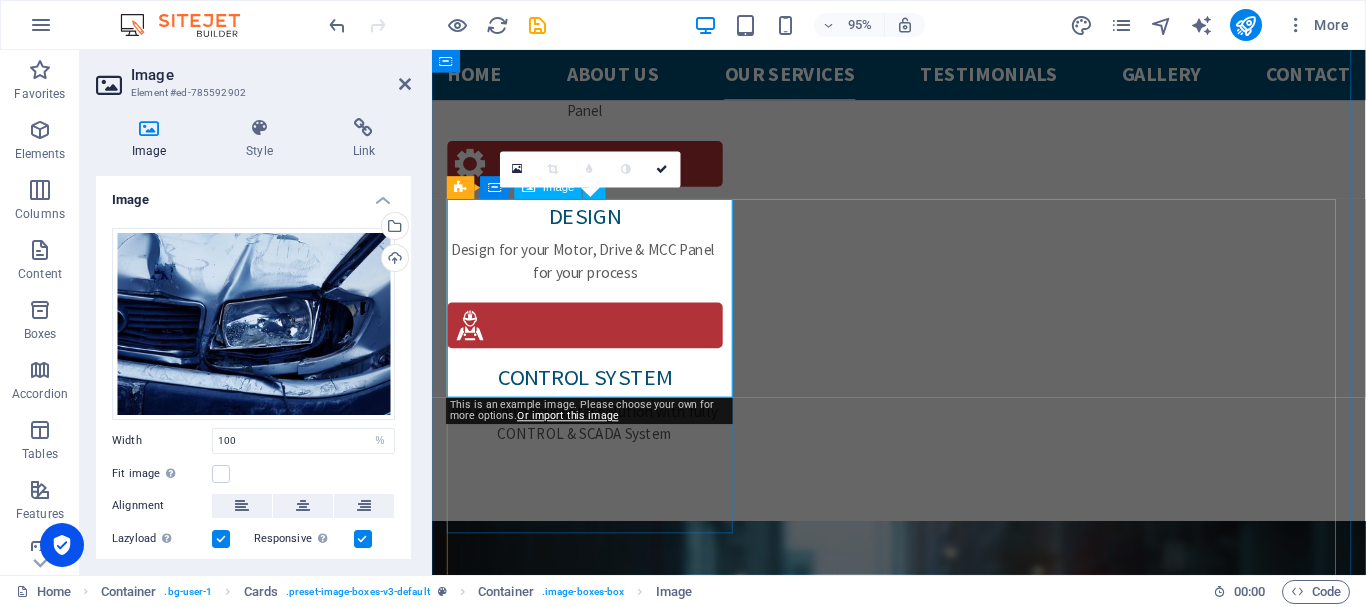 click at bounding box center (601, 2417) 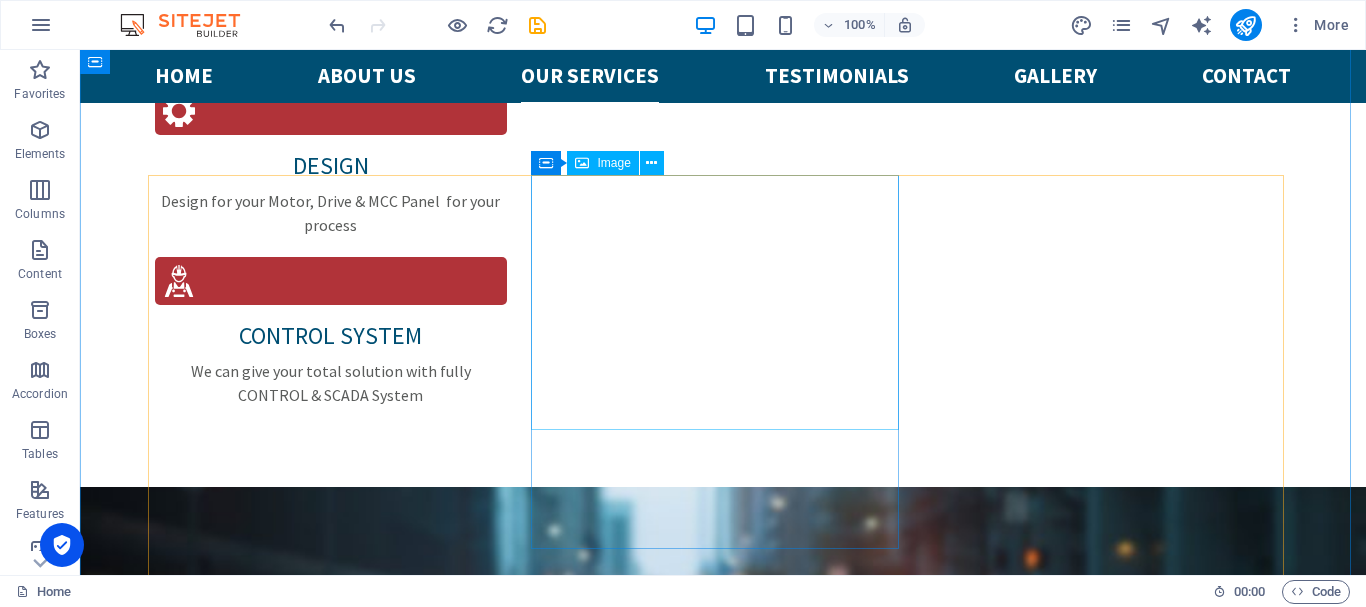 scroll, scrollTop: 2350, scrollLeft: 0, axis: vertical 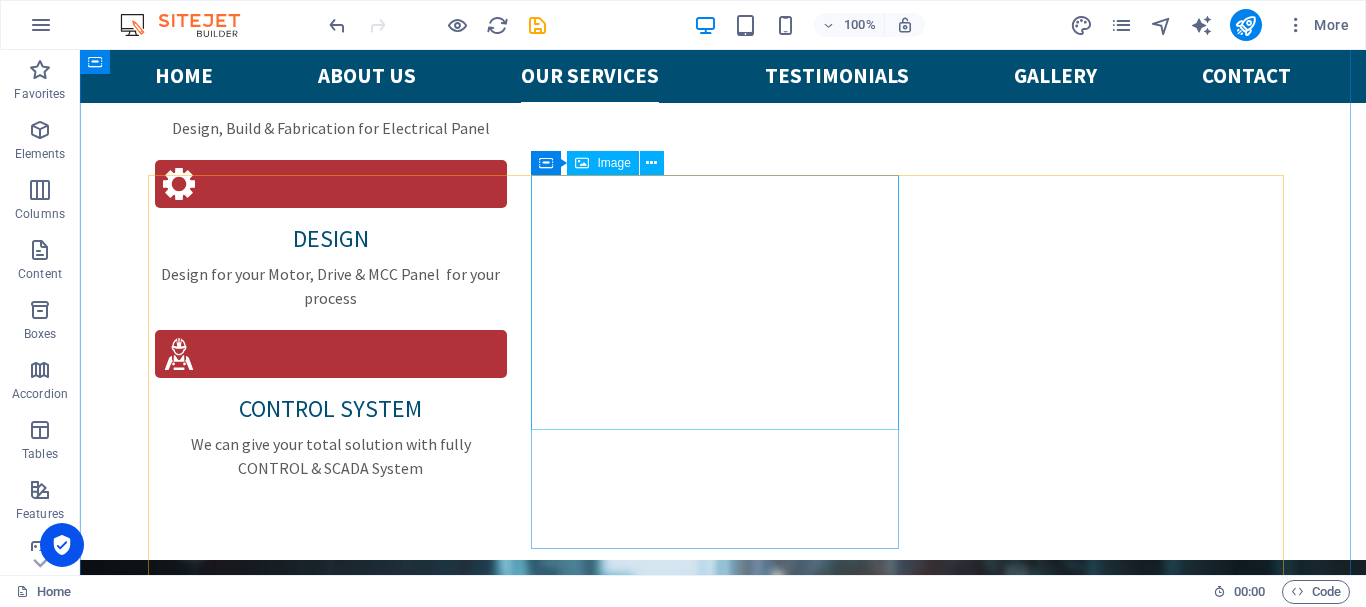 click at bounding box center [339, 2507] 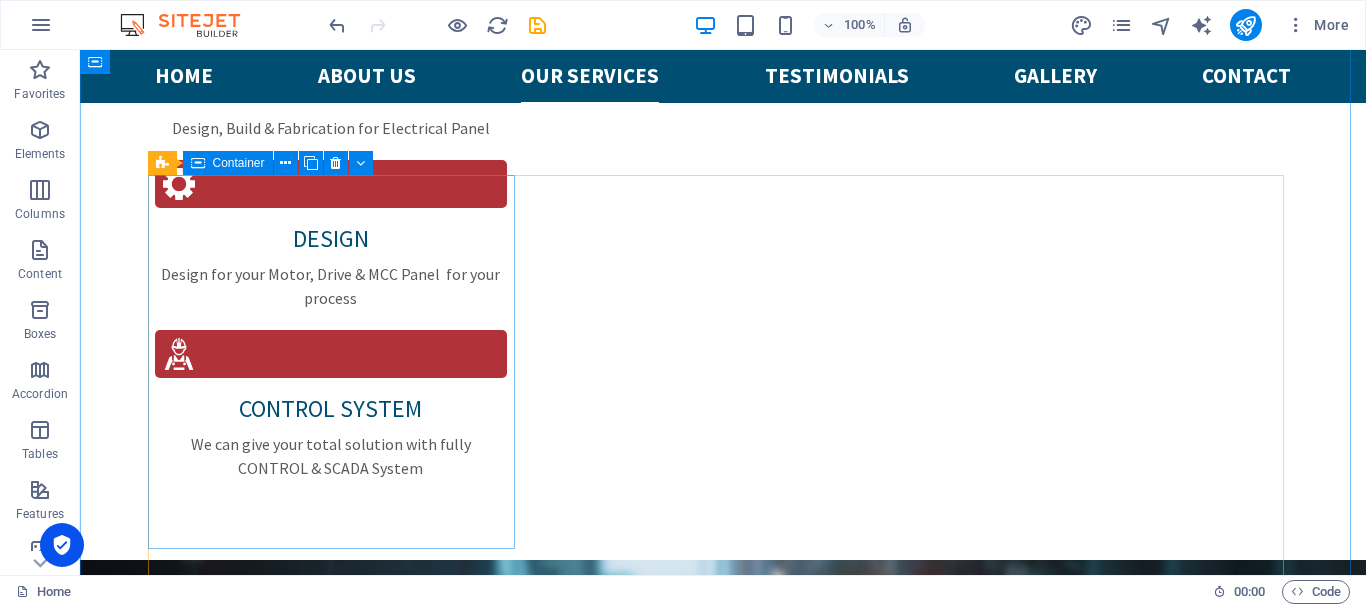 click on "Auto Repair Lorem ipsum dolor sit amet, consectetur adipisicing elit. Veritatis, dolorem!" at bounding box center (339, 2320) 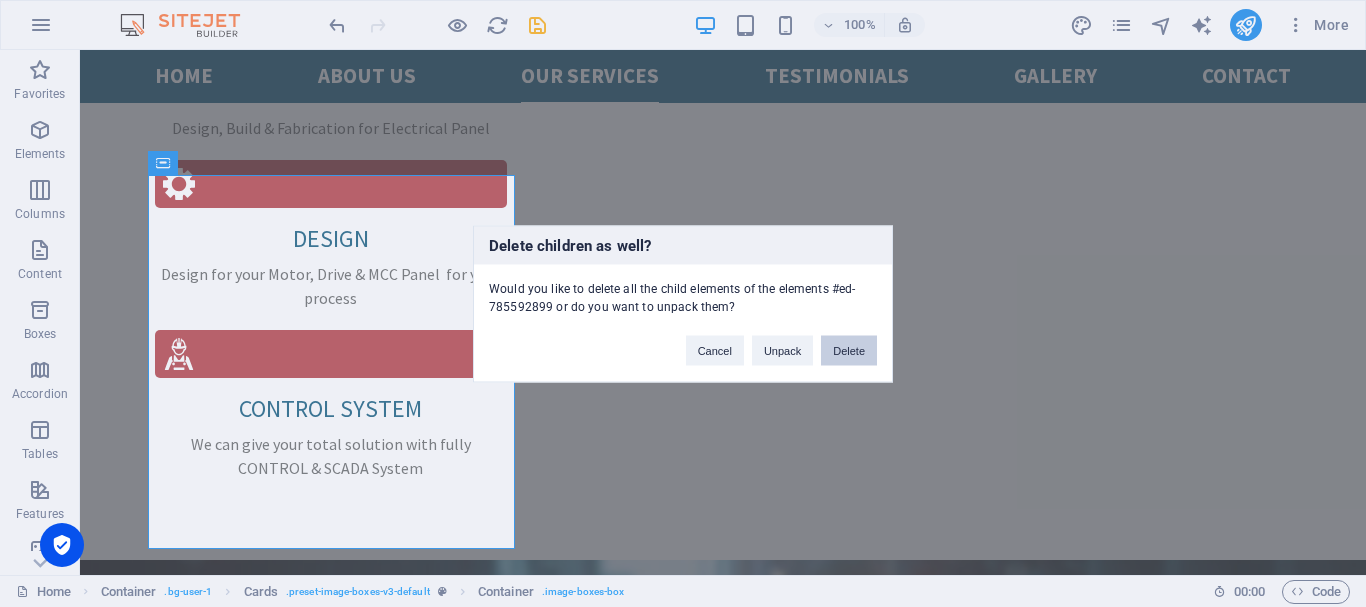 click on "Delete" at bounding box center [849, 350] 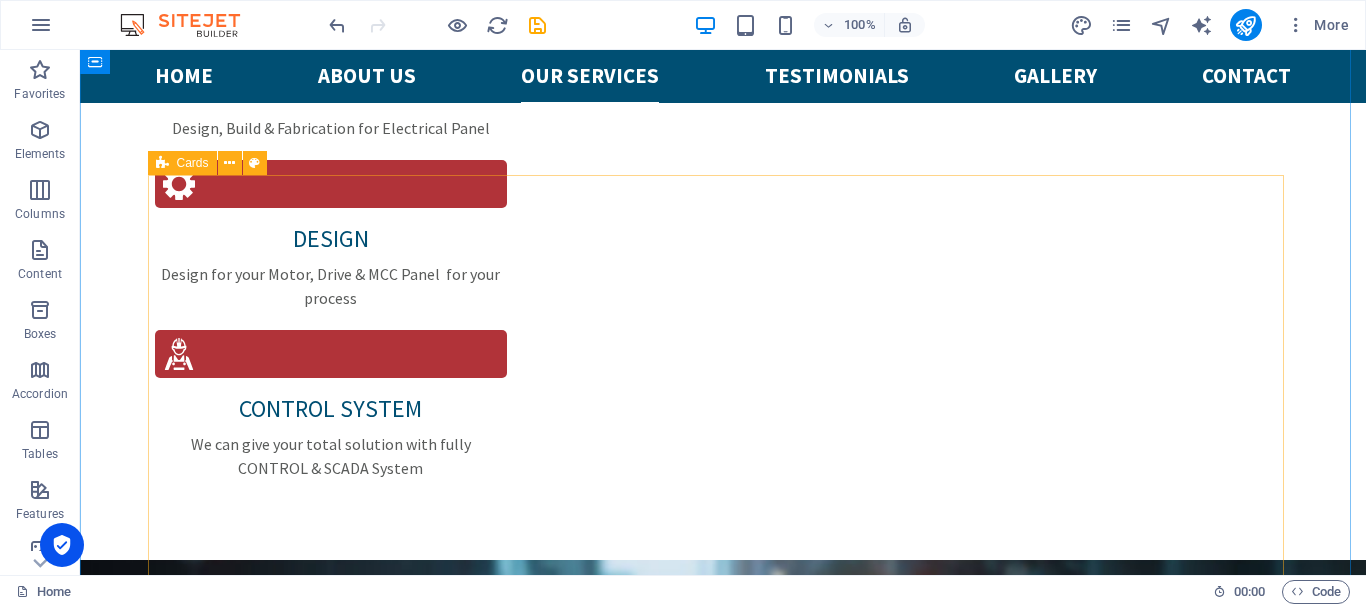 click on "Tire Repair Lorem ipsum dolor sit amet, consectetur adipisicing elit. Veritatis, dolorem! Engine Diagnostic Lorem ipsum dolor sit amet, consectetur adipisicing elit. Veritatis, dolorem! Electrical System Lorem ipsum dolor sit amet, consectetur adipisicing elit. Veritatis, dolorem! CAR WASH Lorem ipsum dolor sit amet, consectetur adipisicing elit. Veritatis, dolorem! BRAKE REPAIR Lorem ipsum dolor sit amet, consectetur adipisicing elit. Veritatis, dolorem!" at bounding box center [723, 3083] 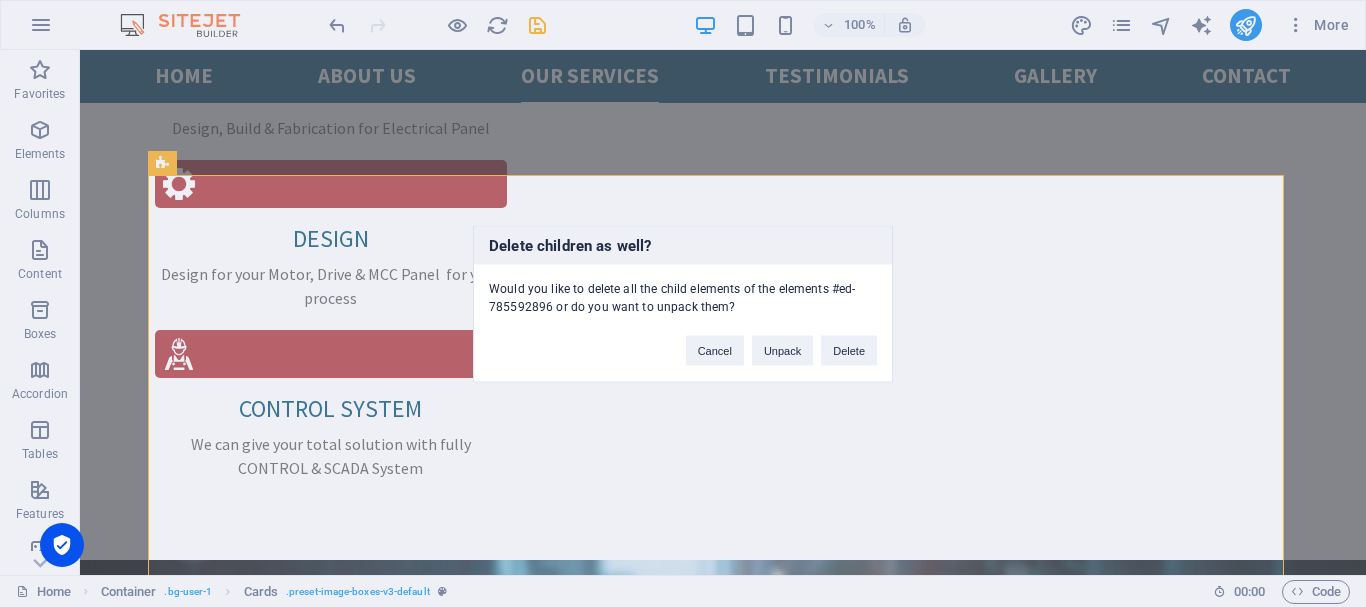 type 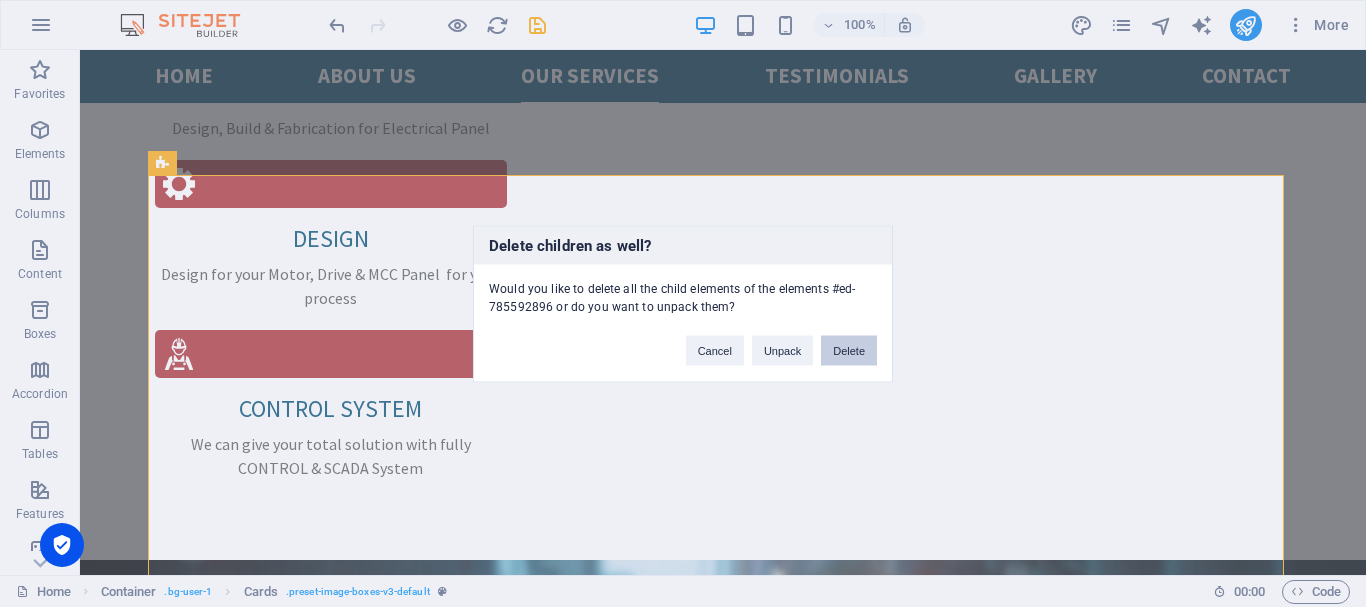 click on "Delete" at bounding box center (849, 350) 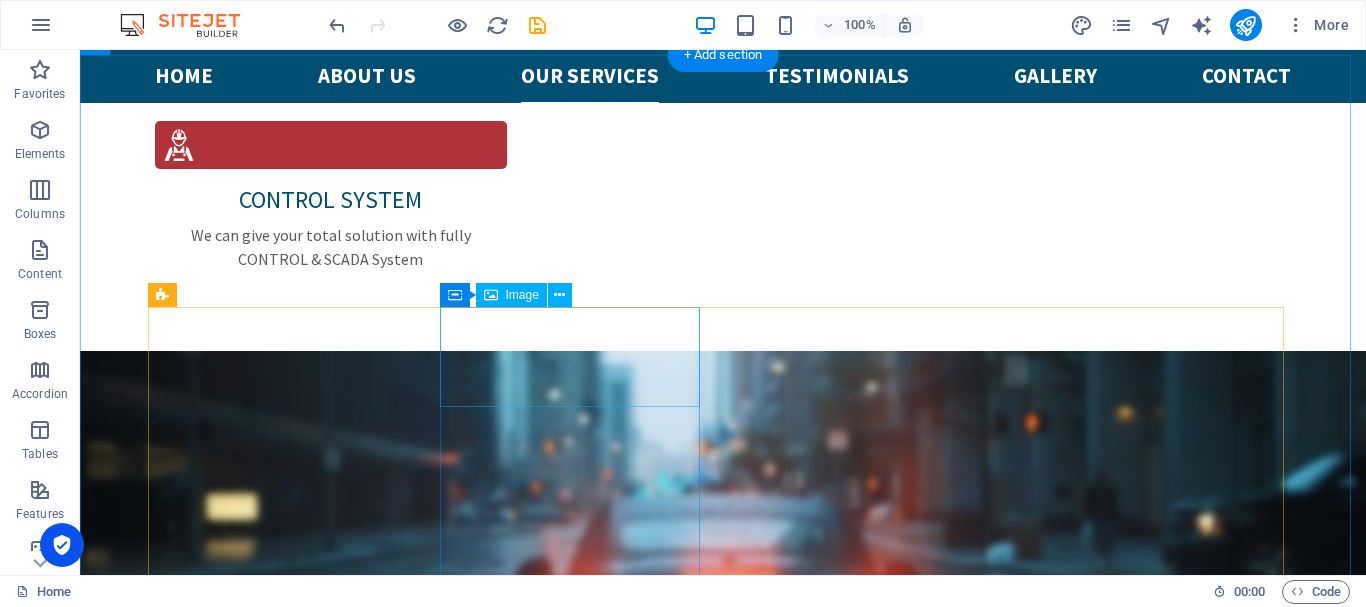 scroll, scrollTop: 2550, scrollLeft: 0, axis: vertical 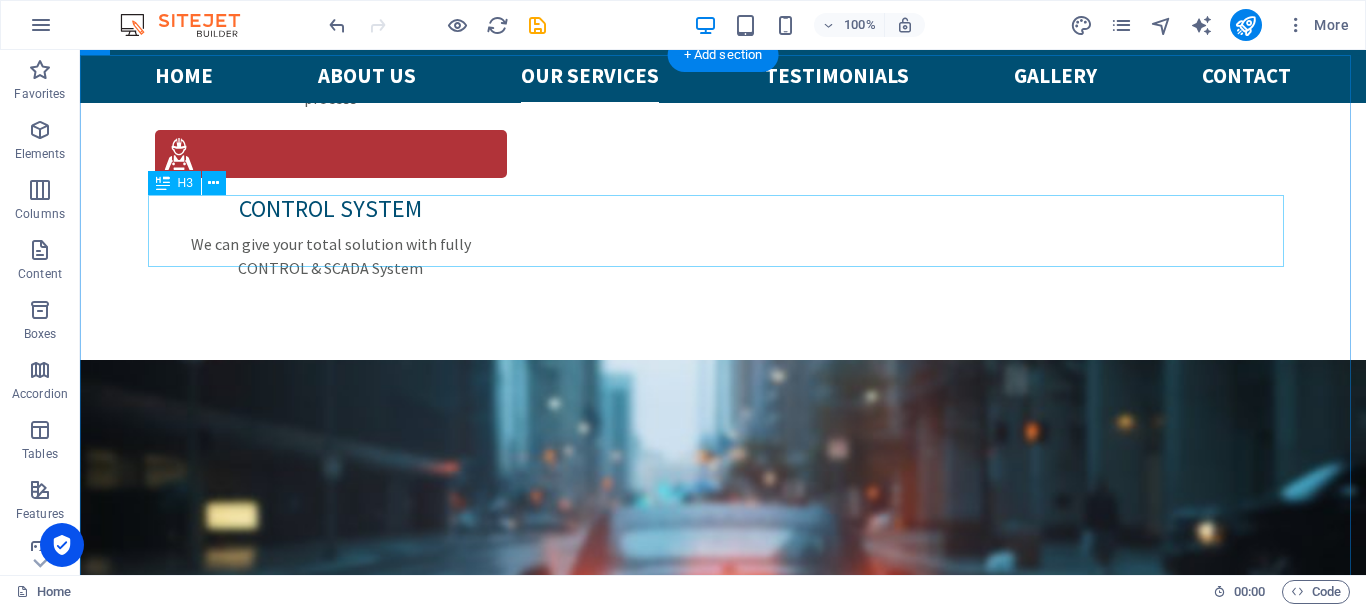 click on "Lorem ipsum dolor sit amet, consetetur sadipscing elitr, sed diam nonumy eirmod tempor invidunt ut labore" at bounding box center (723, 2321) 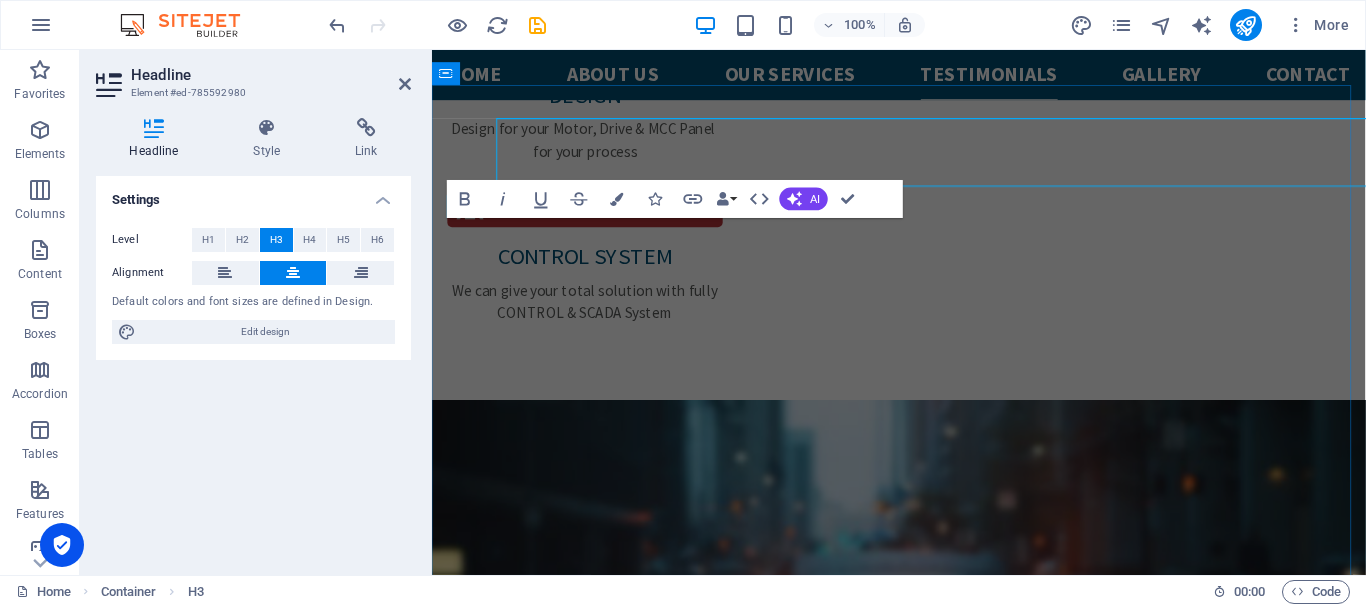 scroll, scrollTop: 2623, scrollLeft: 0, axis: vertical 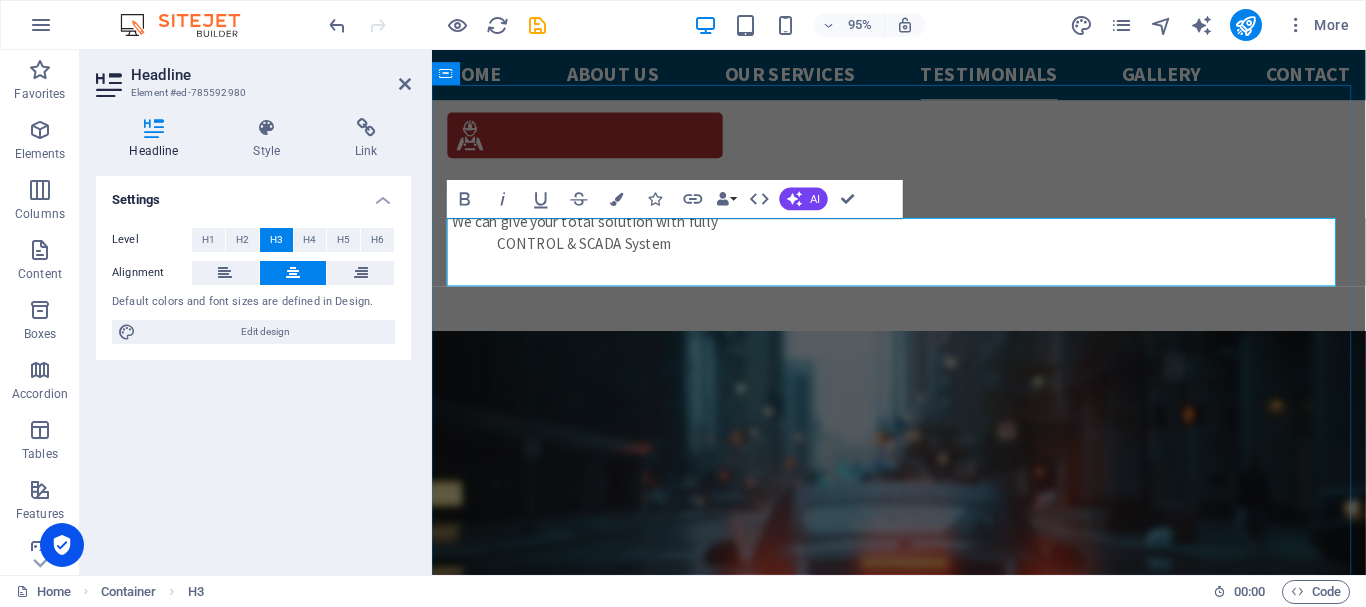 type 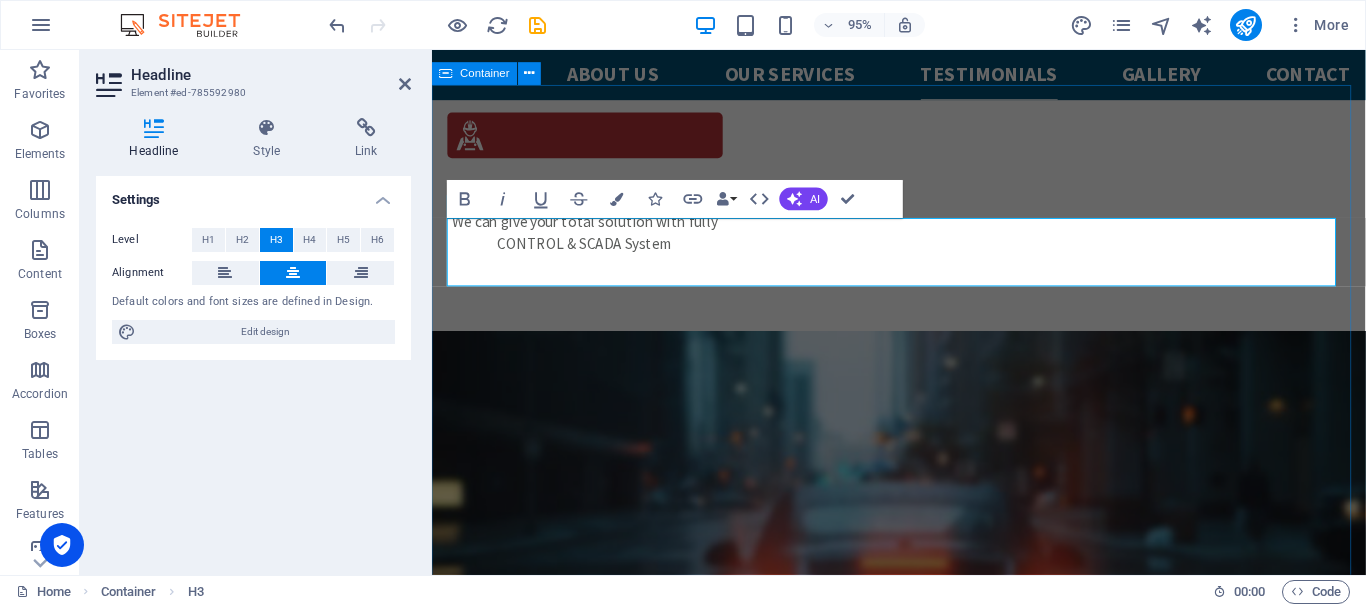 click on "Our Clients industrial & building , oil&gas, chemical, pharmaceutical, paper, tire & general insurty Lorem ipsum dolor sit amet, consetetur sadipscing elitr, sed diam nonumy eirmod tempor invidunt ut labore et dolore magna aliquyam erat, sed diam voluptua. At vero eos et accusam et justo duo Sandra McJohn Lorem ipsum dolor sit amet, consetetur sadipscing elitr, sed diam nonumy eirmod tempor invidunt ut labore et dolore magna aliquyam erat, sed diam voluptua. At vero eos et accusam et justo duo Joe Doe Lorem ipsum dolor sit amet, consetetur sadipscing elitr, sed diam nonumy eirmod tempor invidunt ut labore et dolore magna aliquyam erat, sed diam voluptua. At vero eos et accusam et justo duo Ben Park Lorem ipsum dolor sit amet, consetetur sadipscing elitr, sed diam nonumy eirmod tempor invidunt ut labore et dolore magna aliquyam erat, sed diam voluptua. At vero eos et accusam et justo duo Jane Doe" at bounding box center [923, 3029] 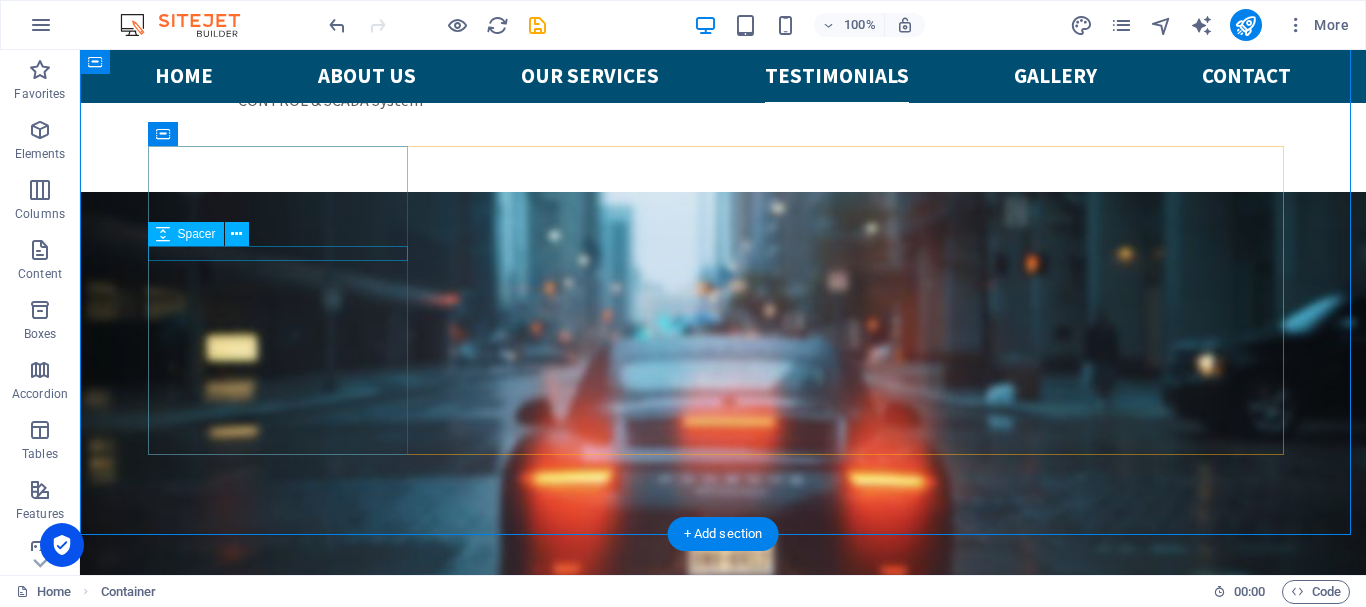 scroll, scrollTop: 2618, scrollLeft: 0, axis: vertical 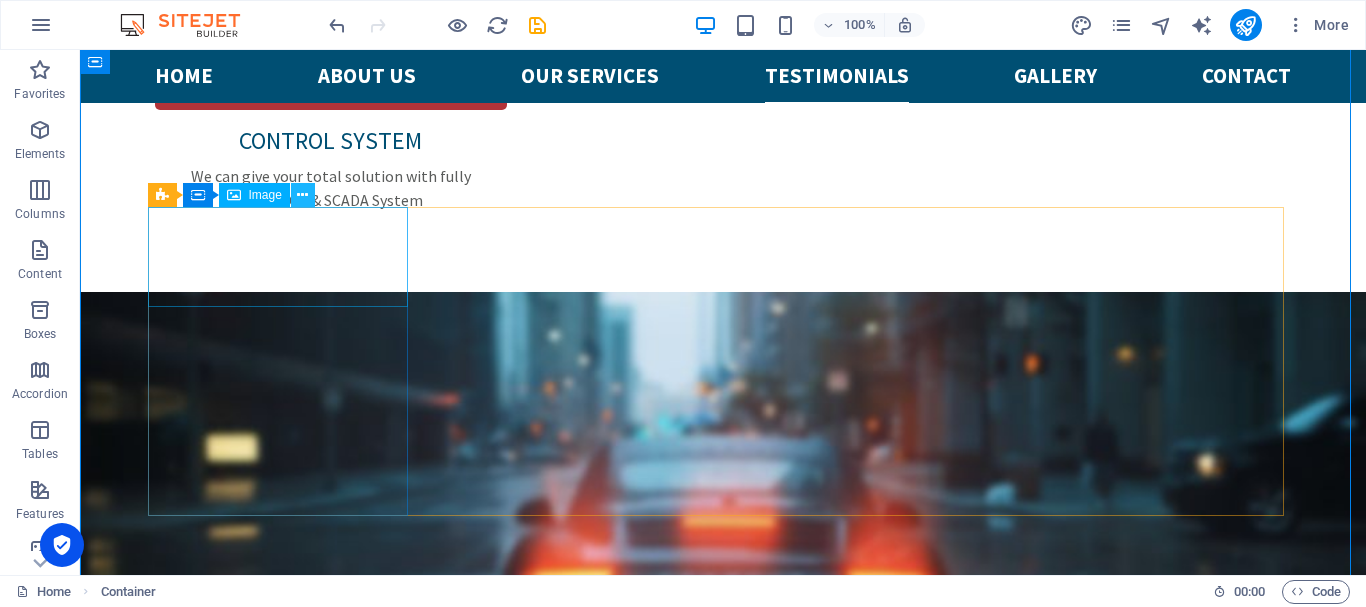 click at bounding box center [302, 195] 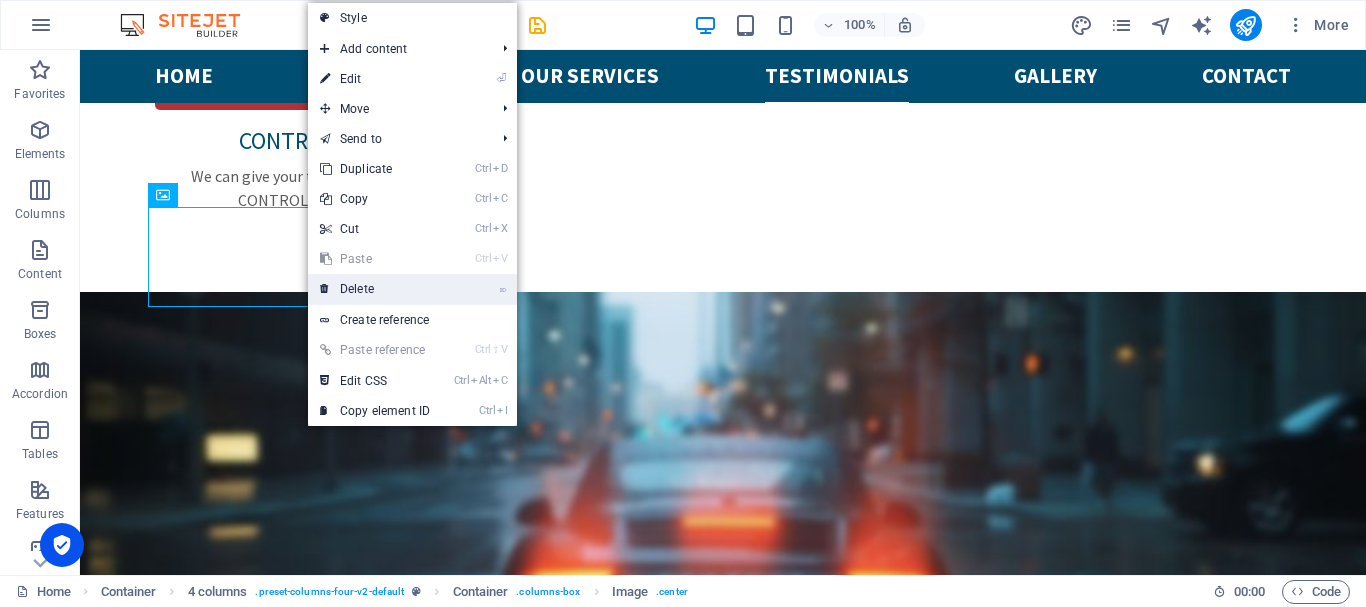 click on "⌦  Delete" at bounding box center [375, 289] 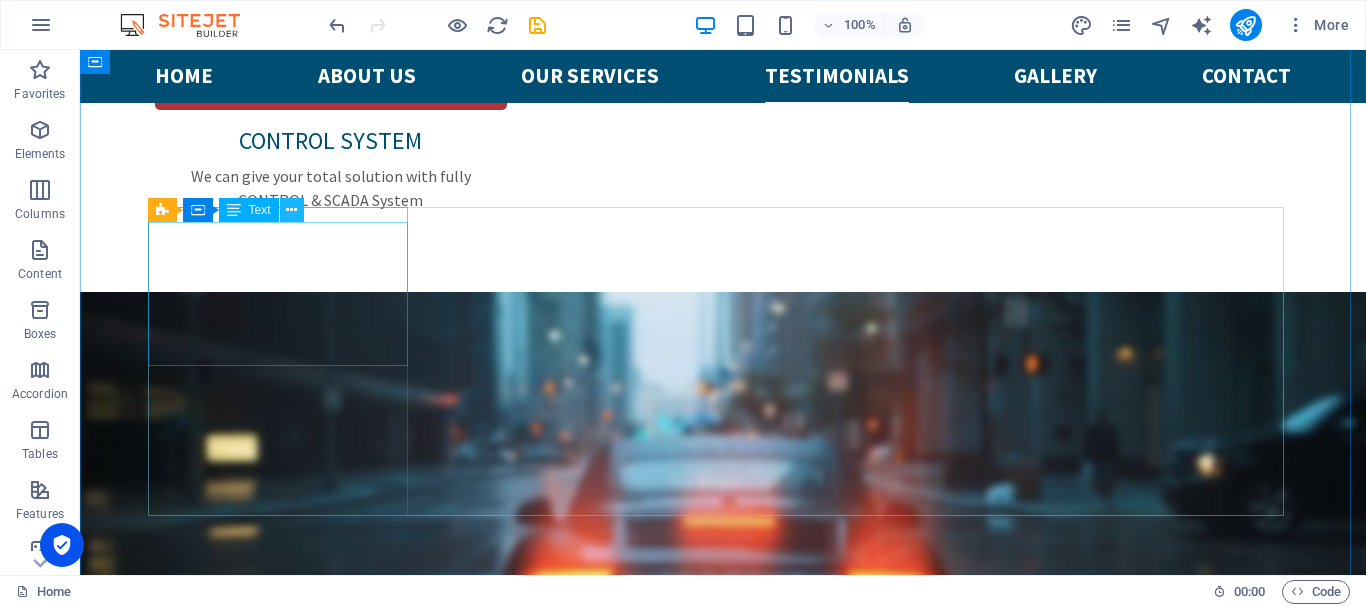 click at bounding box center (291, 210) 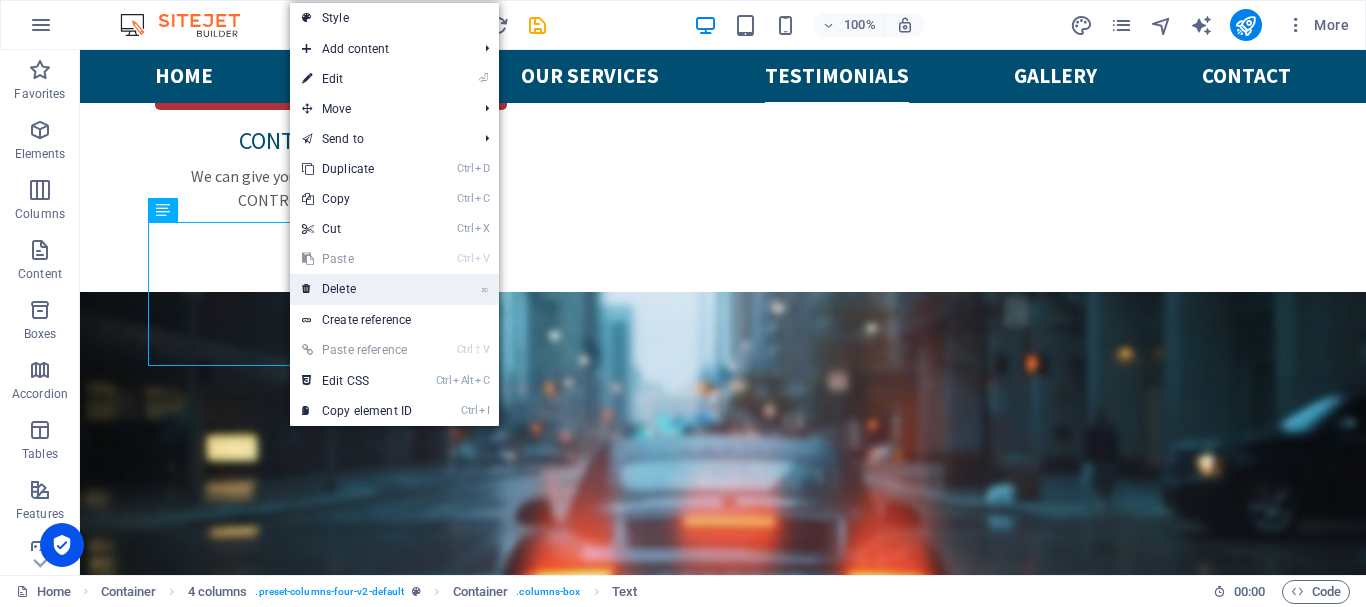 click on "⌦  Delete" at bounding box center (357, 289) 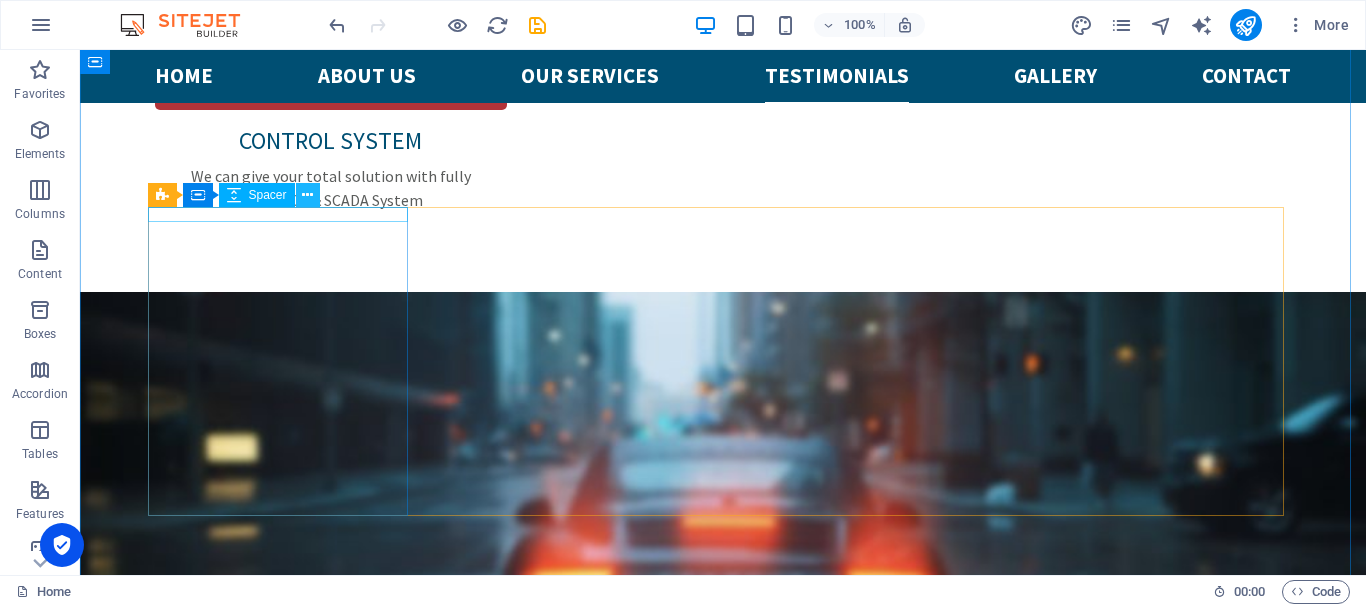 click at bounding box center [307, 195] 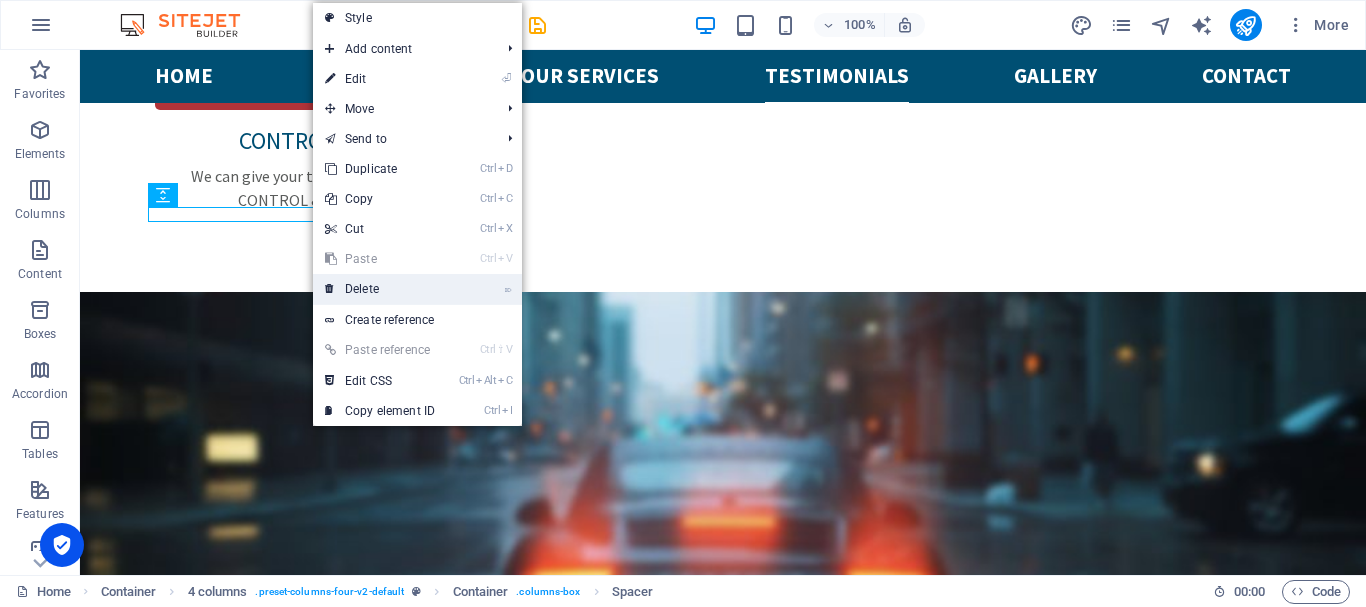 click on "⌦  Delete" at bounding box center (380, 289) 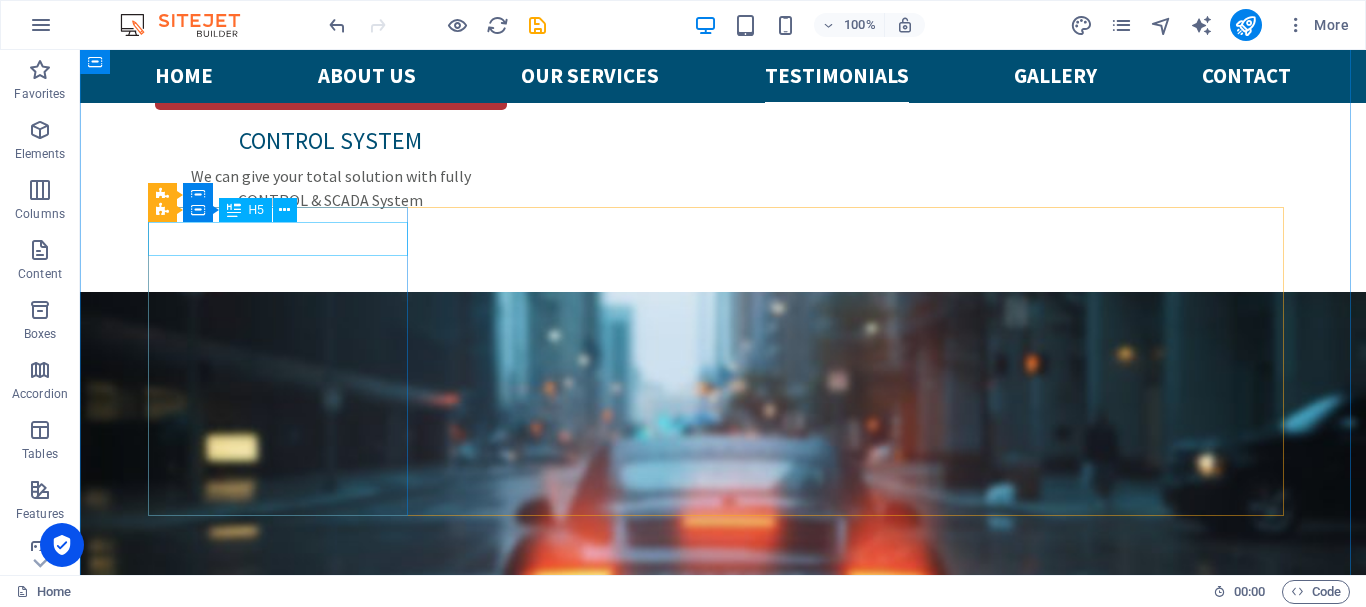 click on "Sandra McJohn" at bounding box center (285, 2329) 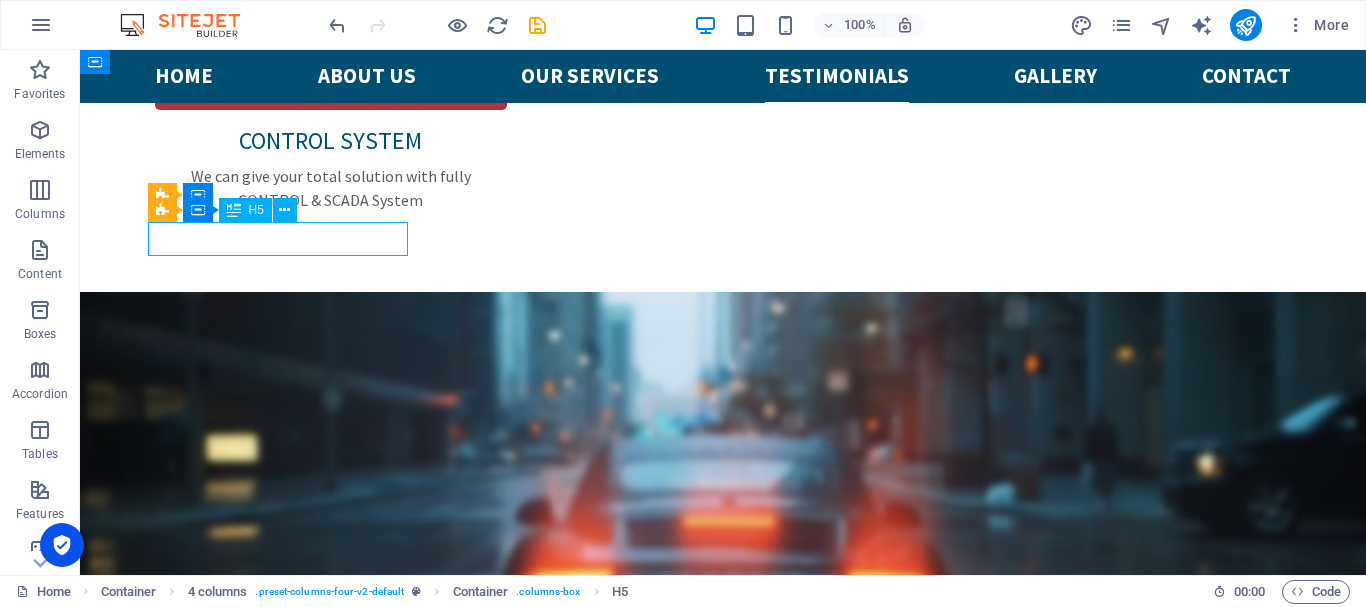 click on "Sandra McJohn" at bounding box center [285, 2329] 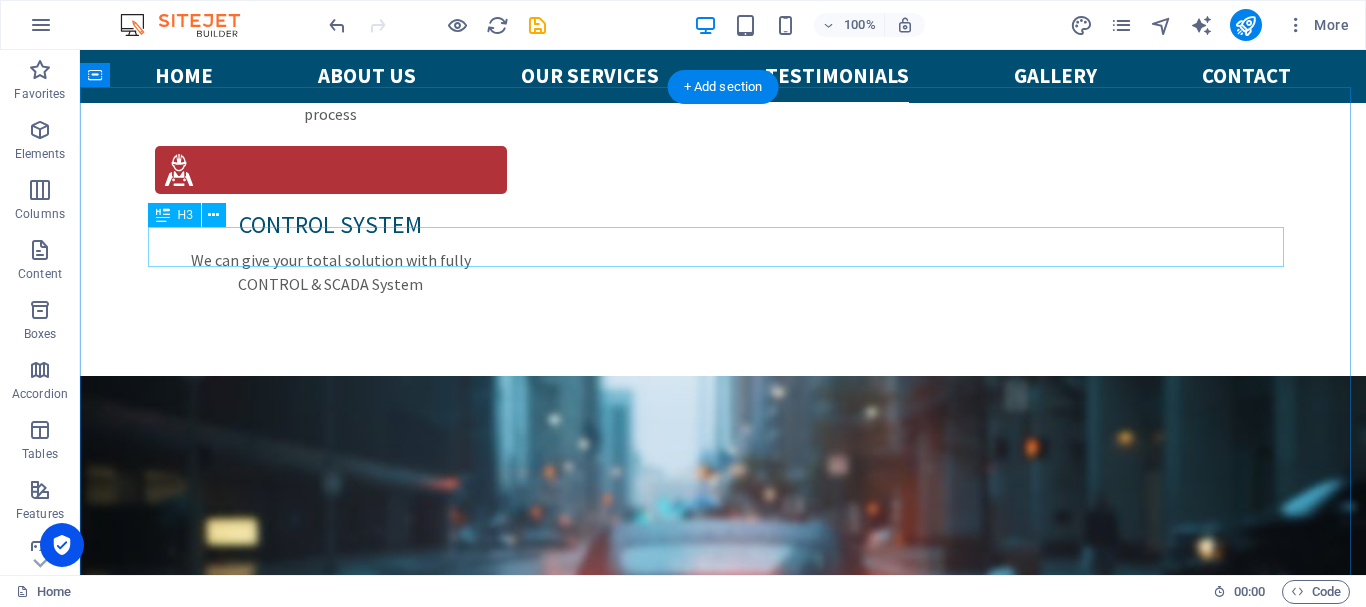 scroll, scrollTop: 2518, scrollLeft: 0, axis: vertical 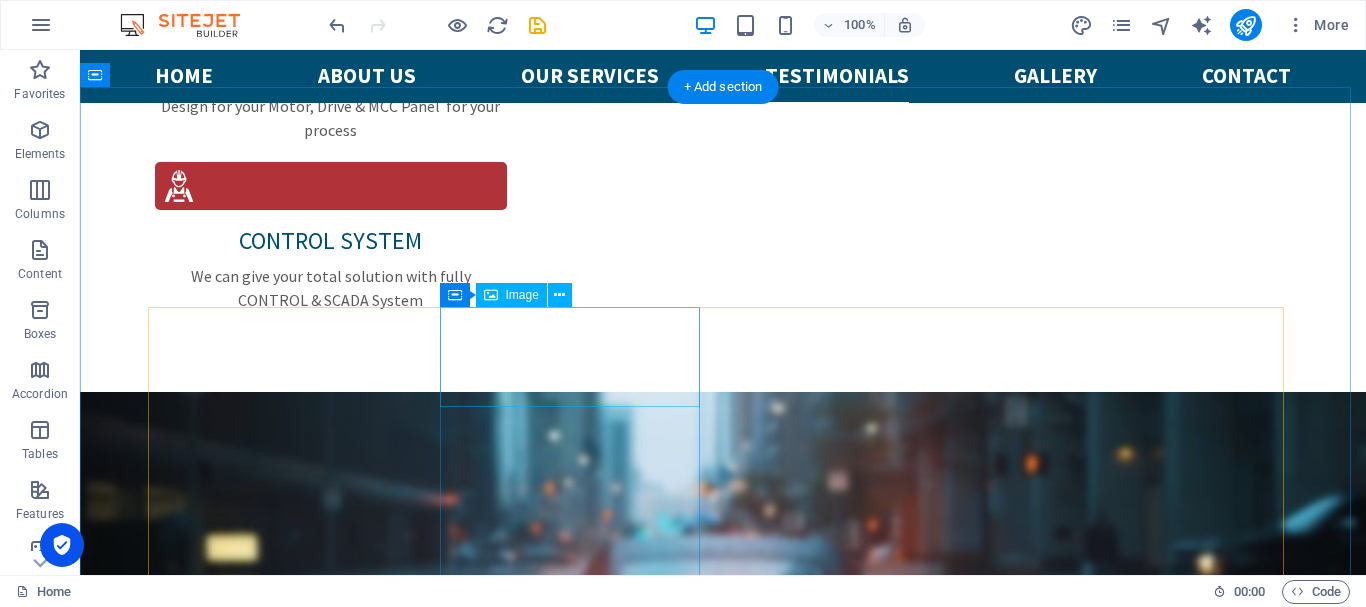 click at bounding box center (285, 2482) 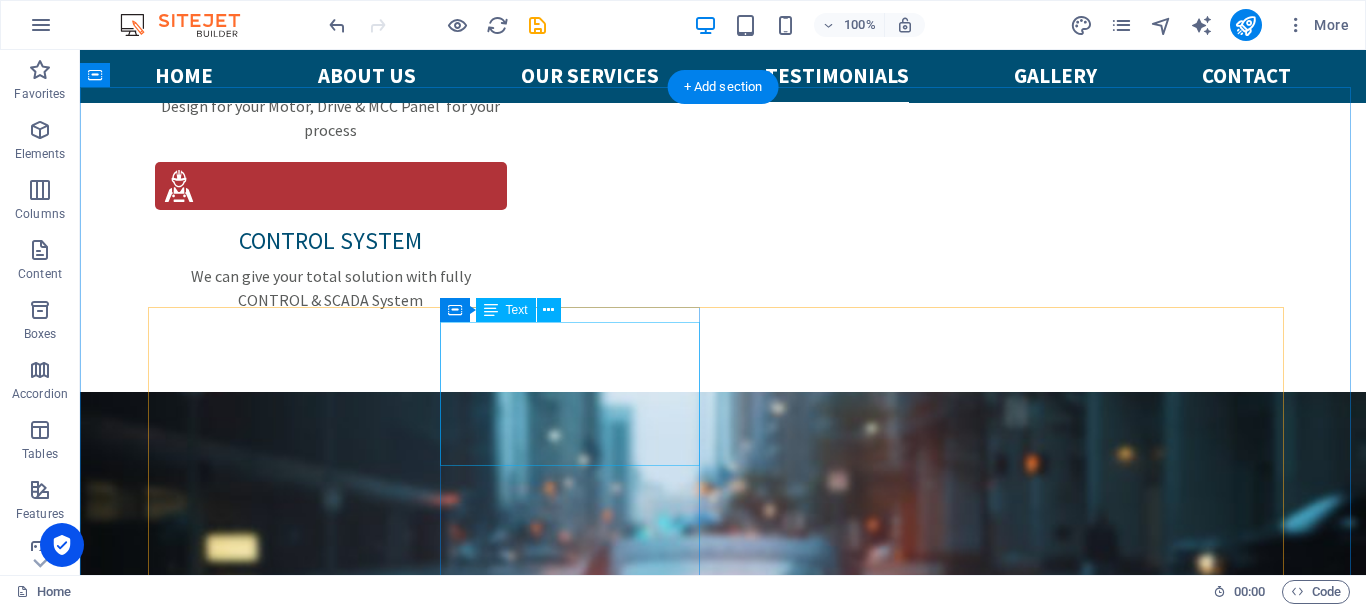 click on "Lorem ipsum dolor sit amet, consetetur sadipscing elitr, sed diam nonumy eirmod tempor invidunt ut labore et dolore magna aliquyam erat, sed diam voluptua. At vero eos et accusam et justo duo" at bounding box center (285, 2519) 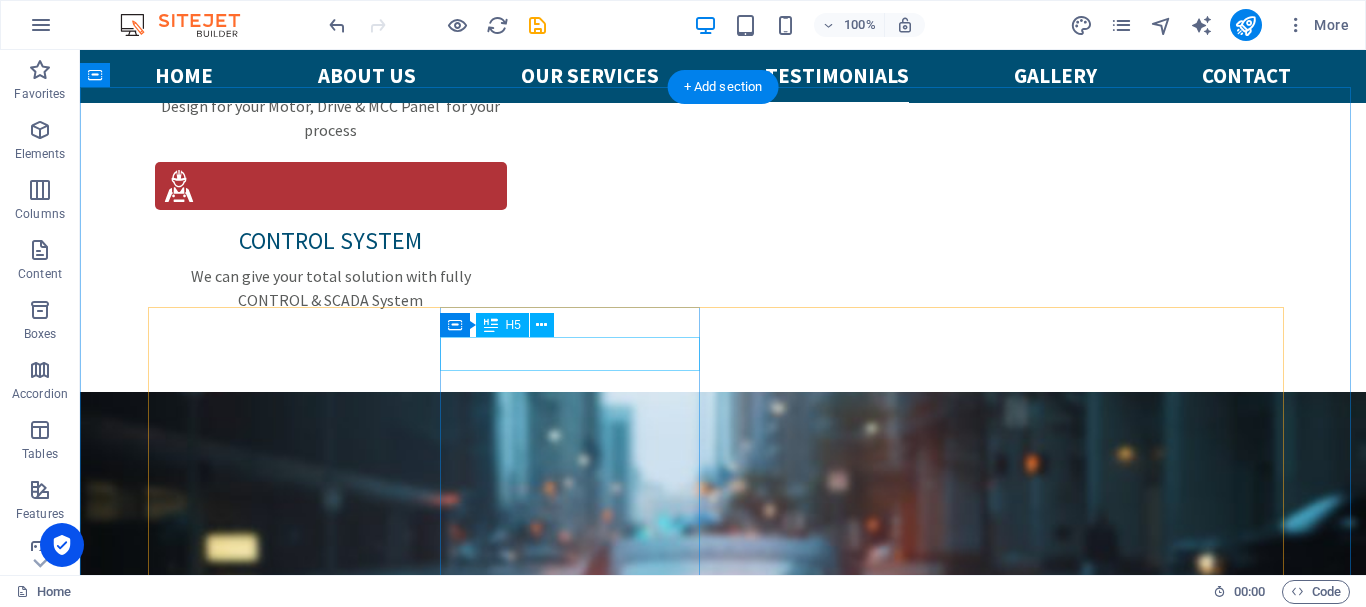 click on "Joe Doe" at bounding box center [285, 2475] 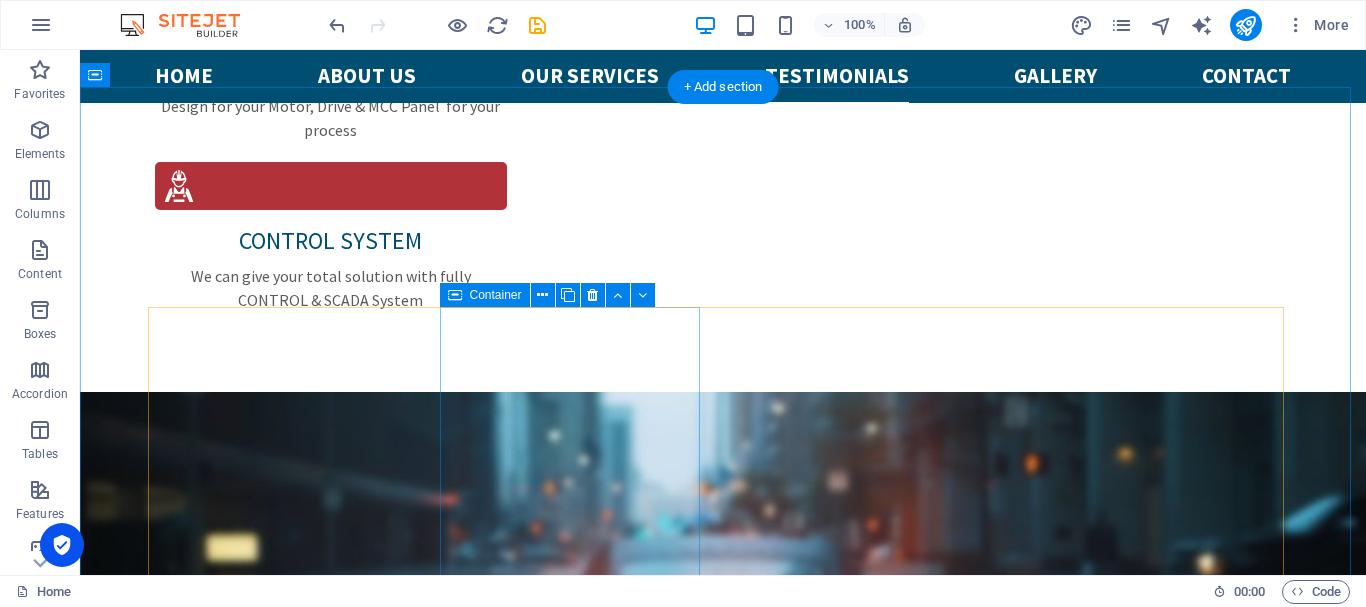 click at bounding box center [285, 2447] 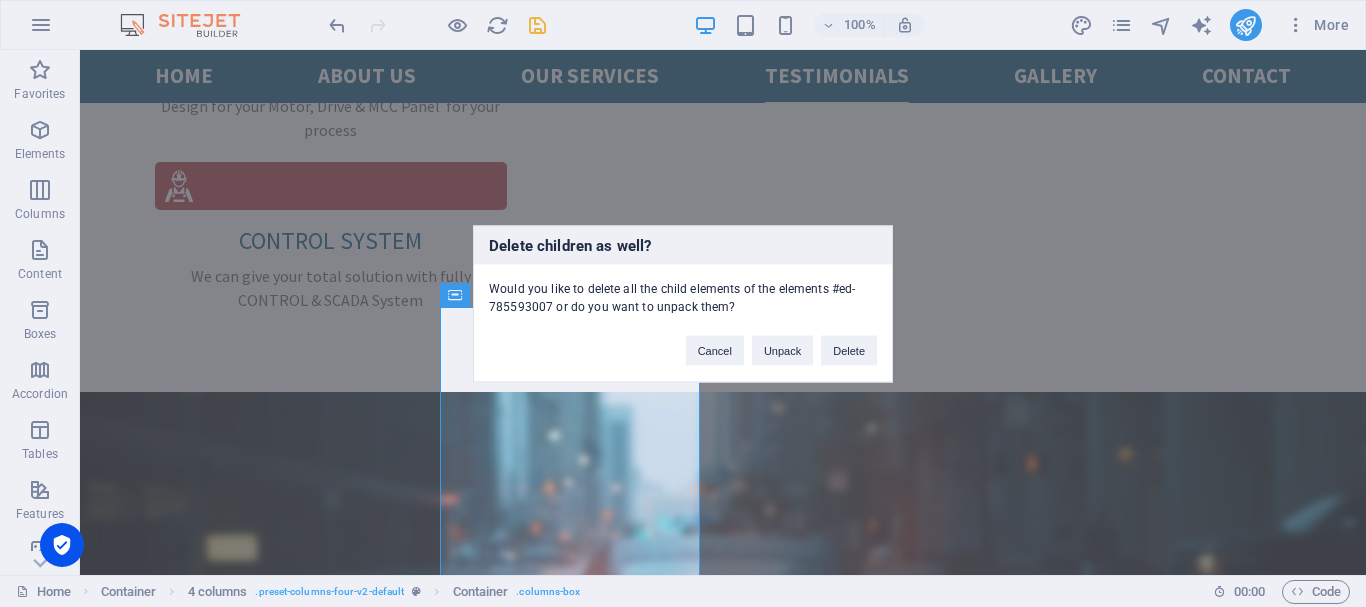type 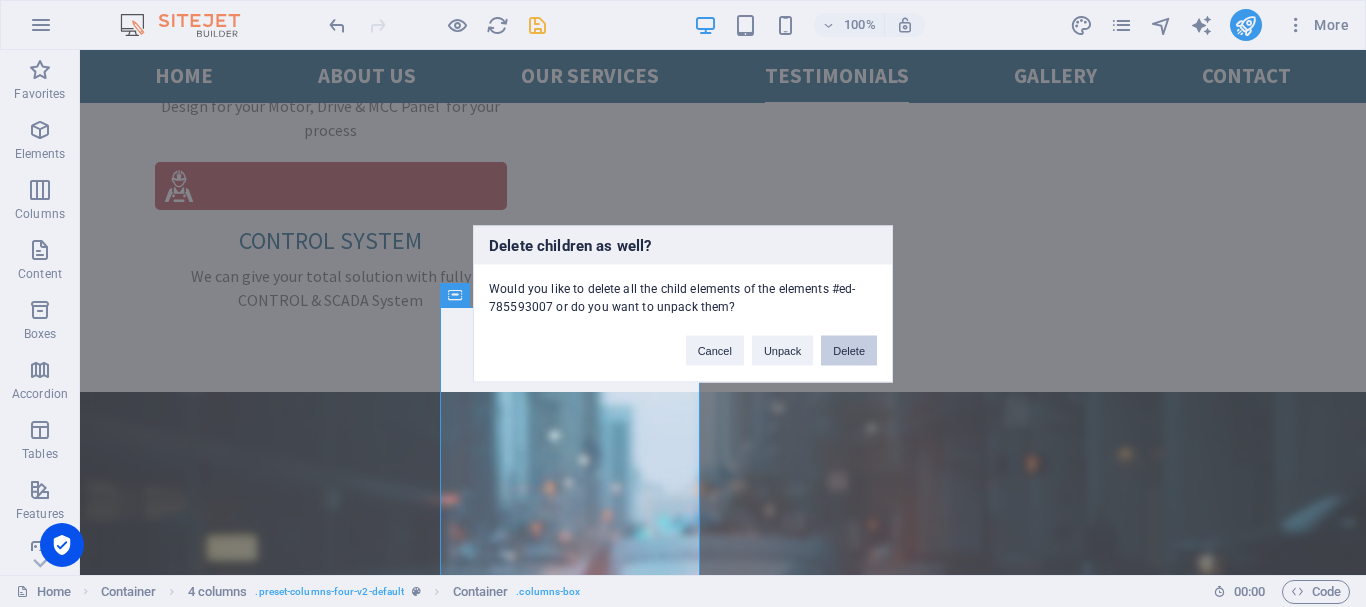 click on "Delete" at bounding box center [849, 350] 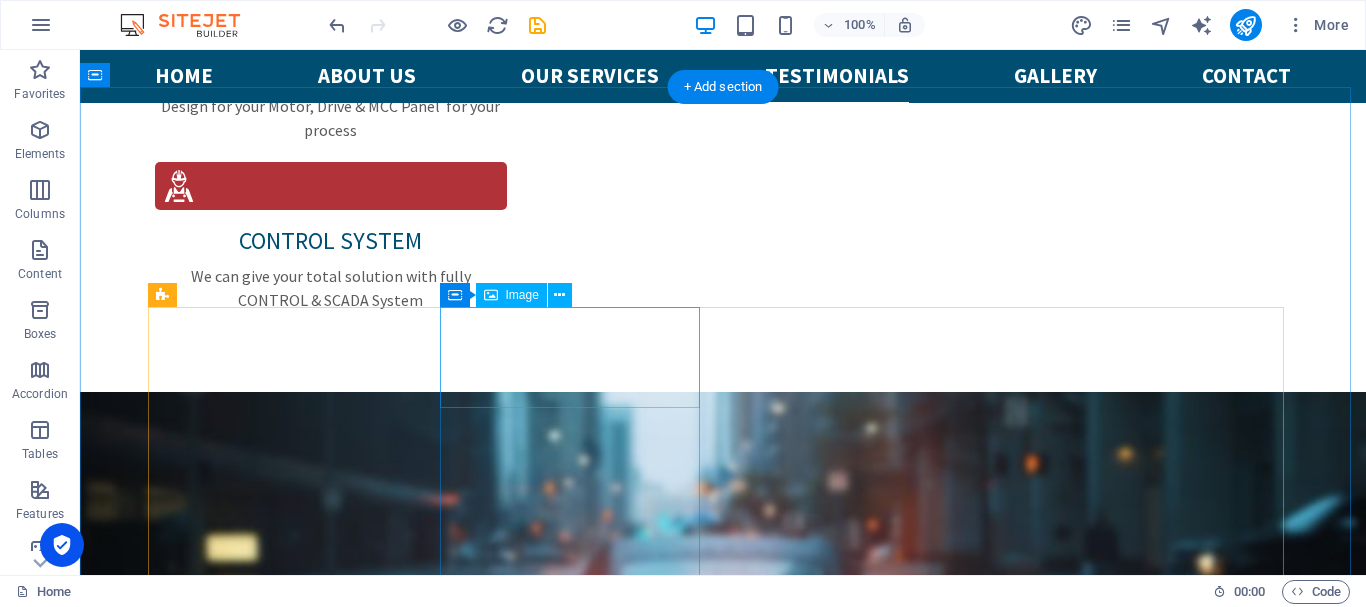 click at bounding box center [285, 2482] 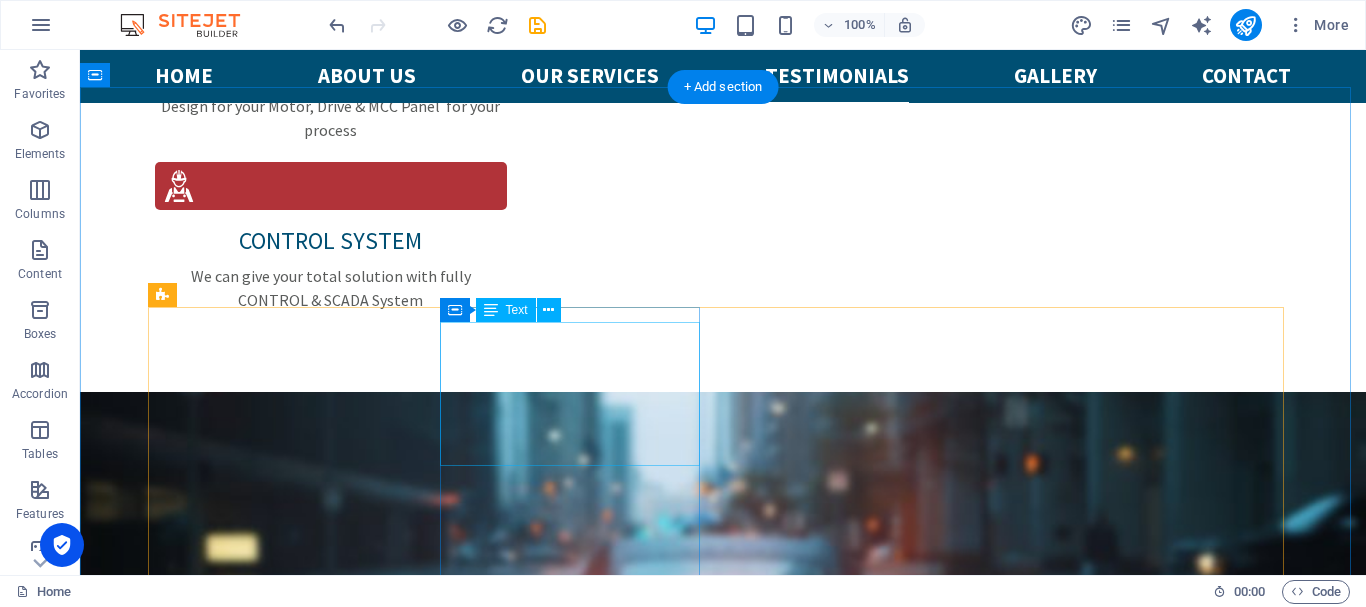 click on "Lorem ipsum dolor sit amet, consetetur sadipscing elitr, sed diam nonumy eirmod tempor invidunt ut labore et dolore magna aliquyam erat, sed diam voluptua. At vero eos et accusam et justo duo" at bounding box center (285, 2519) 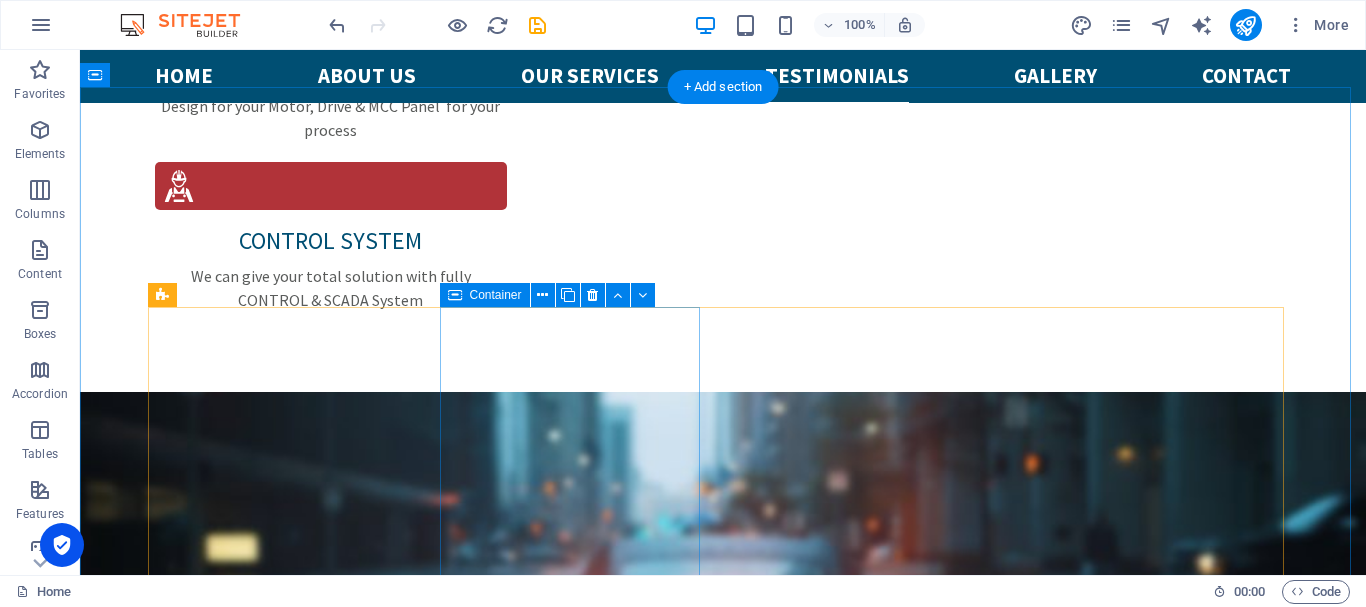 click on "Ben Park" at bounding box center [285, 2475] 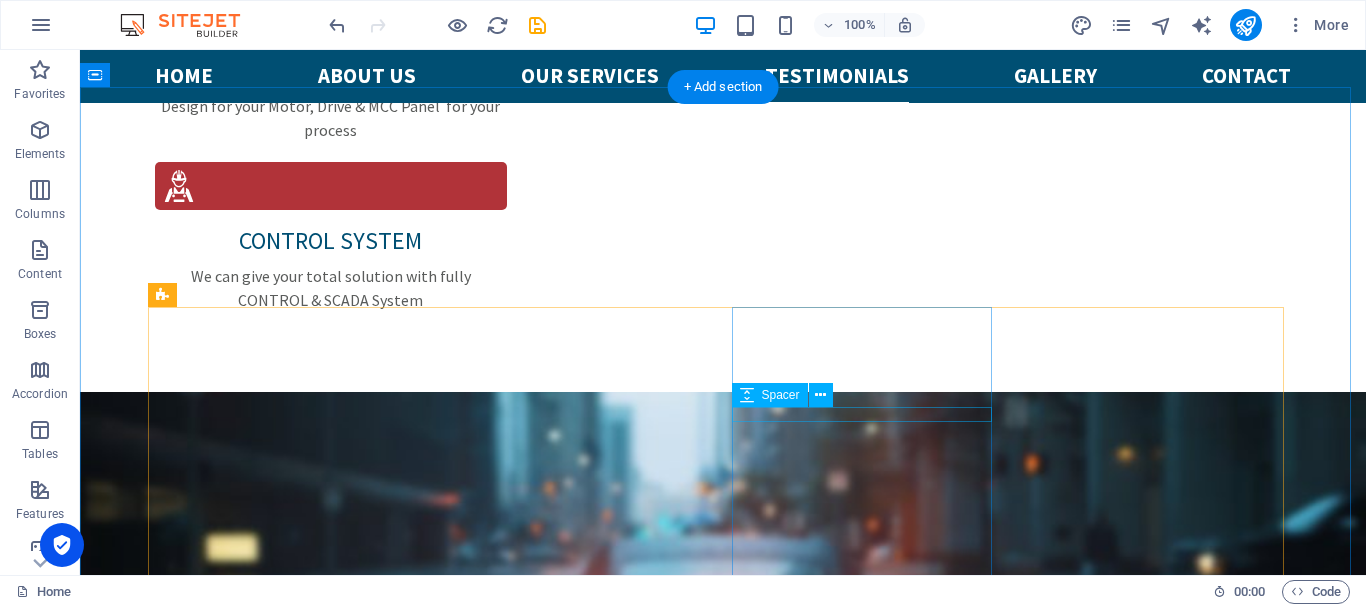 click at bounding box center (285, 2585) 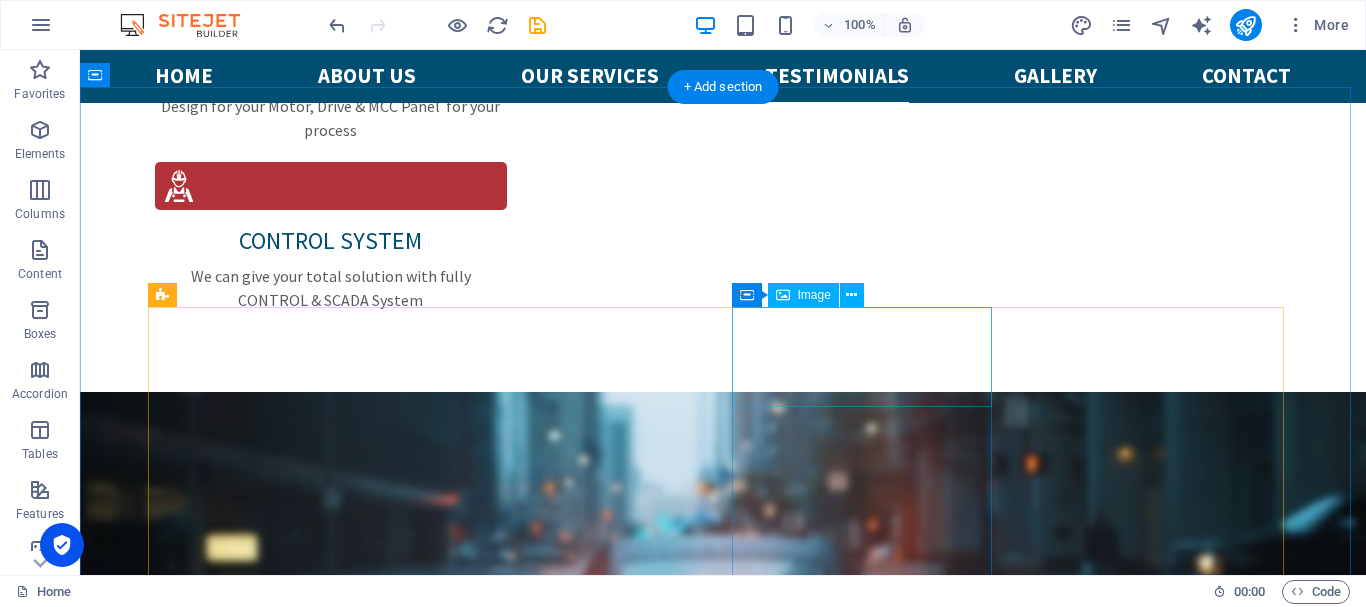 click at bounding box center [285, 2528] 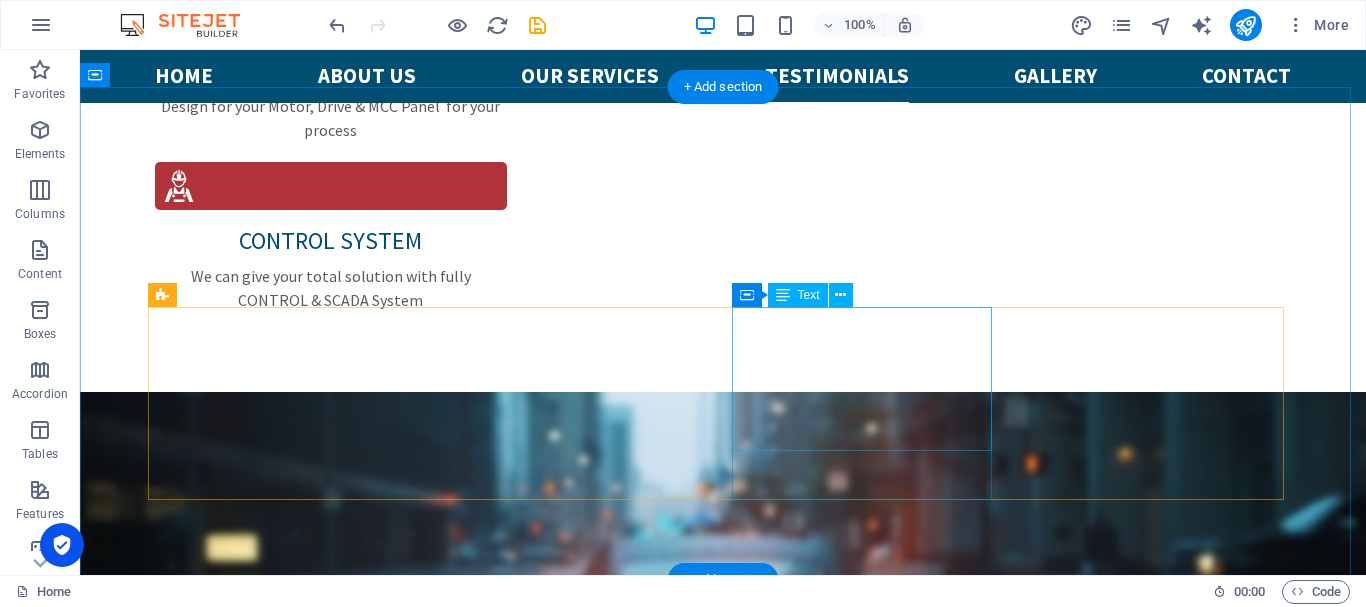 click on "Lorem ipsum dolor sit amet, consetetur sadipscing elitr, sed diam nonumy eirmod tempor invidunt ut labore et dolore magna aliquyam erat, sed diam voluptua. At vero eos et accusam et justo duo" at bounding box center (285, 2550) 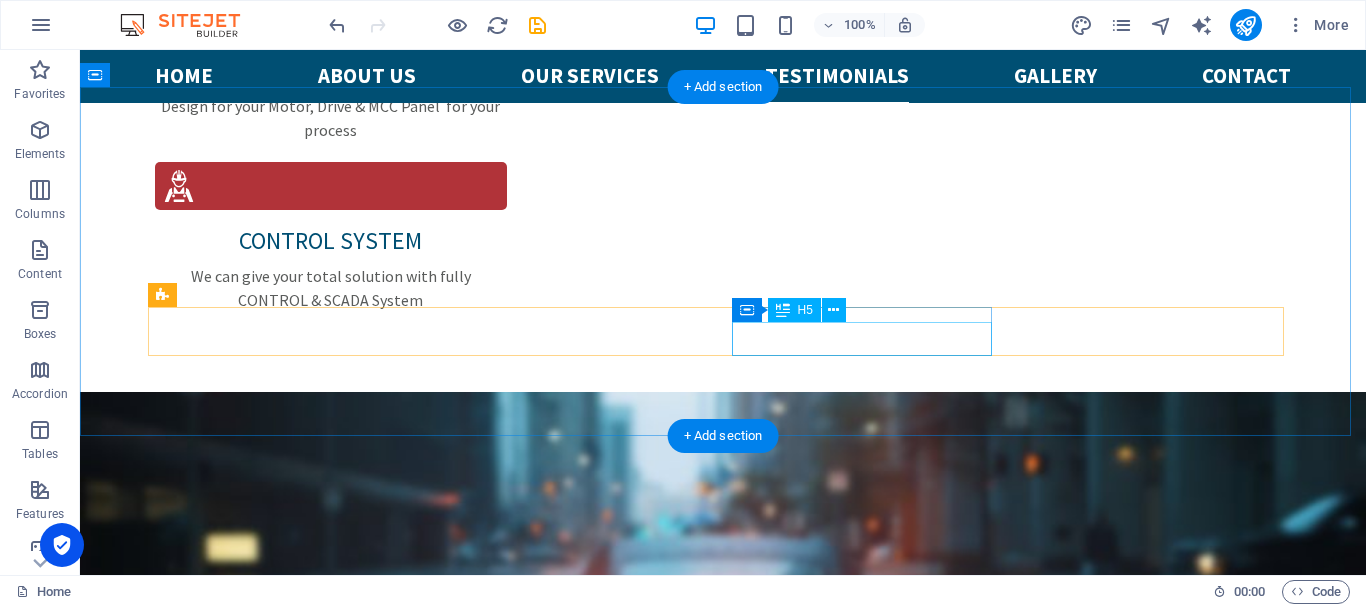 click on "Jane Doe" at bounding box center (285, 2506) 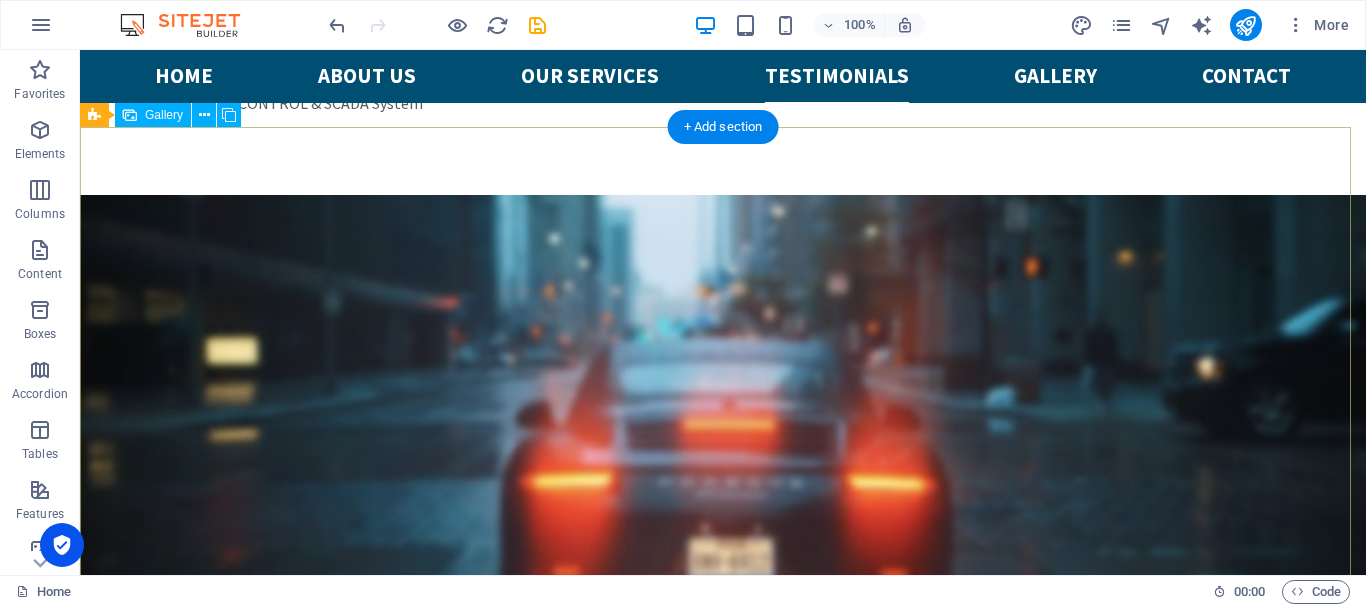 scroll, scrollTop: 2614, scrollLeft: 0, axis: vertical 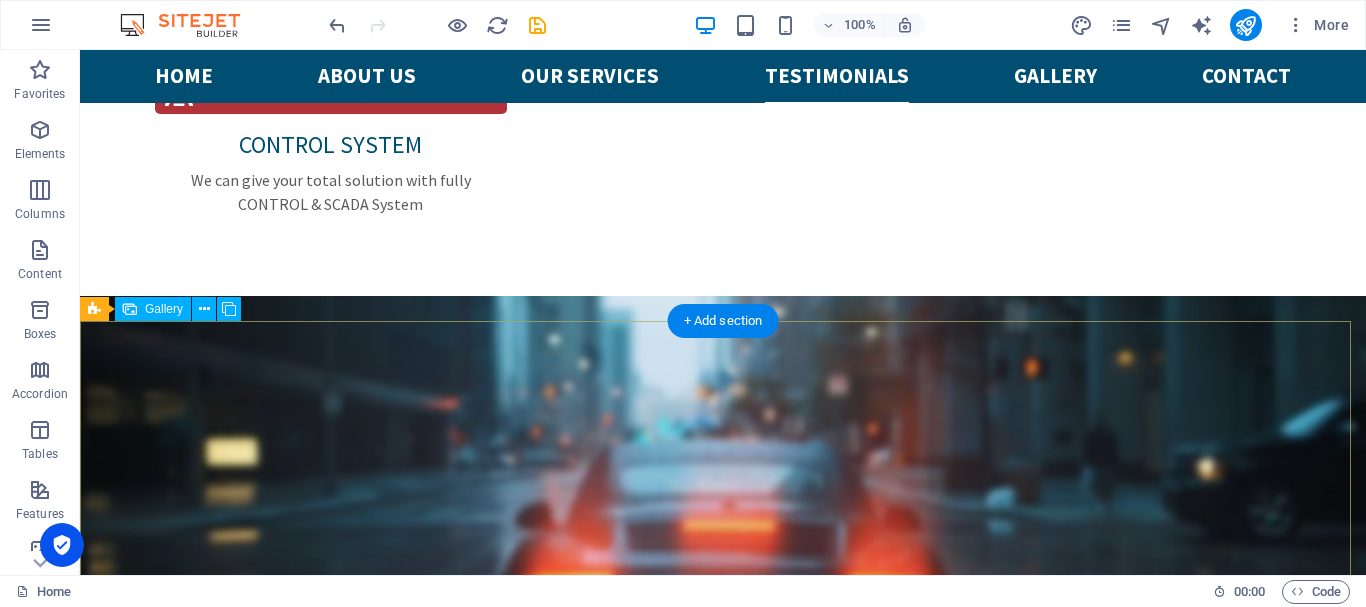 click at bounding box center (401, 2798) 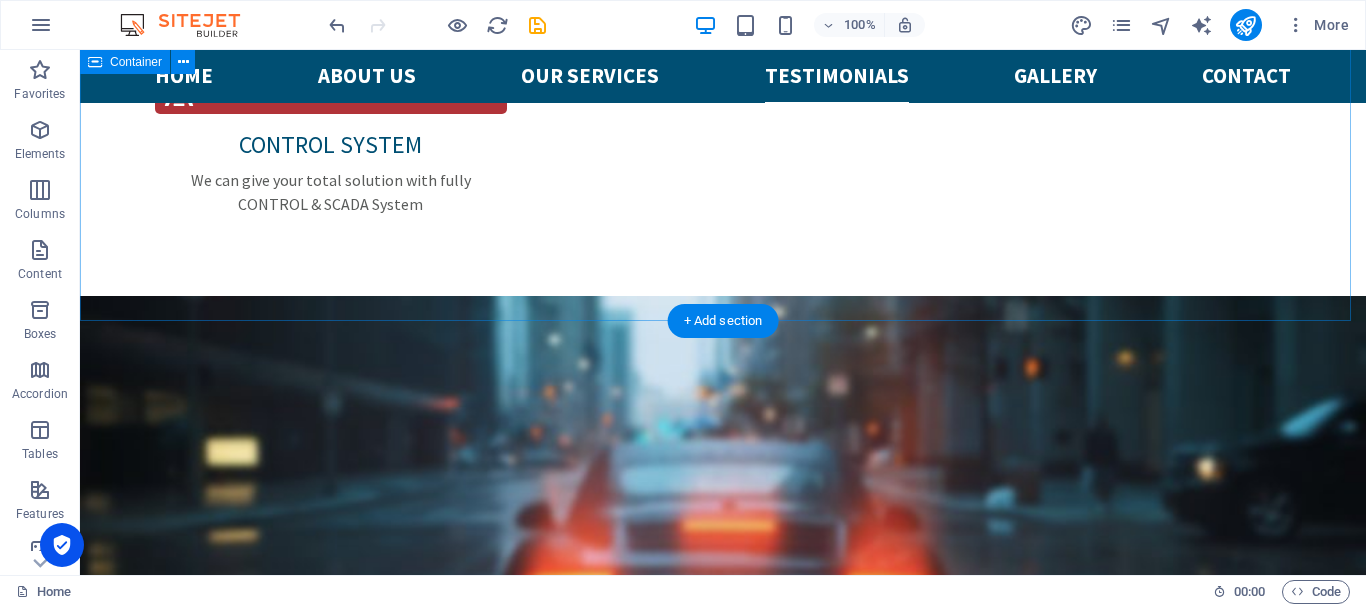 click on "Our Clients industrial & building , oil&gas, chemical, pharmaceutical, paper, tire & general insurty" at bounding box center [723, 2281] 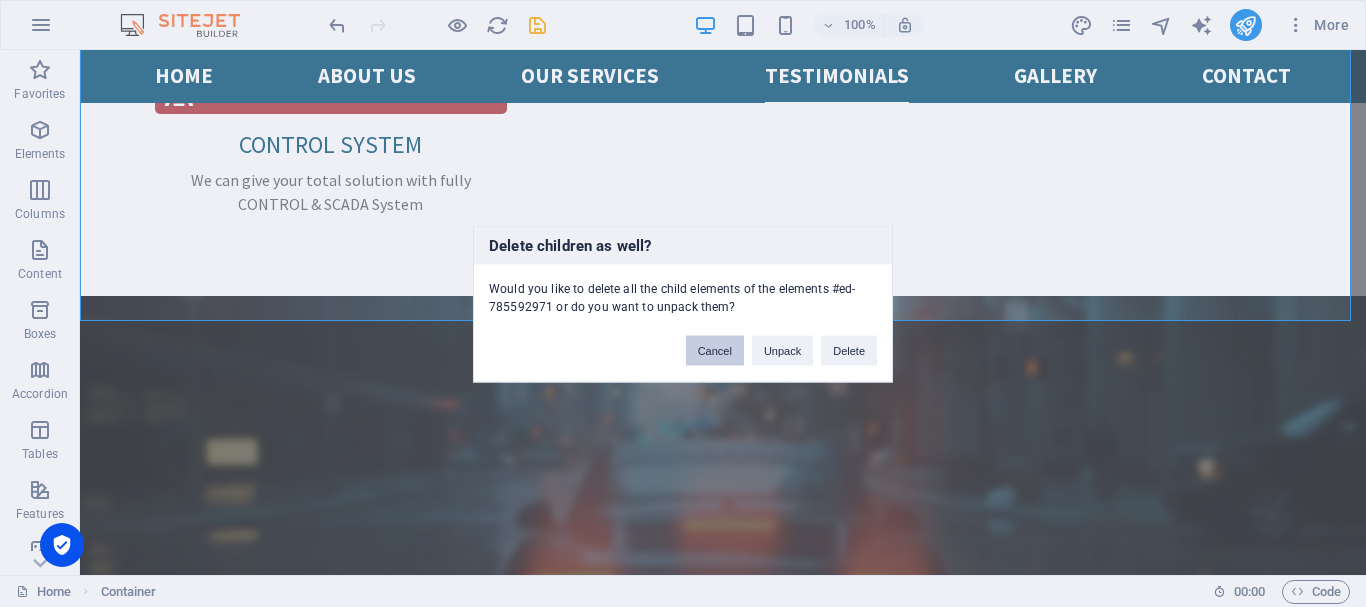 type 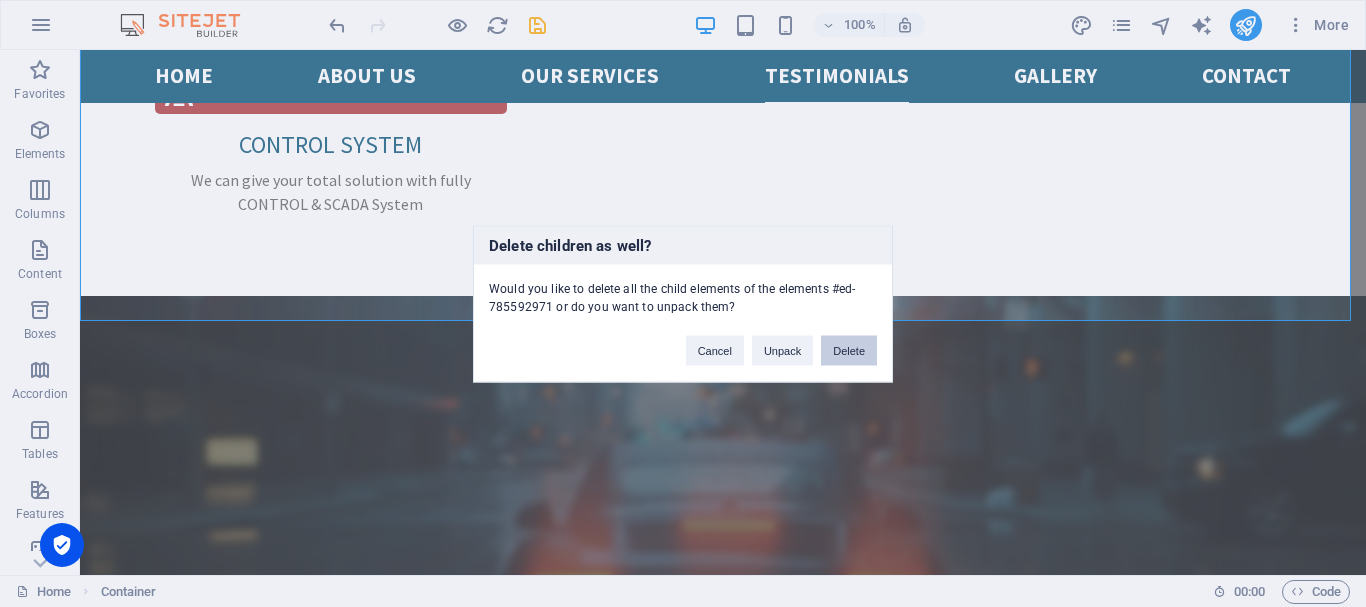 click on "Delete" at bounding box center [849, 350] 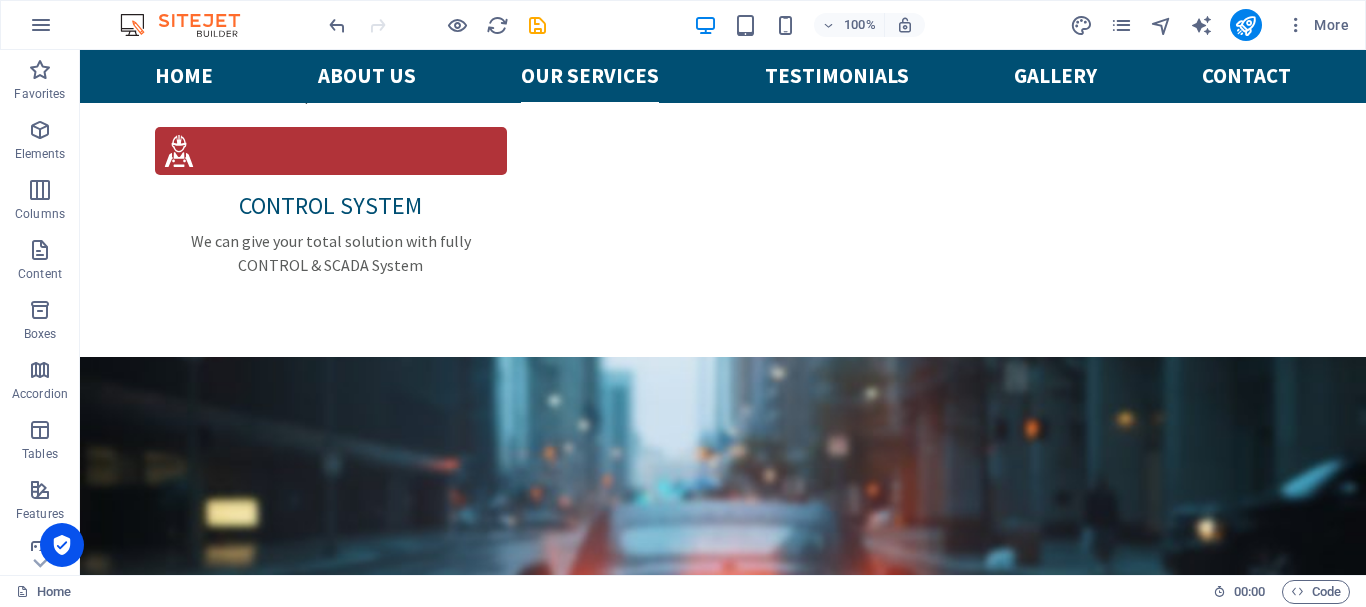 scroll, scrollTop: 2572, scrollLeft: 0, axis: vertical 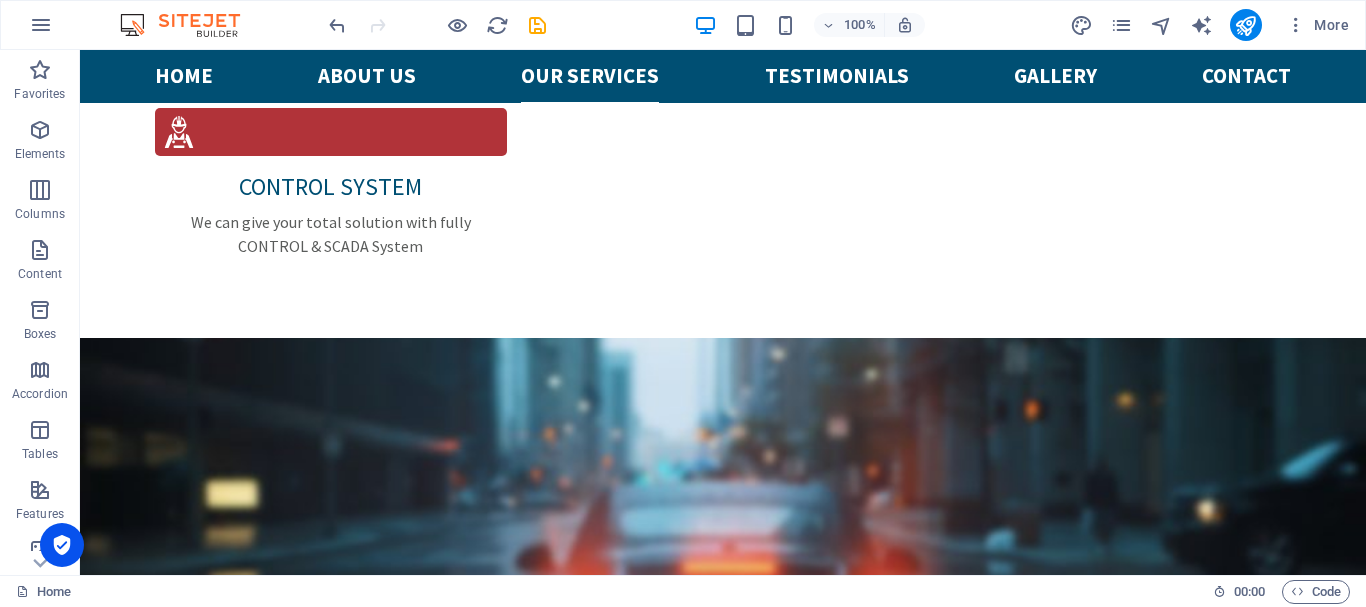 click on "← Move left → Move right ↑ Move up ↓ Move down + Zoom in - Zoom out Home Jump left by 75% End Jump right by 75% Page Up Jump up by 75% Page Down Jump down by 75% Map Terrain Satellite Labels Keyboard shortcuts Map Data Map data ©2025 Google Map data ©2025 Google 1 km  Click to toggle between metric and imperial units Terms Report a map error" at bounding box center [723, 2469] 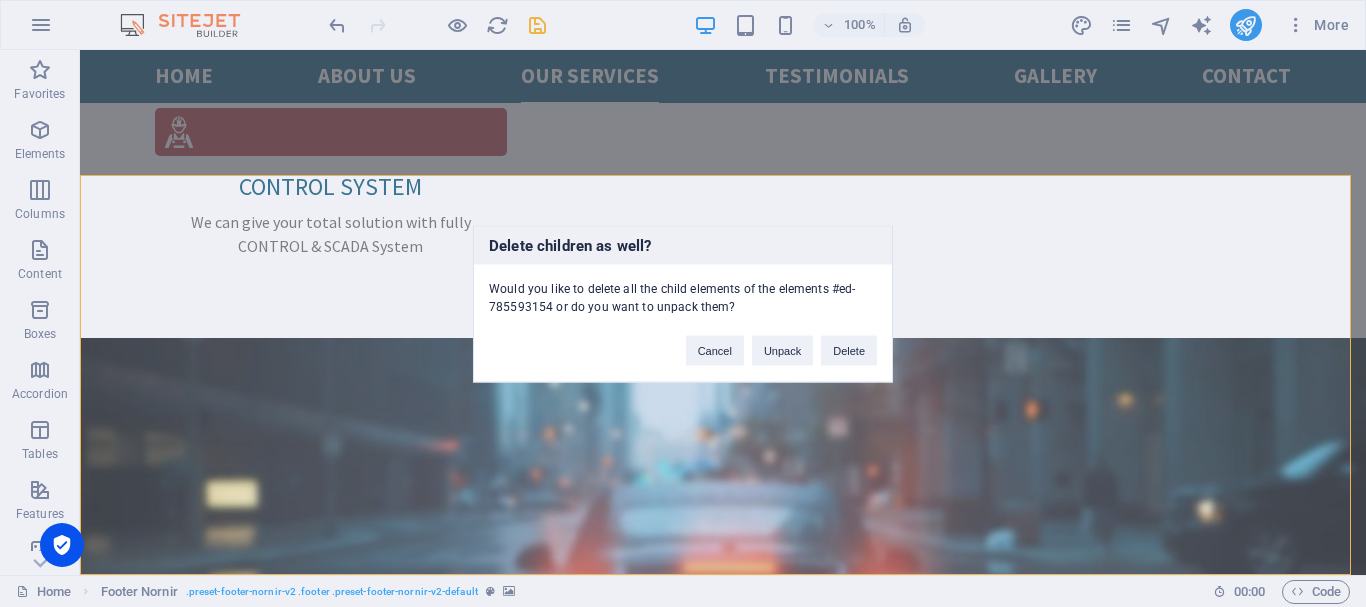 type 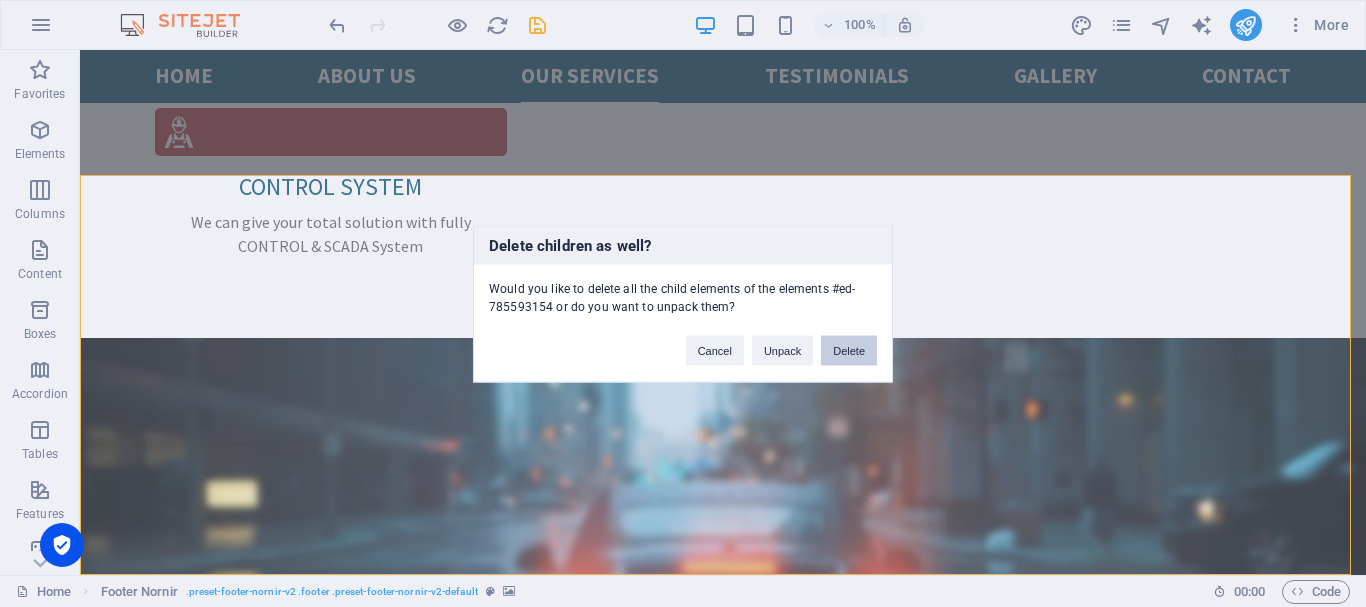 click on "Delete" at bounding box center [849, 350] 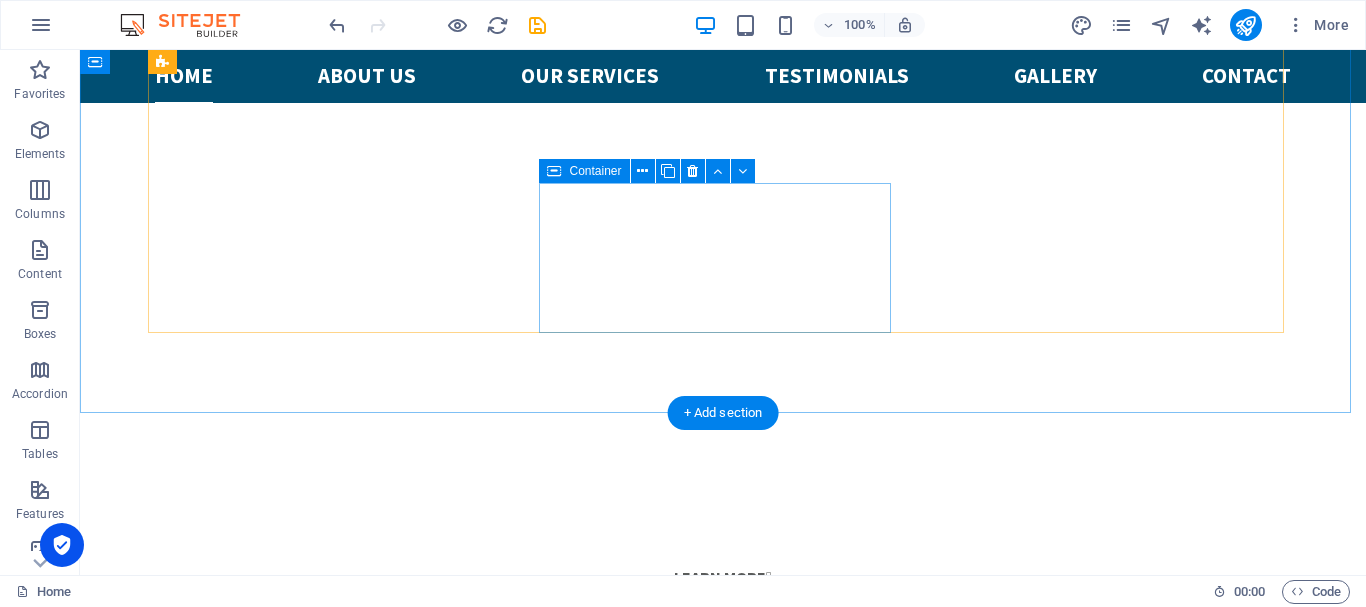 scroll, scrollTop: 972, scrollLeft: 0, axis: vertical 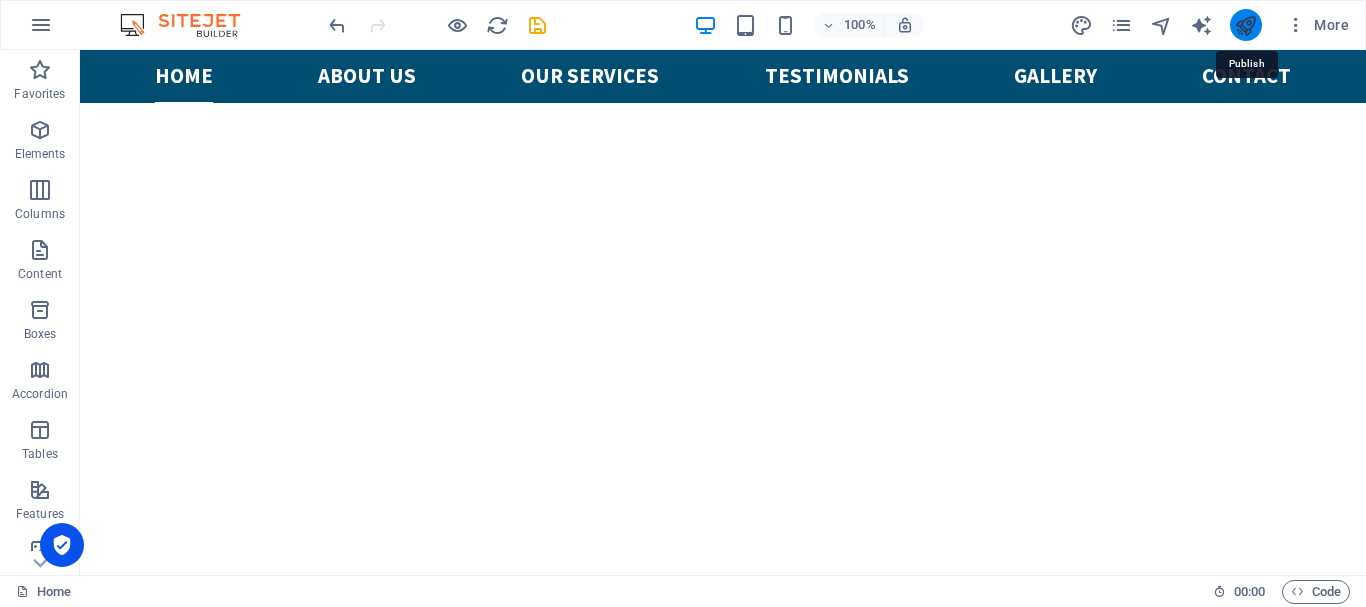 click at bounding box center [1245, 25] 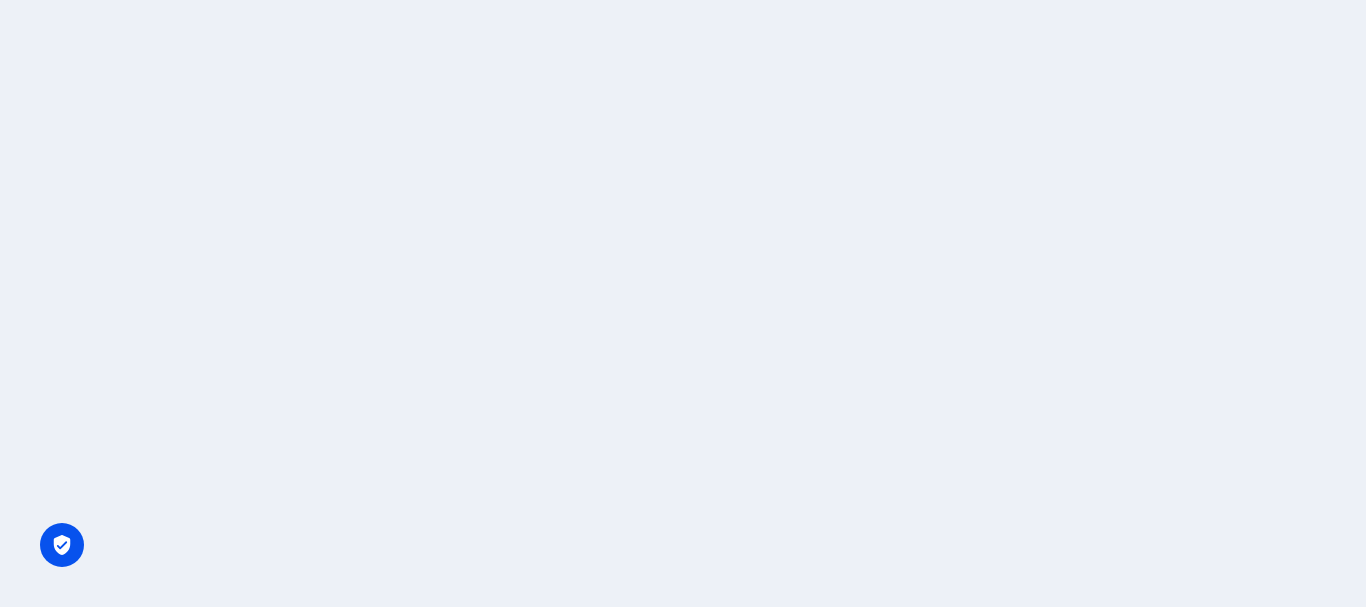 scroll, scrollTop: 0, scrollLeft: 0, axis: both 